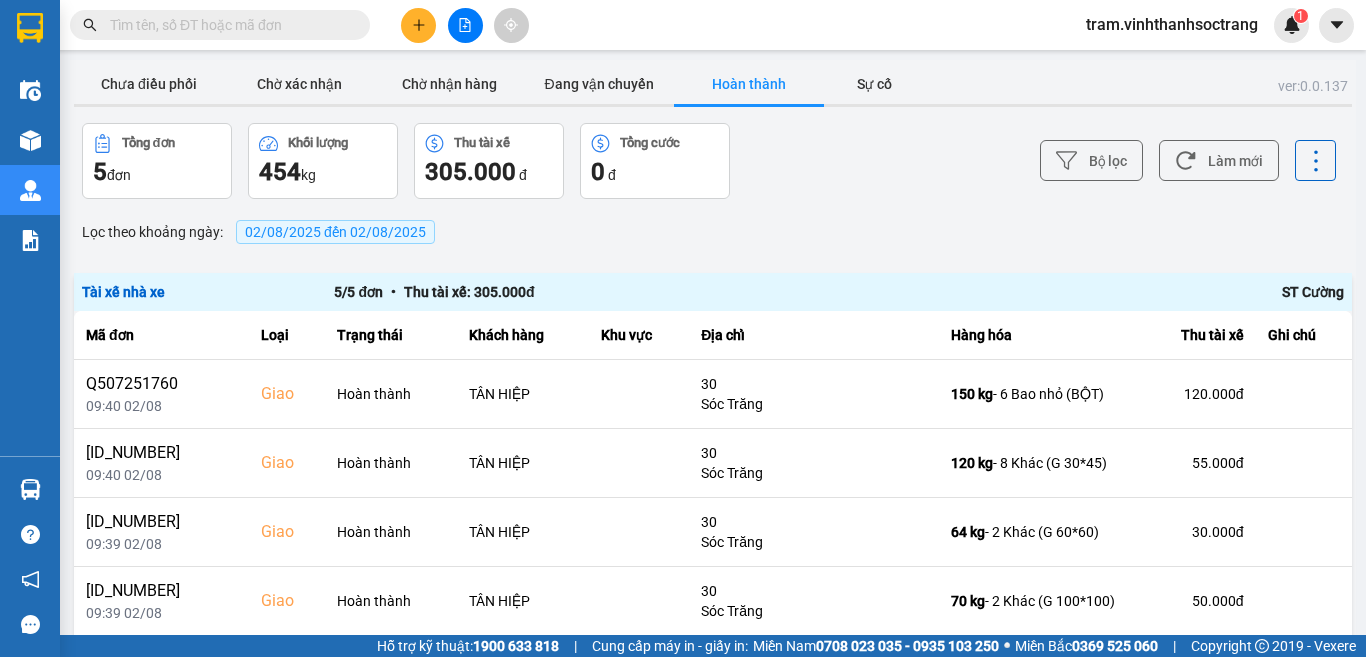 scroll, scrollTop: 0, scrollLeft: 0, axis: both 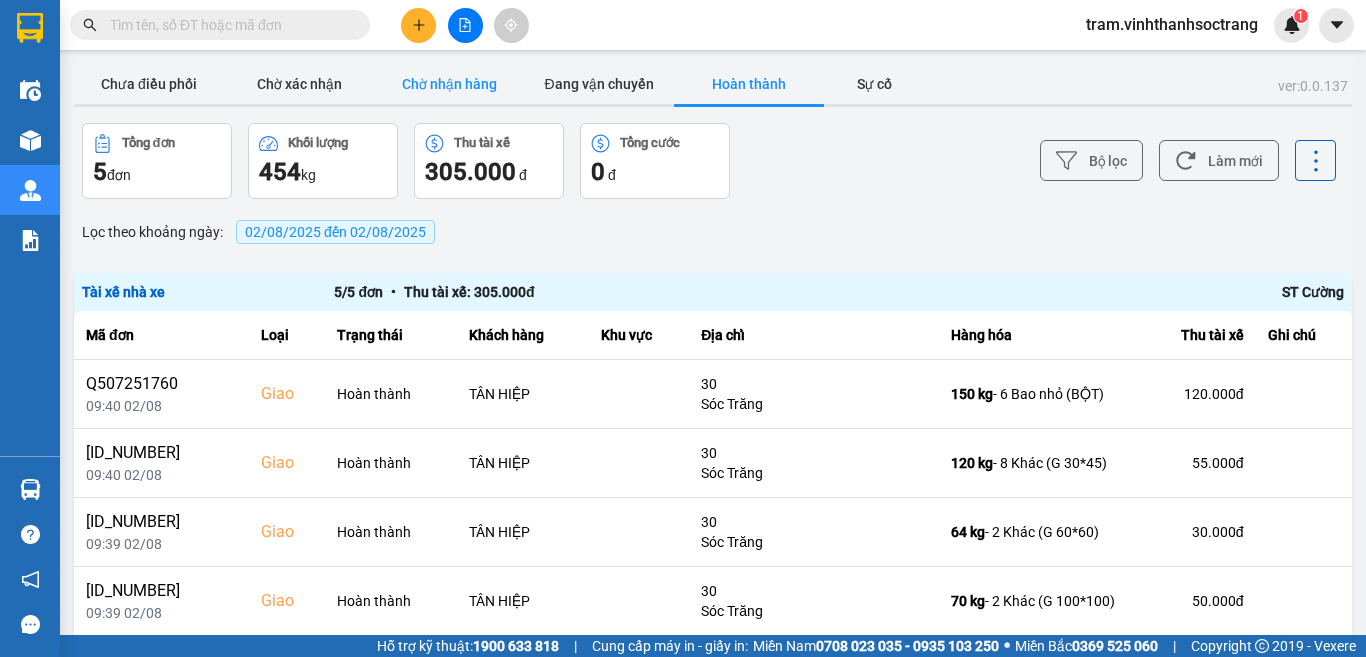 click on "Chờ nhận hàng" at bounding box center [449, 84] 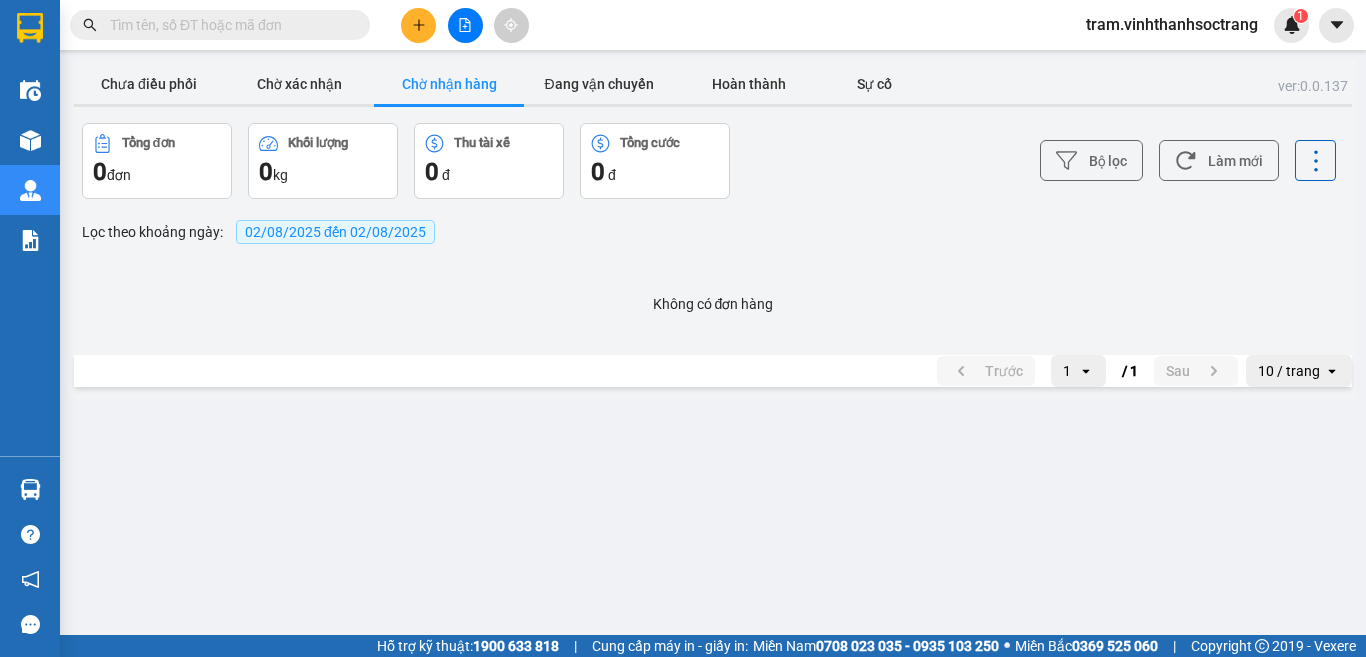 click at bounding box center (228, 25) 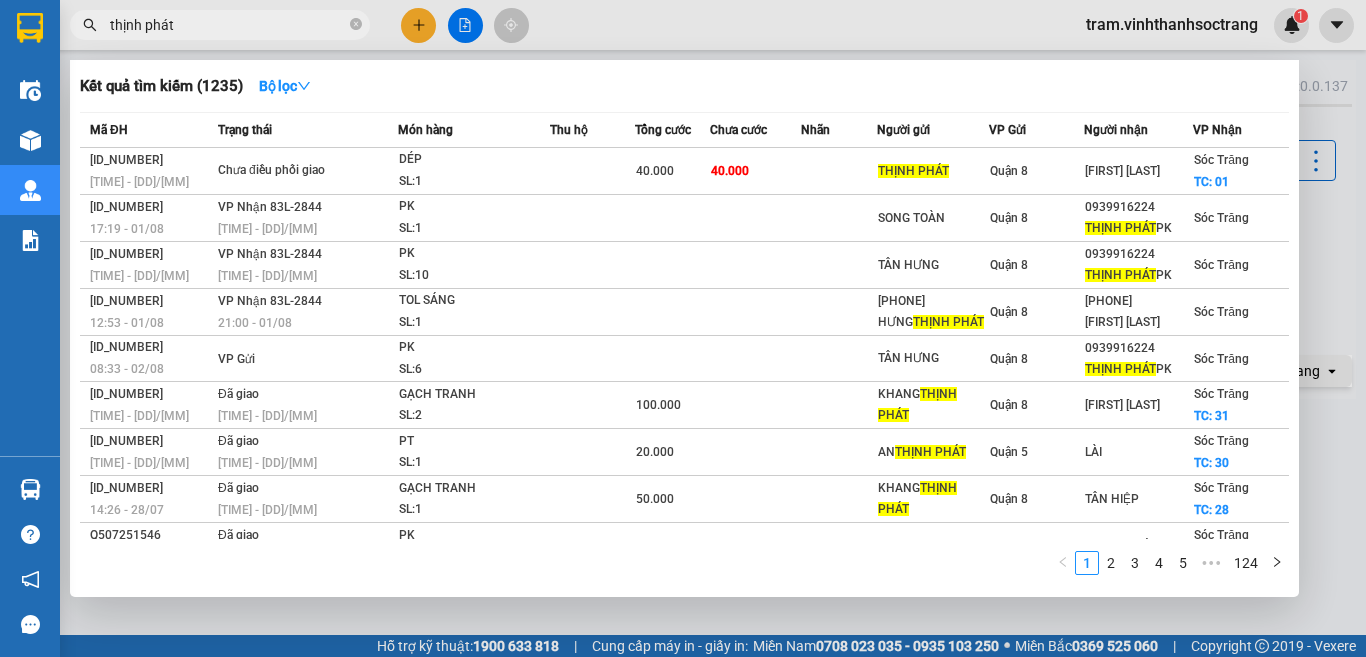 type on "thịnh phát" 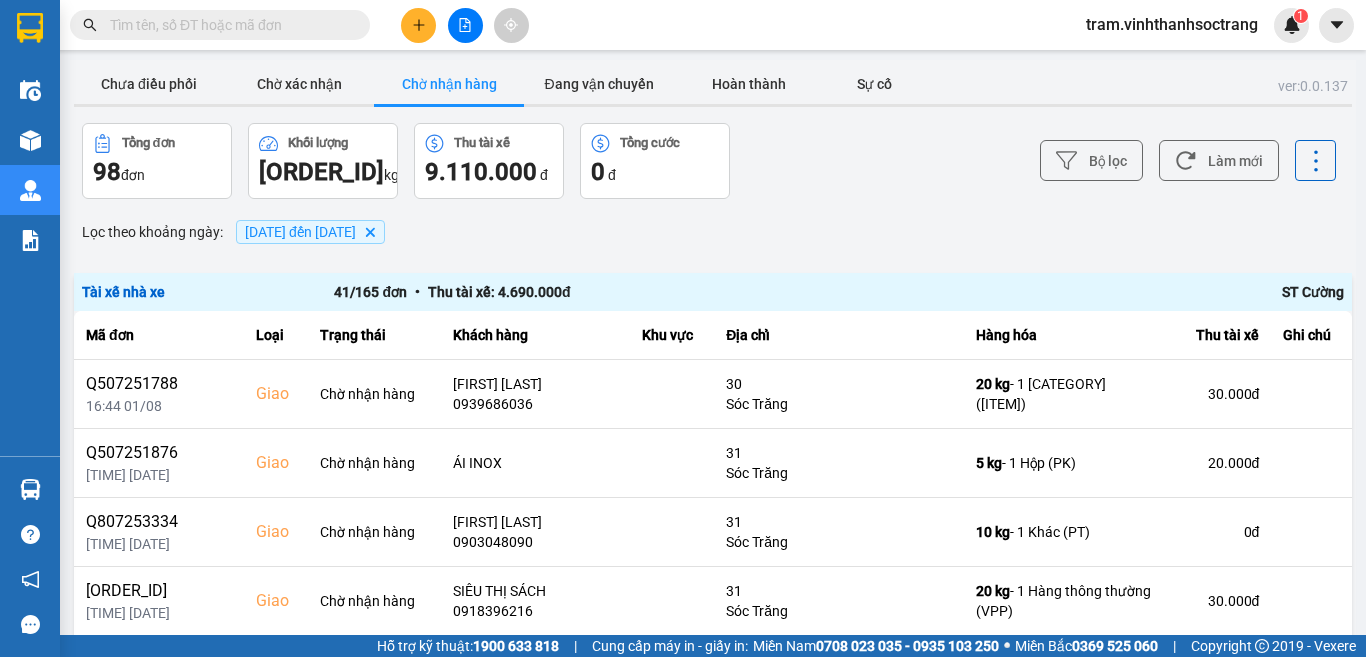 scroll, scrollTop: 0, scrollLeft: 0, axis: both 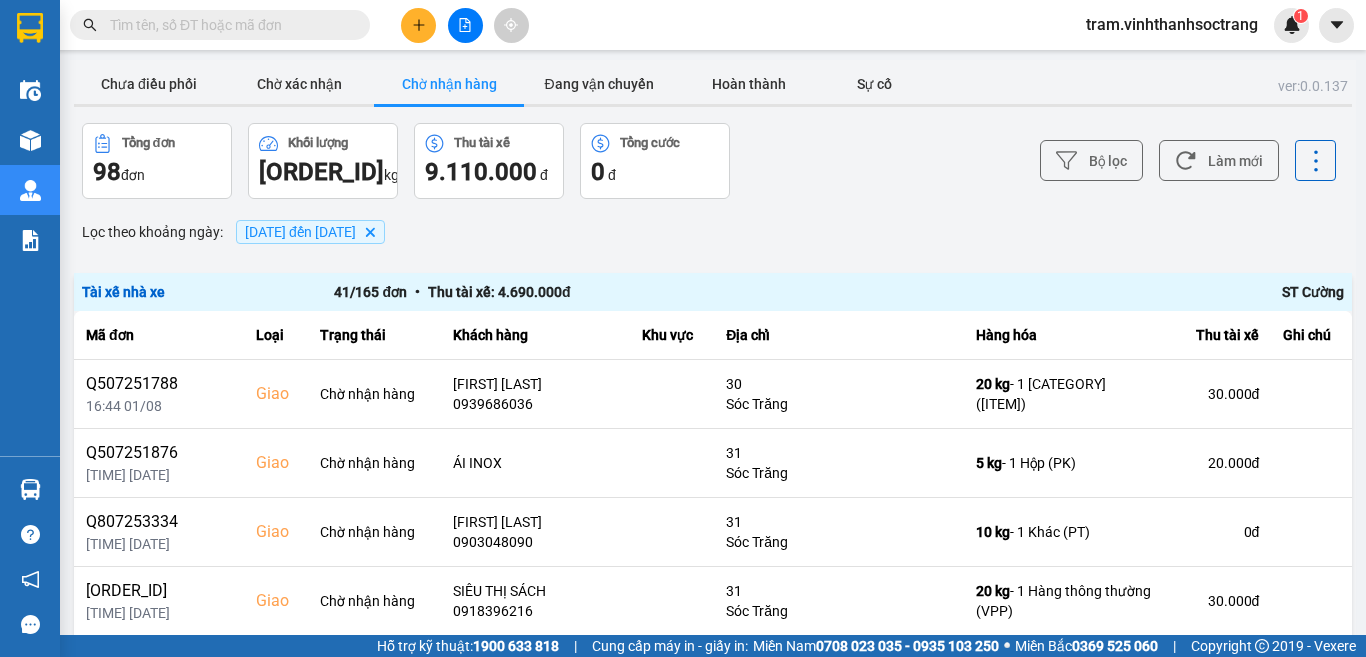 click on "Delete" 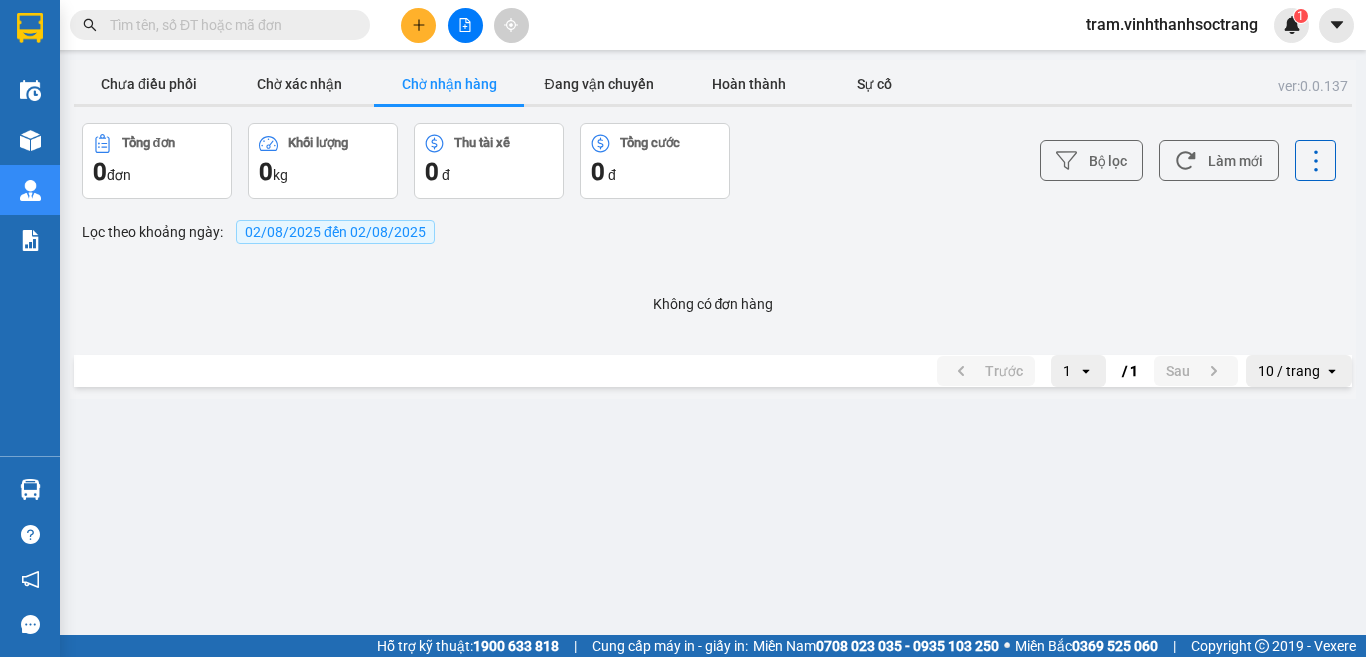 click on "02/08/2025 đến 02/08/2025" at bounding box center [335, 232] 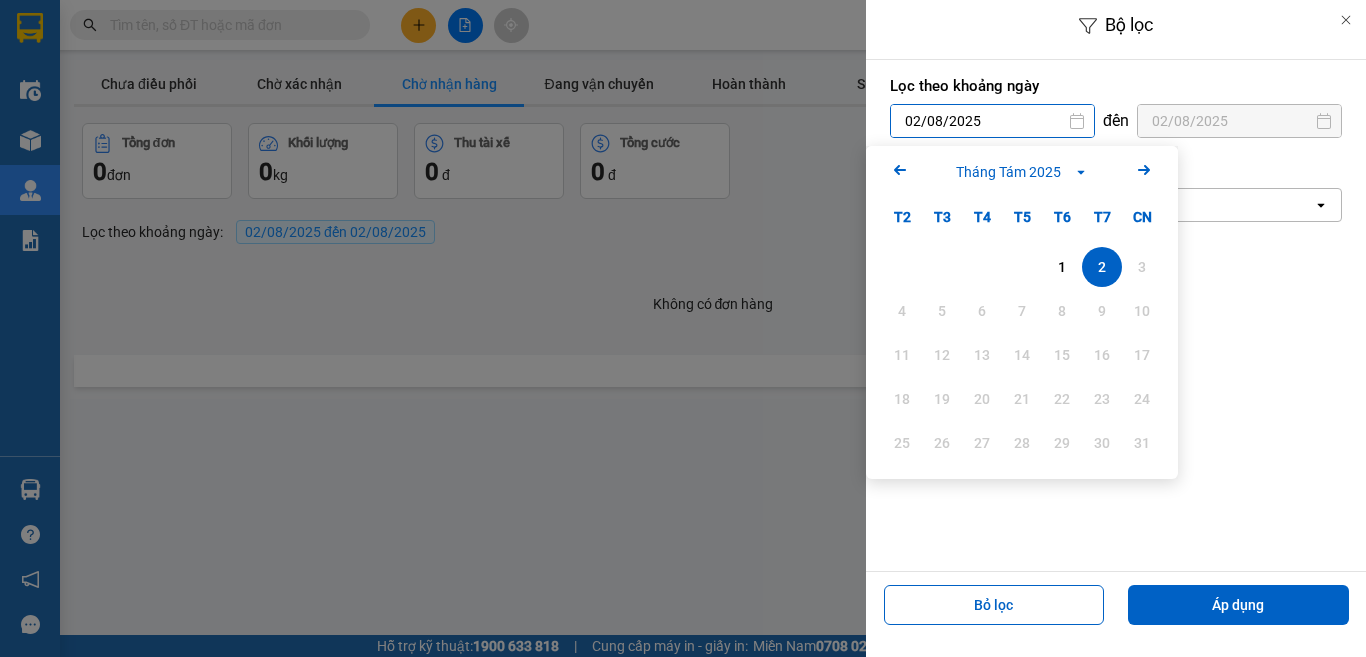 click on "02/08/2025" at bounding box center (992, 121) 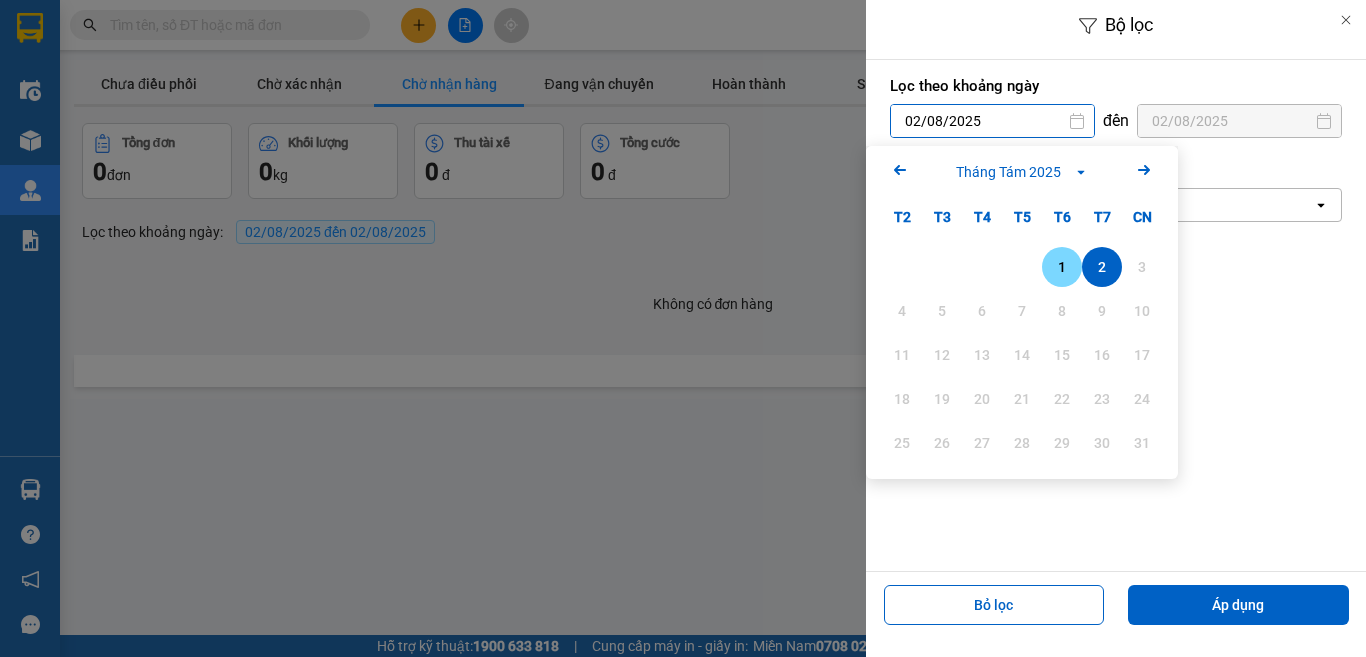 click on "1" at bounding box center (1062, 267) 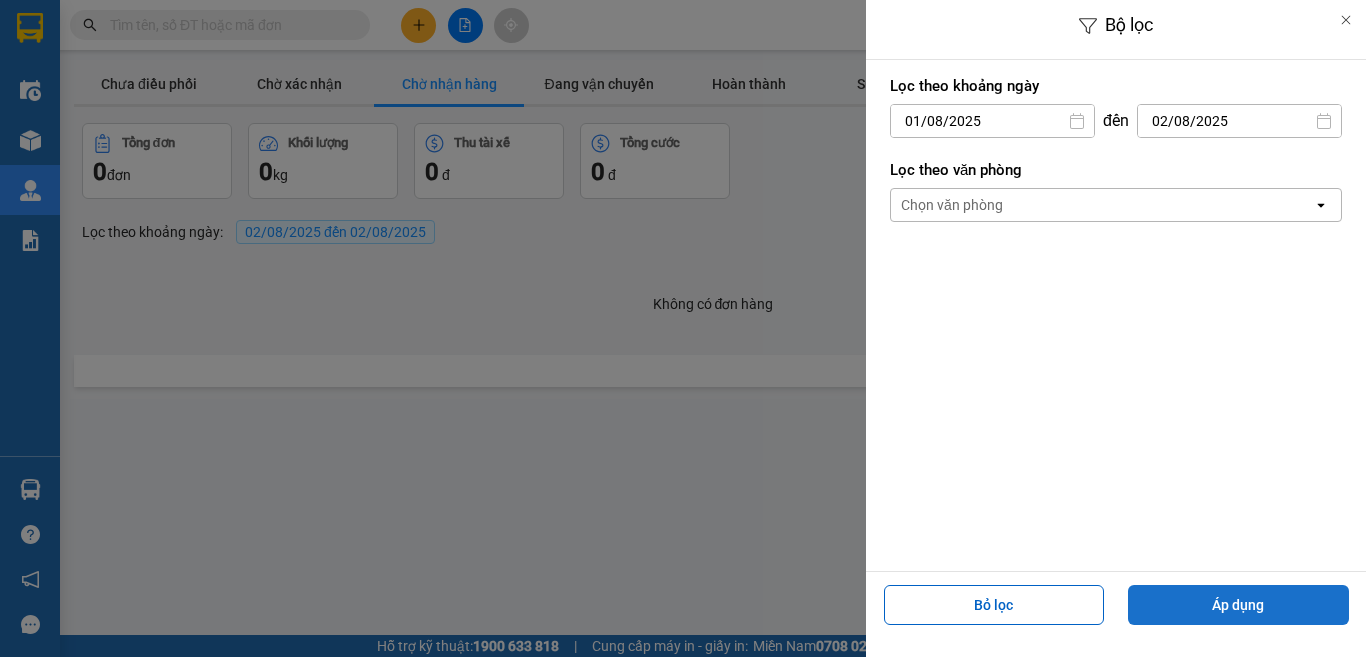 click on "Áp dụng" at bounding box center [1238, 605] 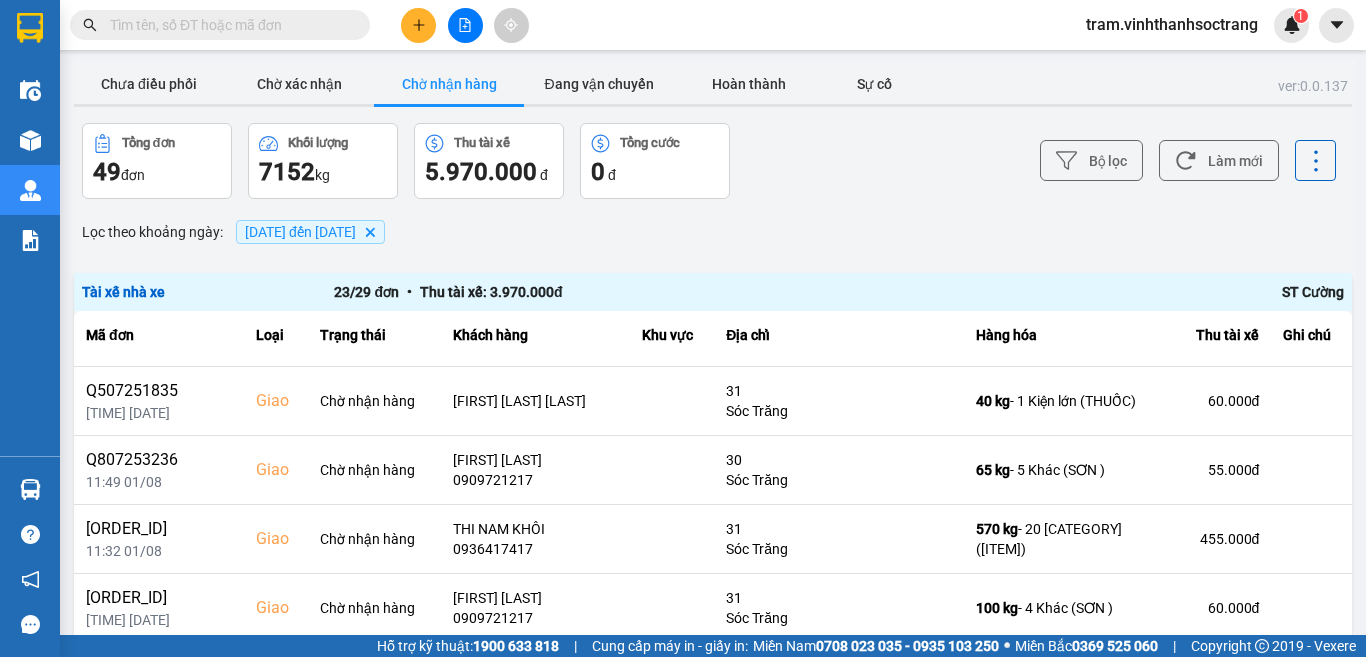 scroll, scrollTop: 500, scrollLeft: 0, axis: vertical 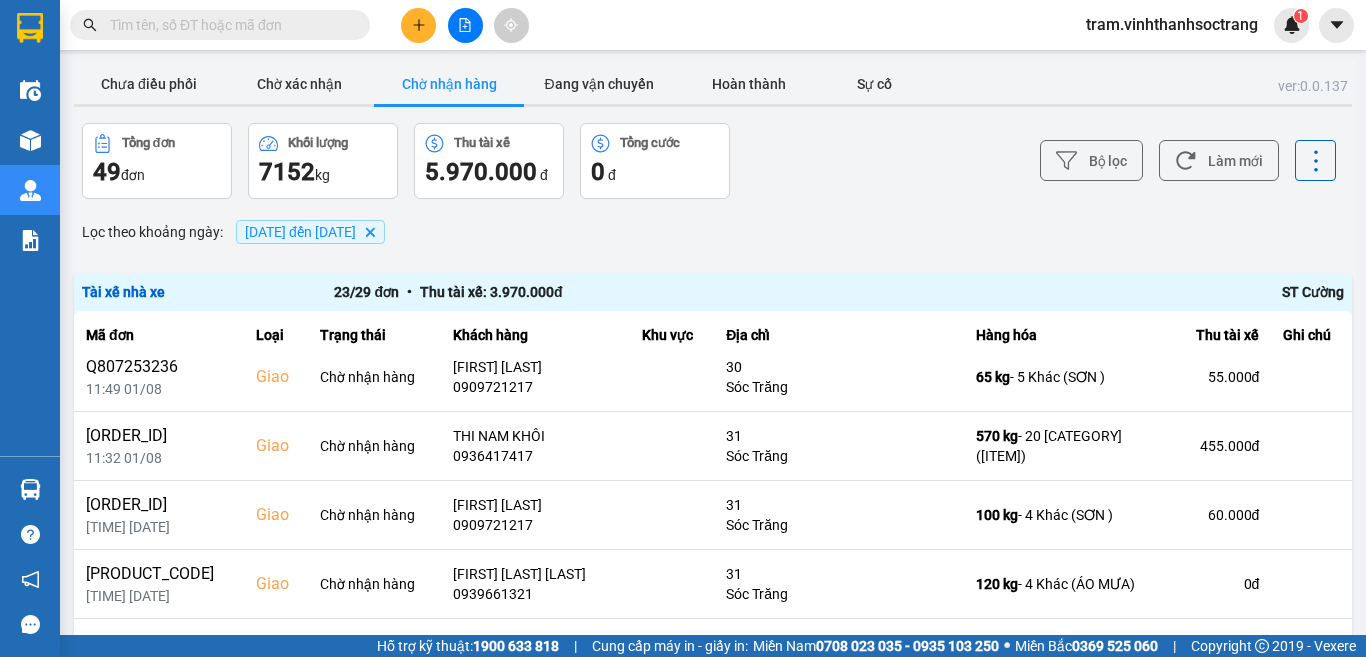 click on "[DATE] đến [DATE]" at bounding box center (300, 232) 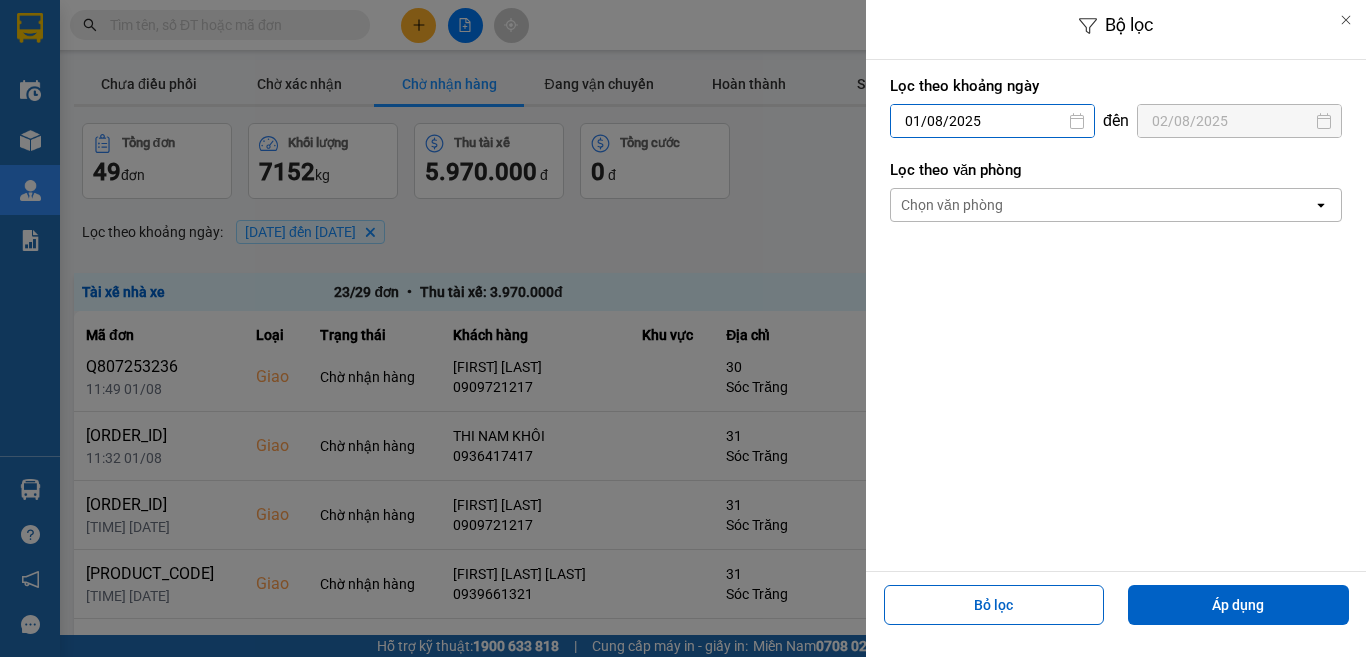 click on "01/08/2025" at bounding box center (992, 121) 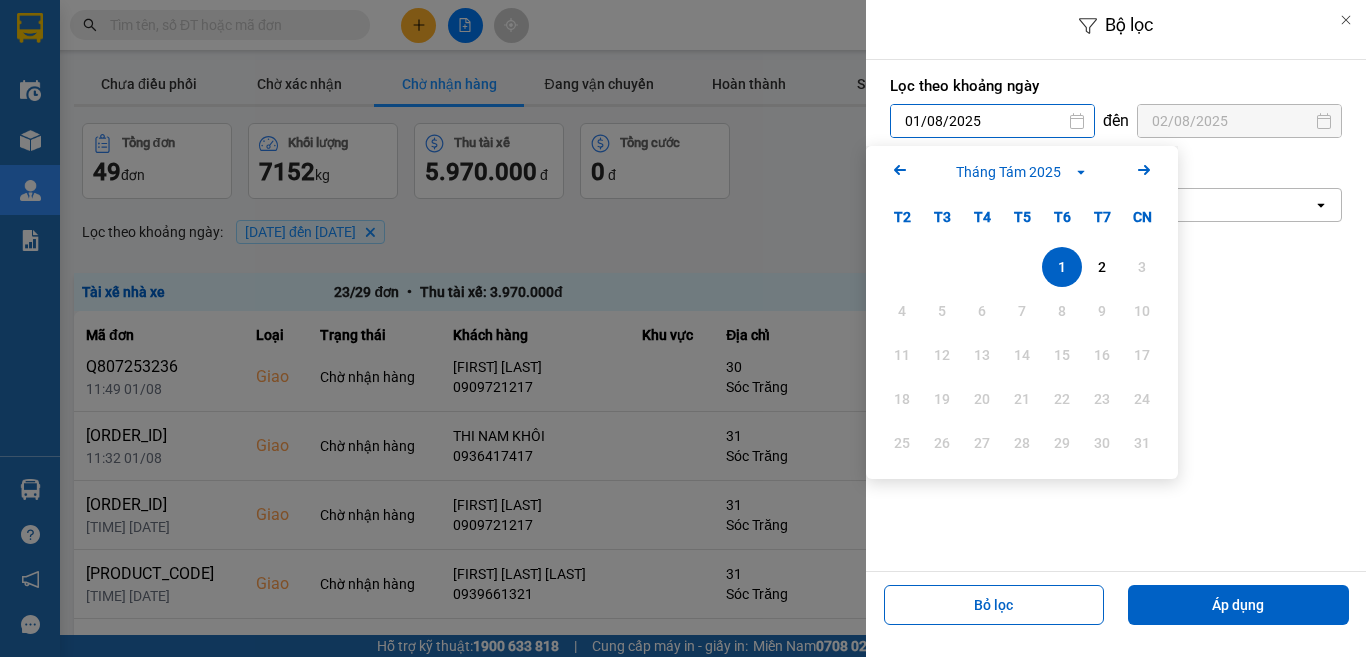 click on "Arrow Left" 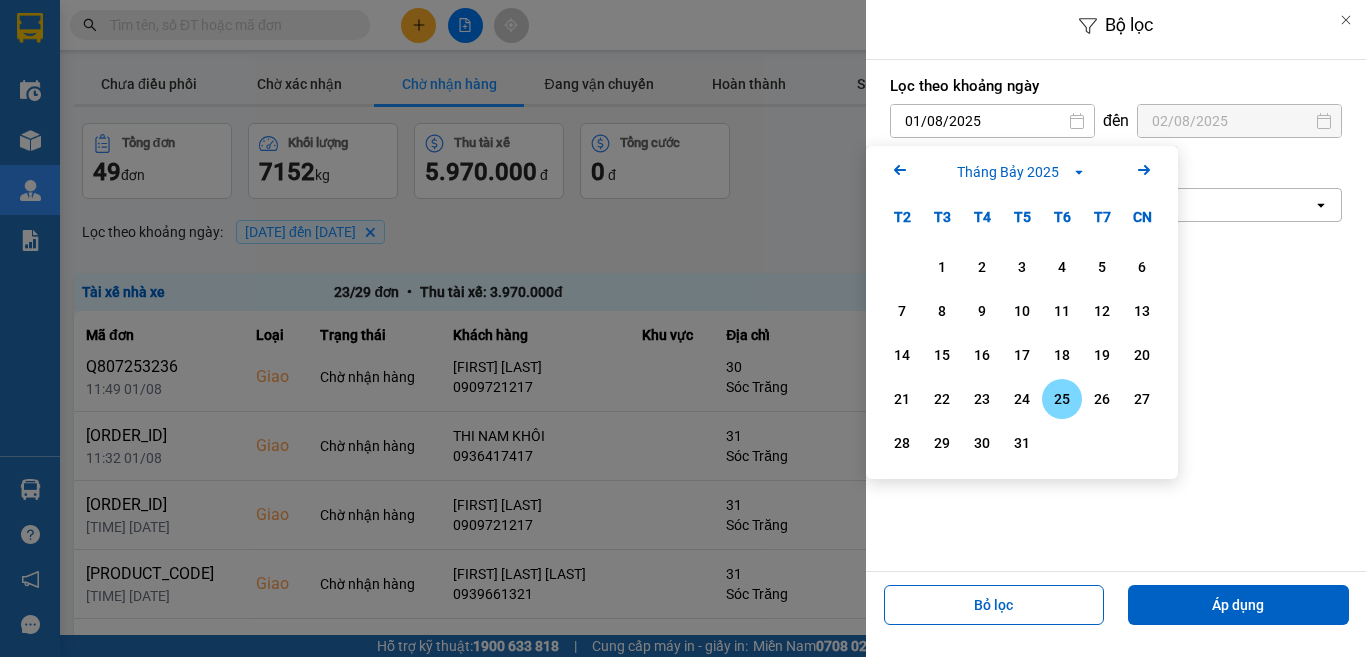 click on "25" at bounding box center [1062, 399] 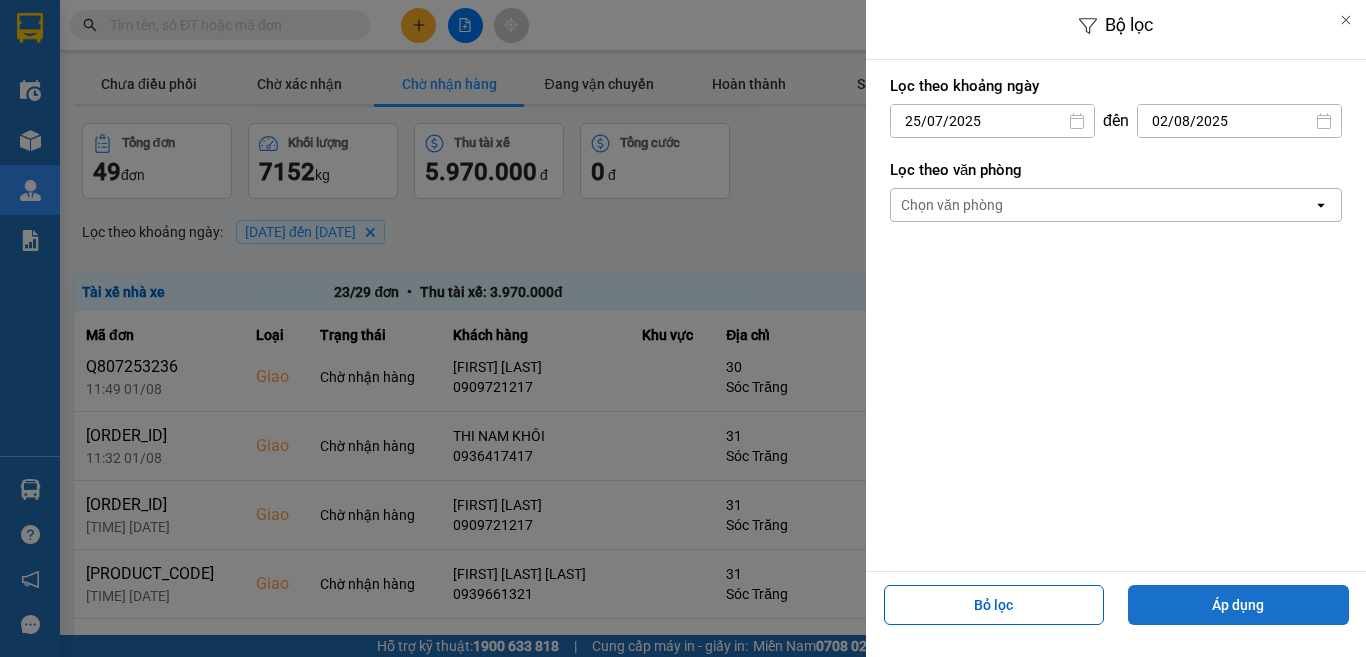 click on "Áp dụng" at bounding box center (1238, 605) 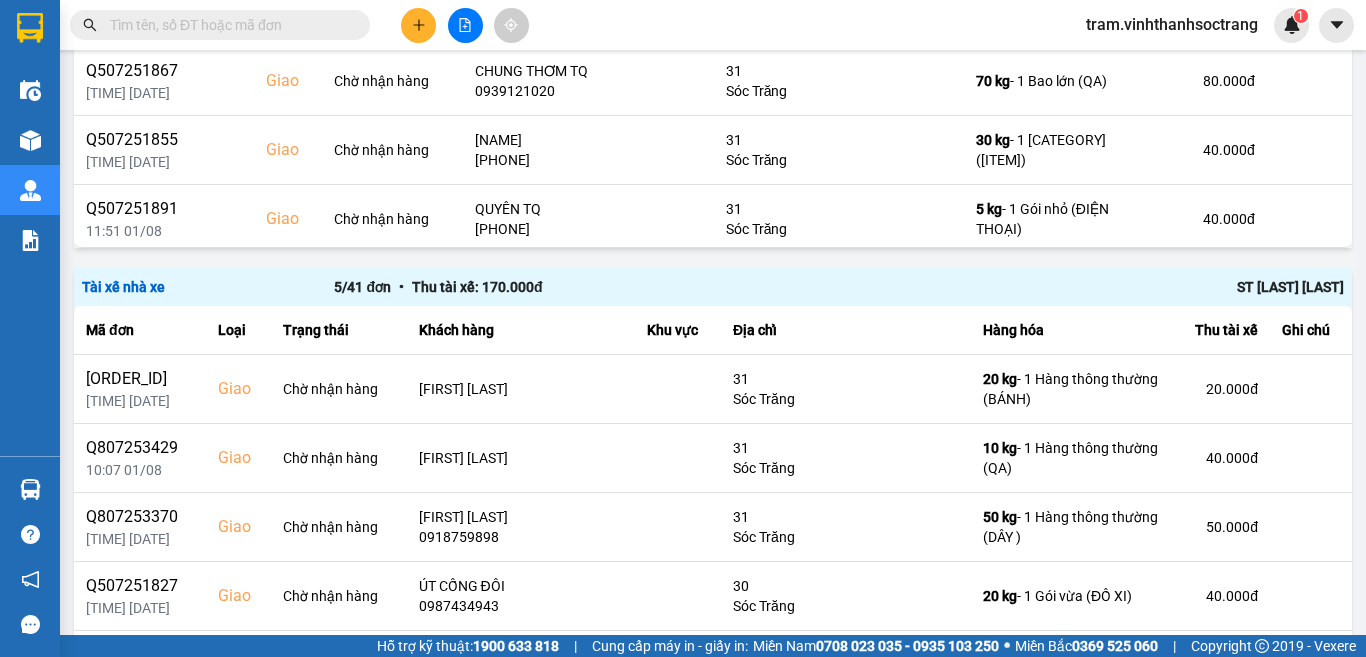 scroll, scrollTop: 1467, scrollLeft: 0, axis: vertical 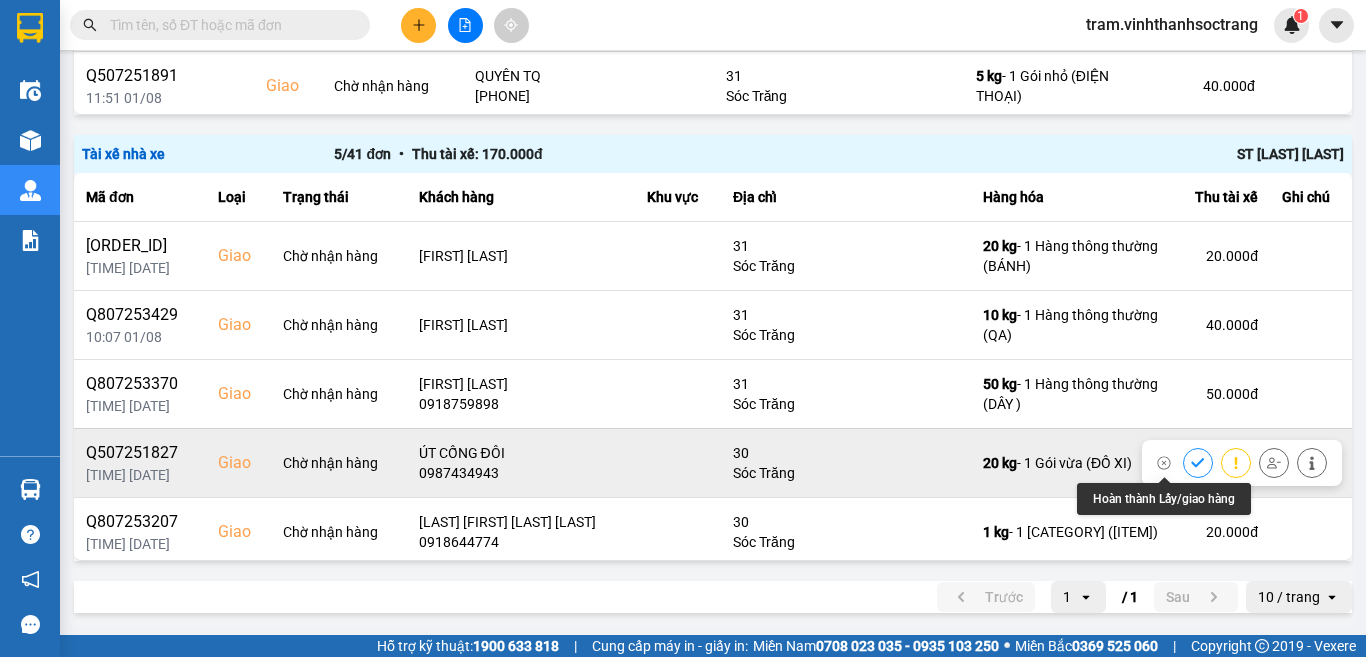 click at bounding box center [1198, 462] 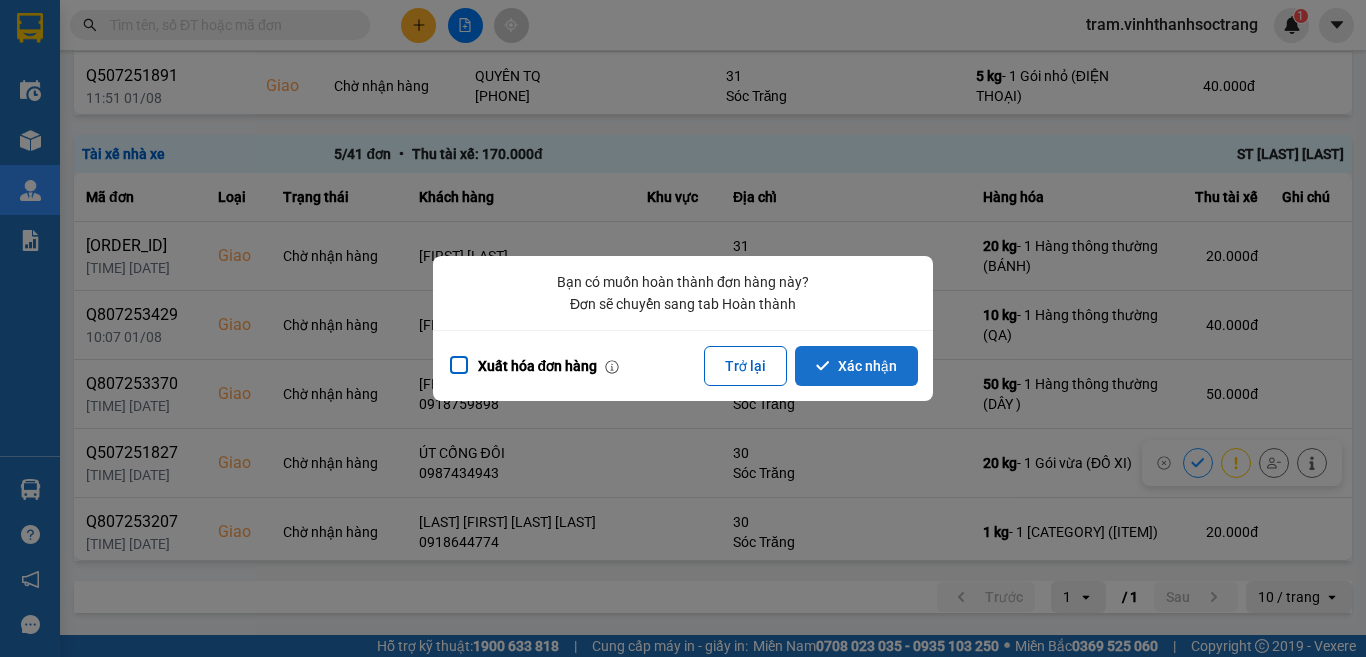 click on "Xác nhận" at bounding box center [856, 366] 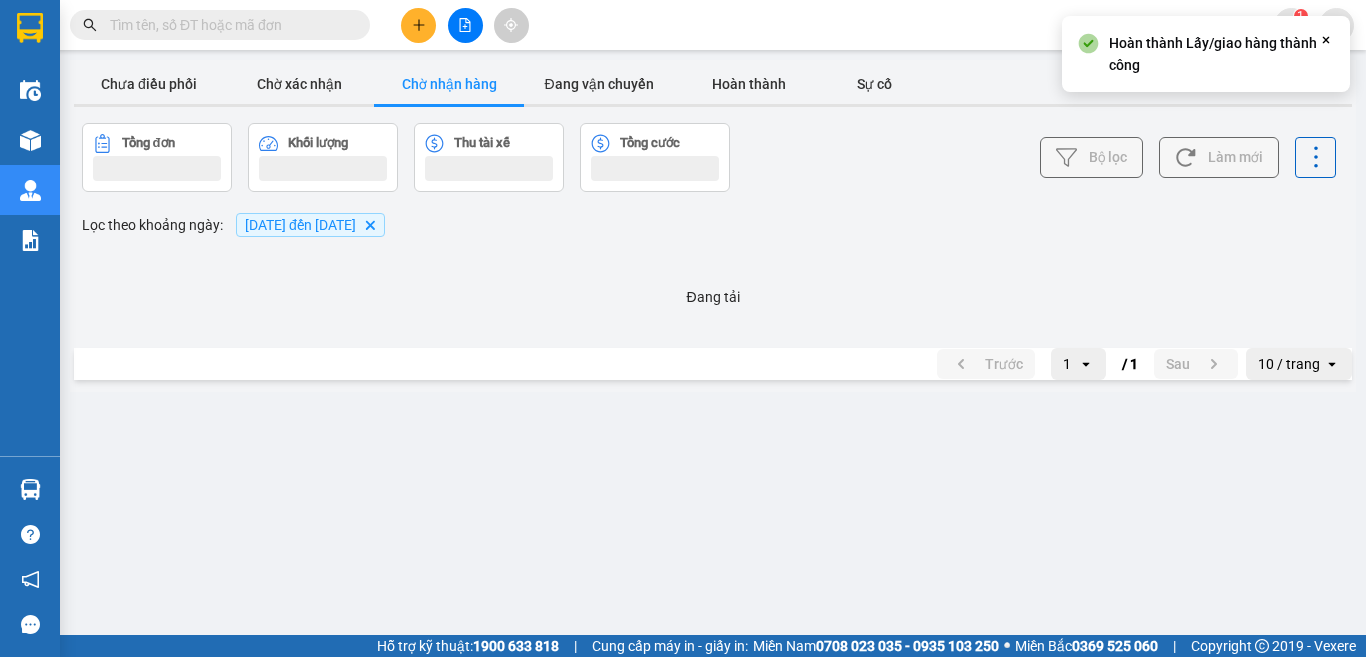 scroll, scrollTop: 0, scrollLeft: 0, axis: both 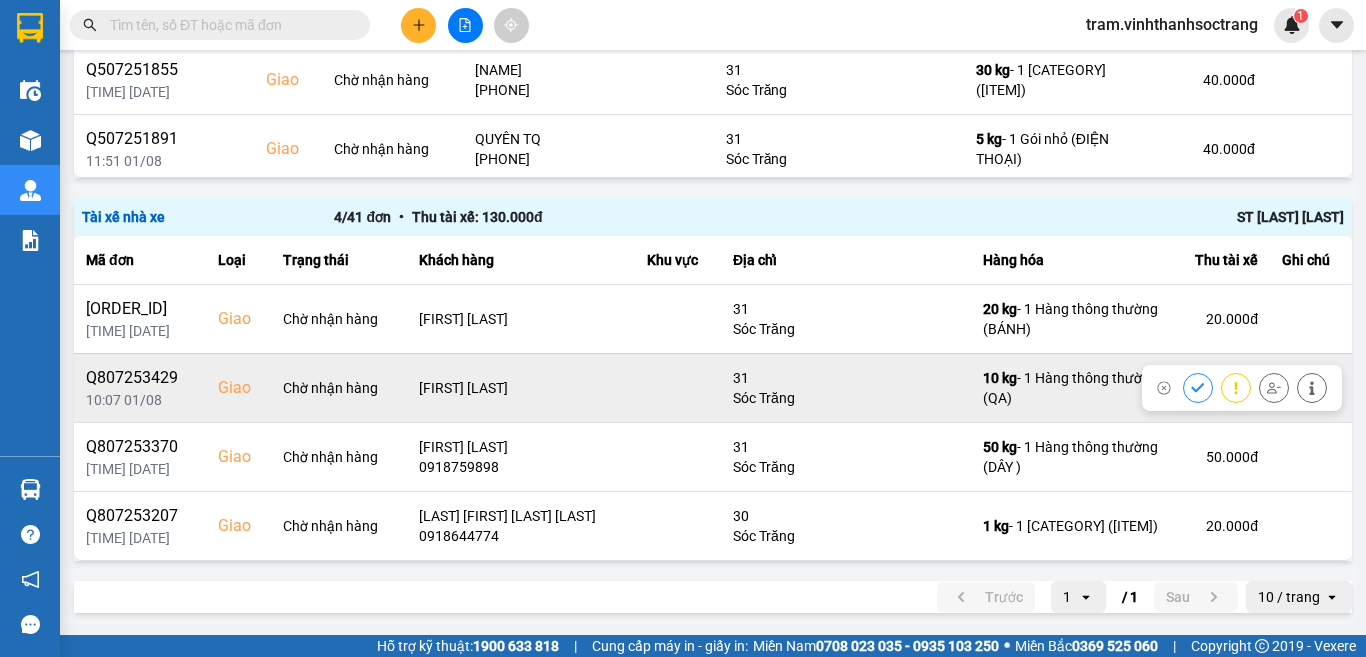 click 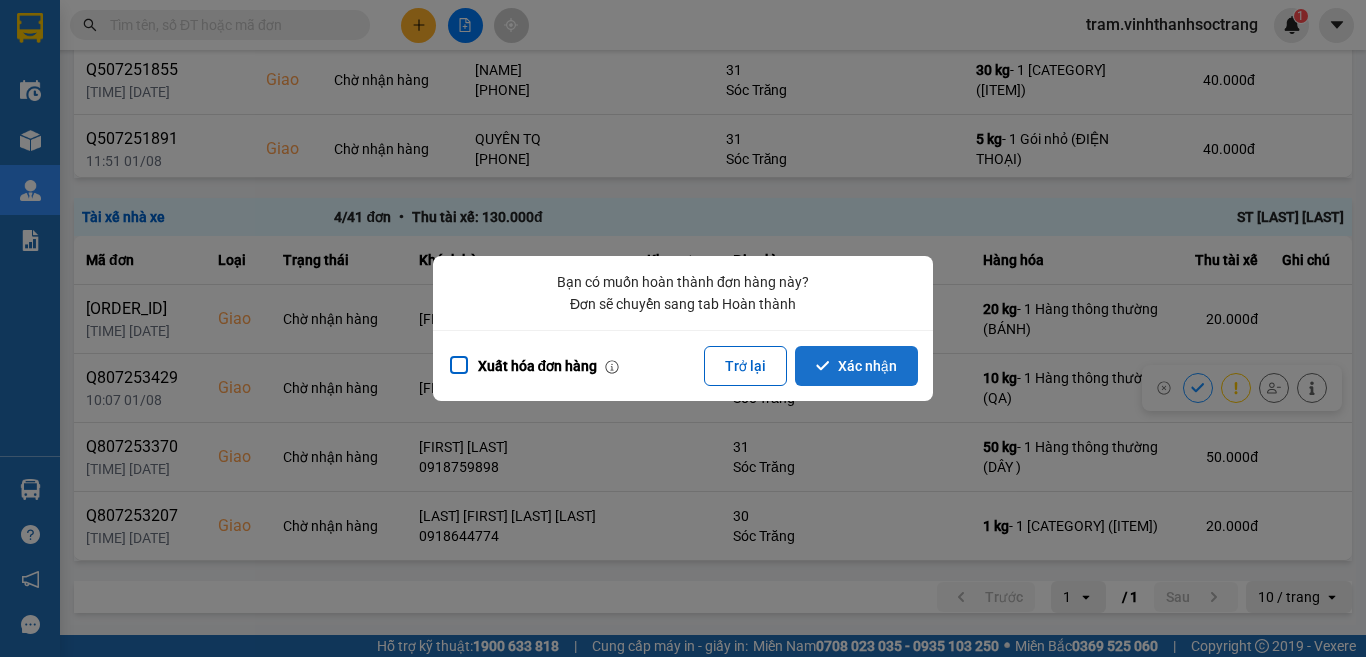 click on "Xác nhận" at bounding box center [856, 366] 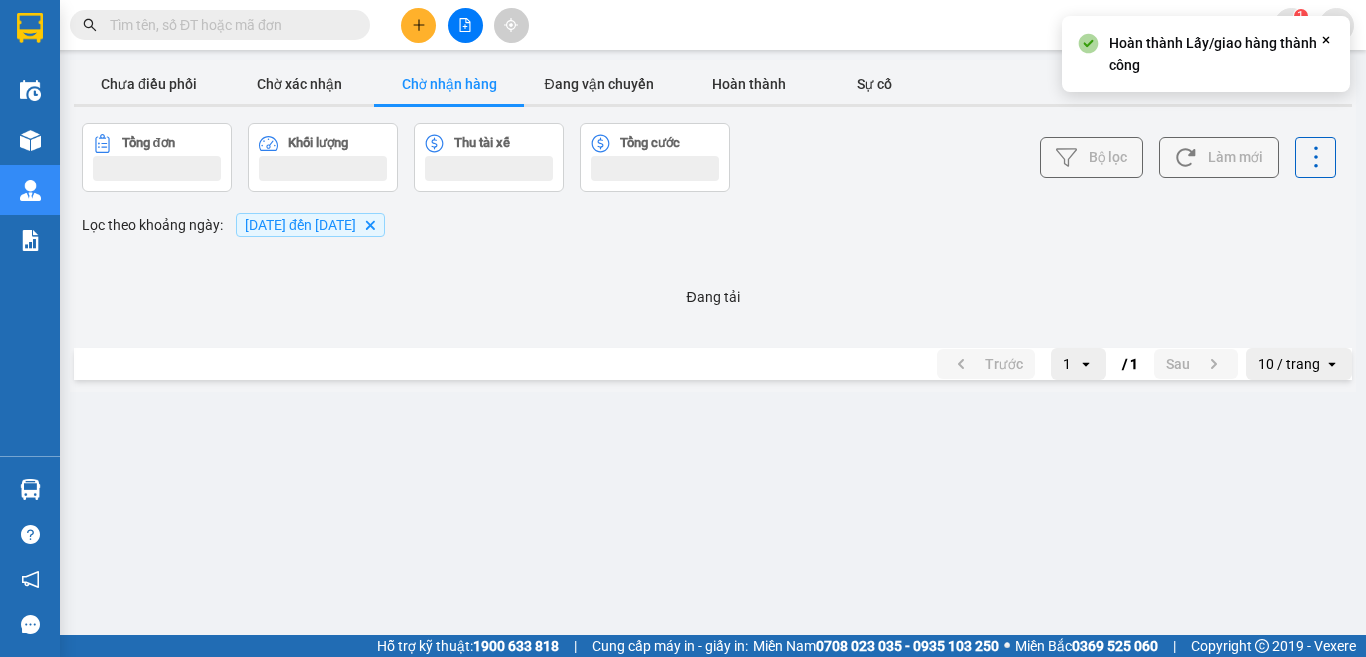 scroll, scrollTop: 0, scrollLeft: 0, axis: both 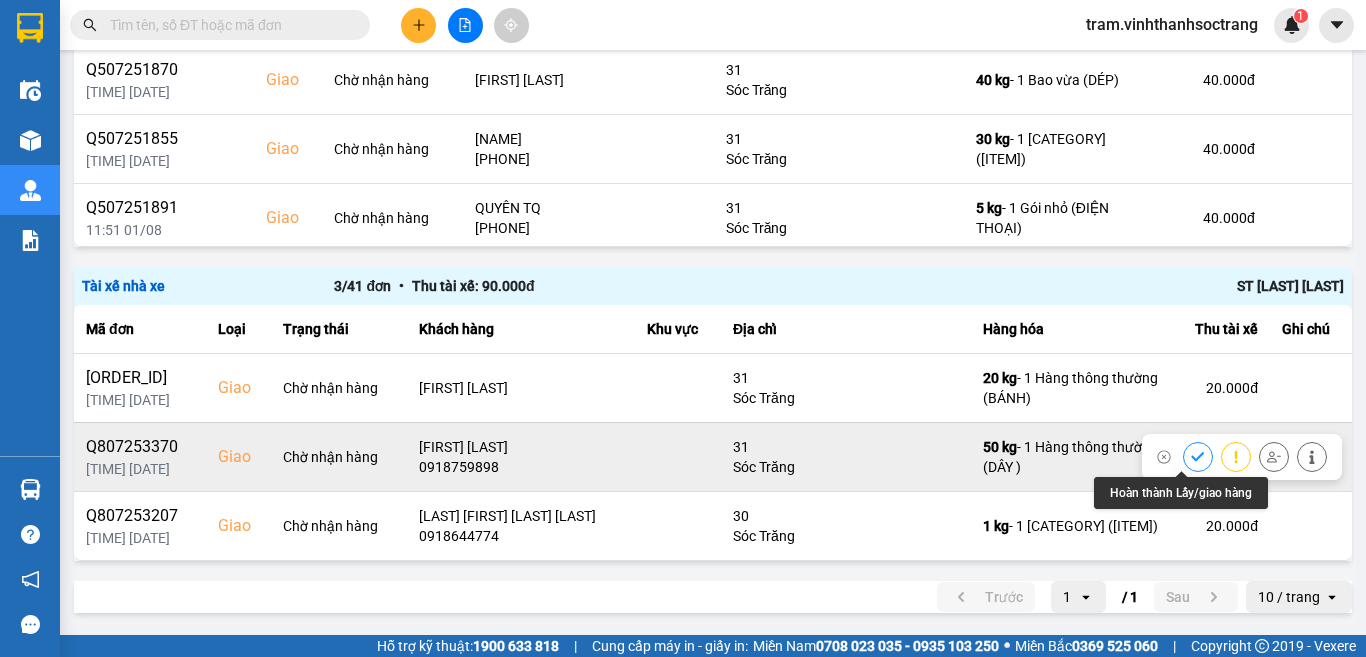 click 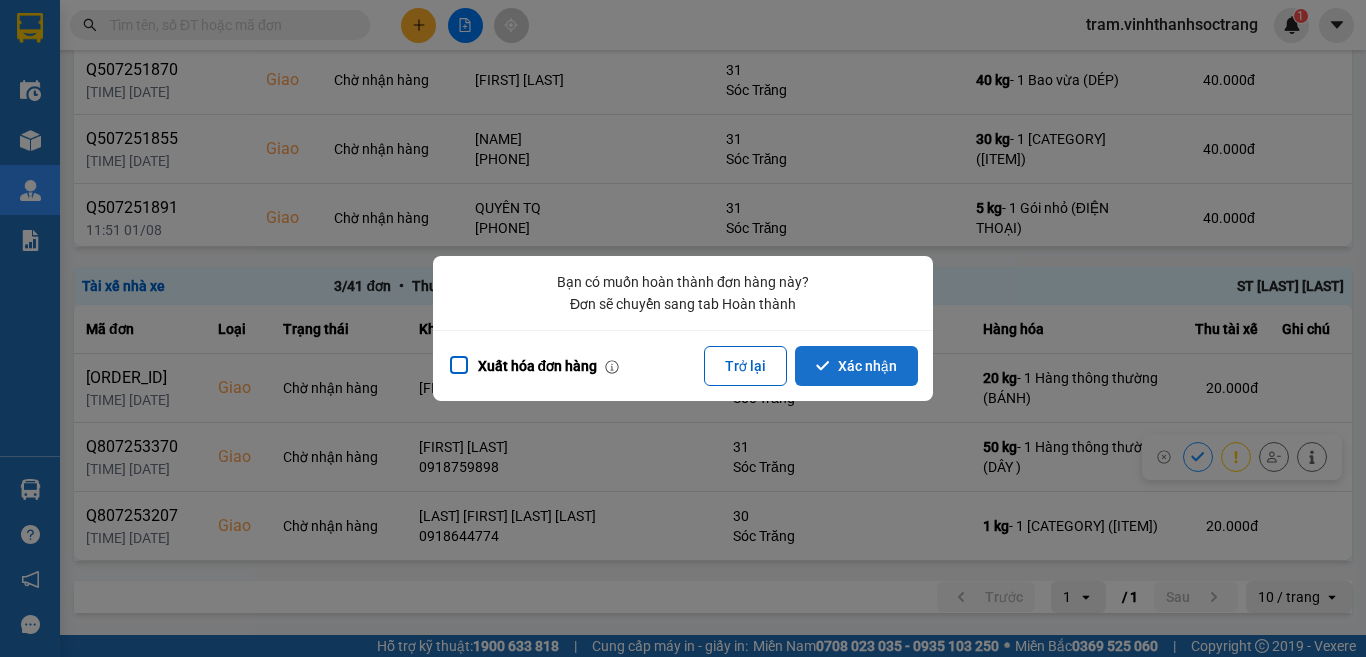 click on "Xác nhận" at bounding box center (856, 366) 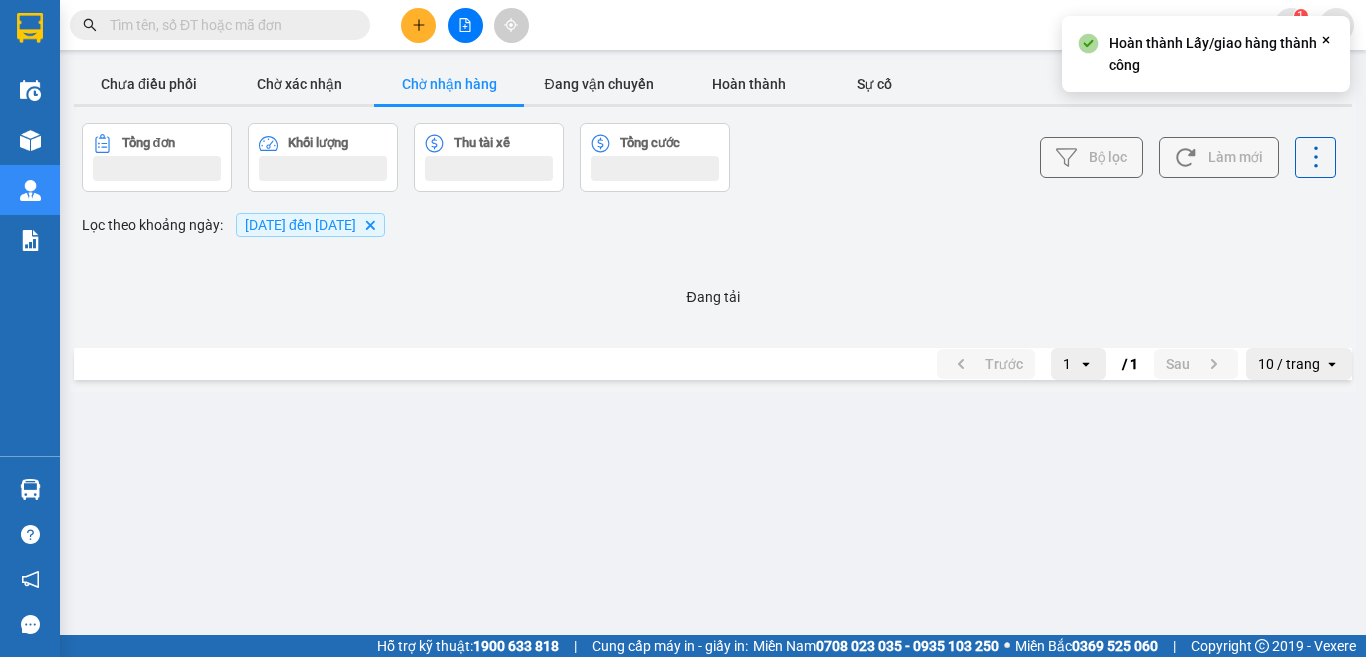 scroll, scrollTop: 0, scrollLeft: 0, axis: both 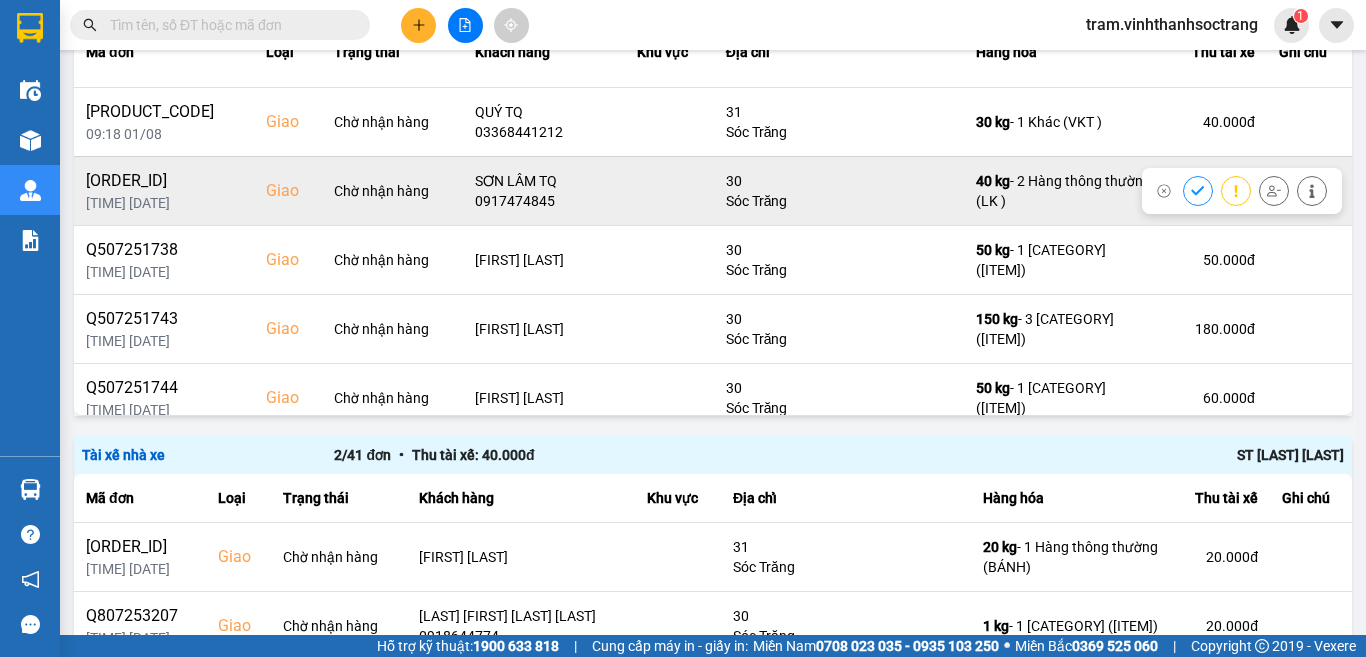 click 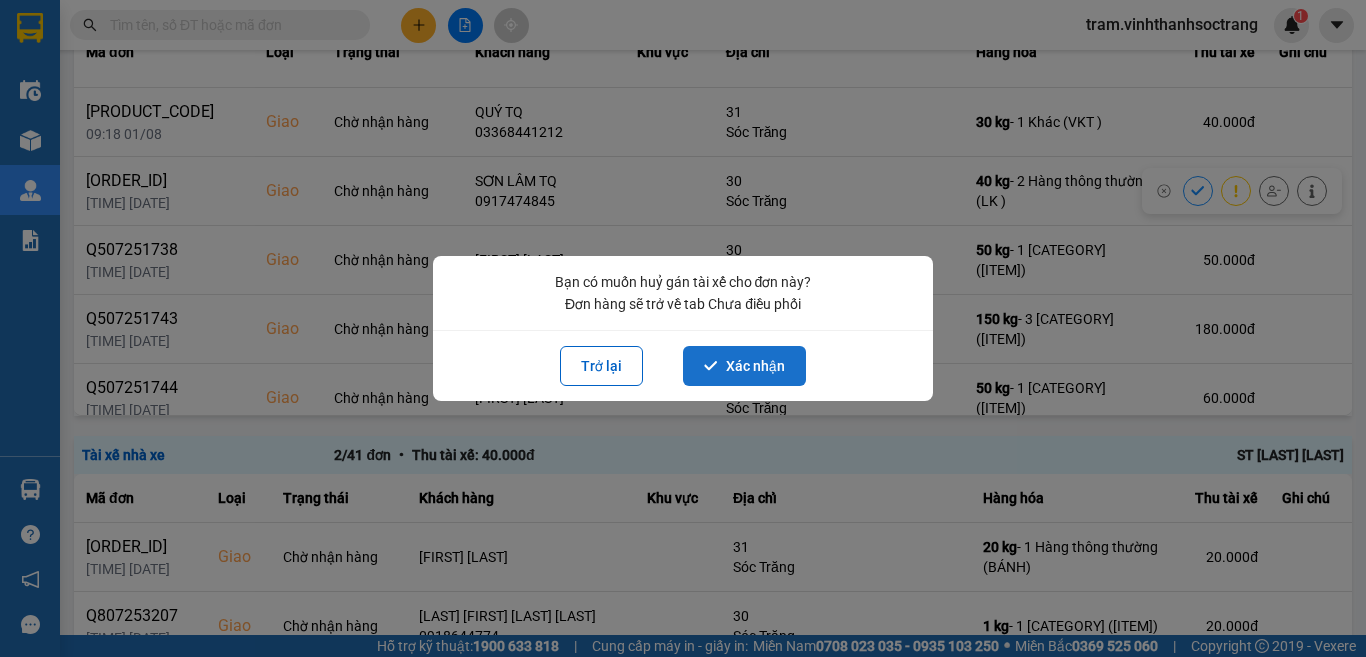 click on "Xác nhận" at bounding box center [744, 366] 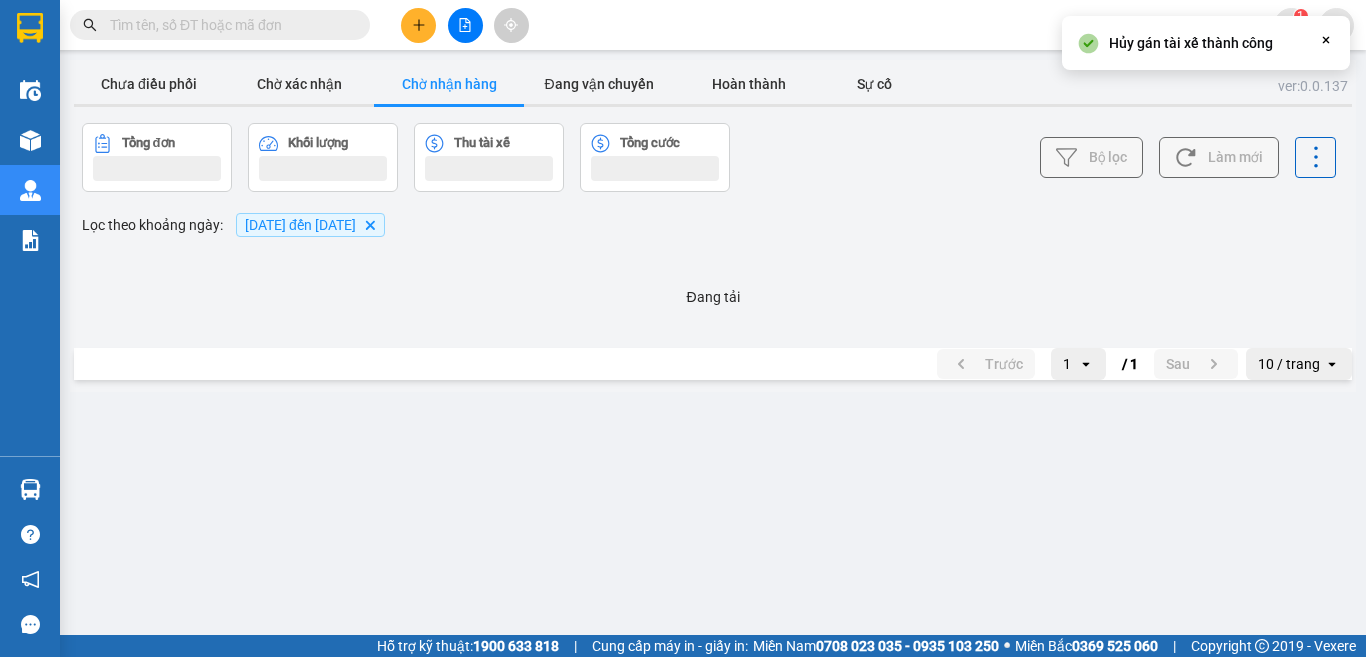 scroll, scrollTop: 0, scrollLeft: 0, axis: both 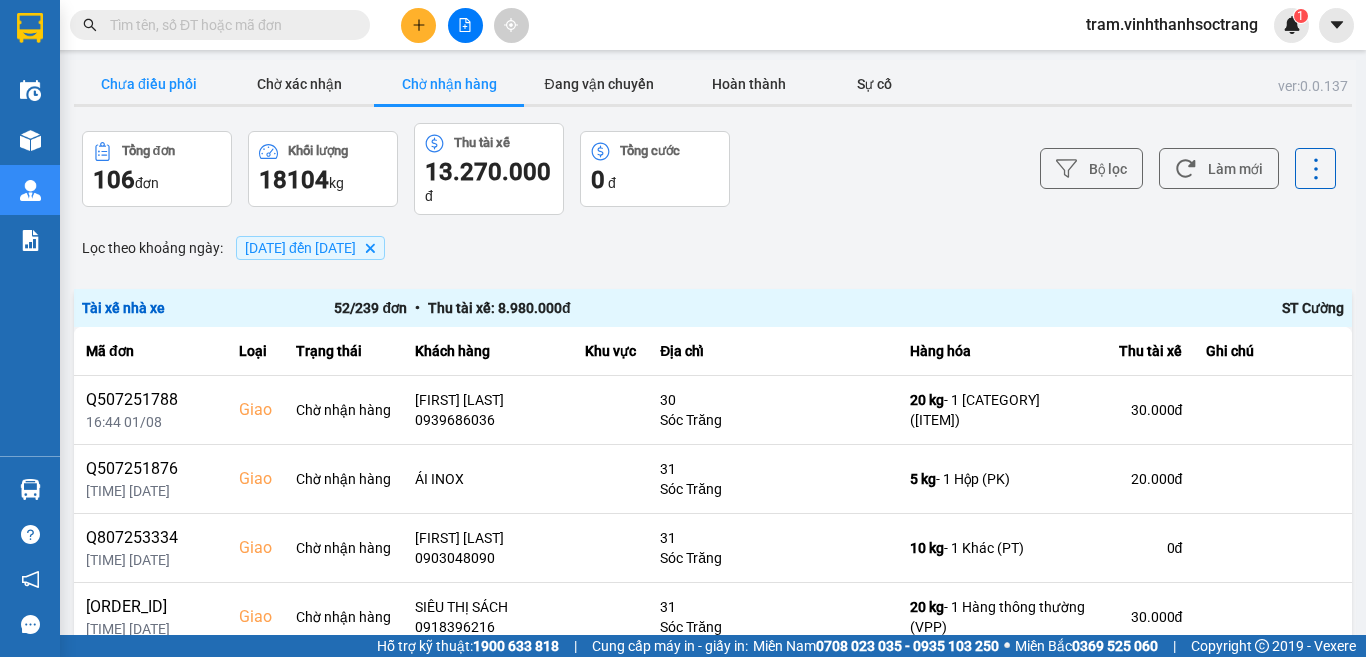 click on "Chưa điều phối" at bounding box center [149, 84] 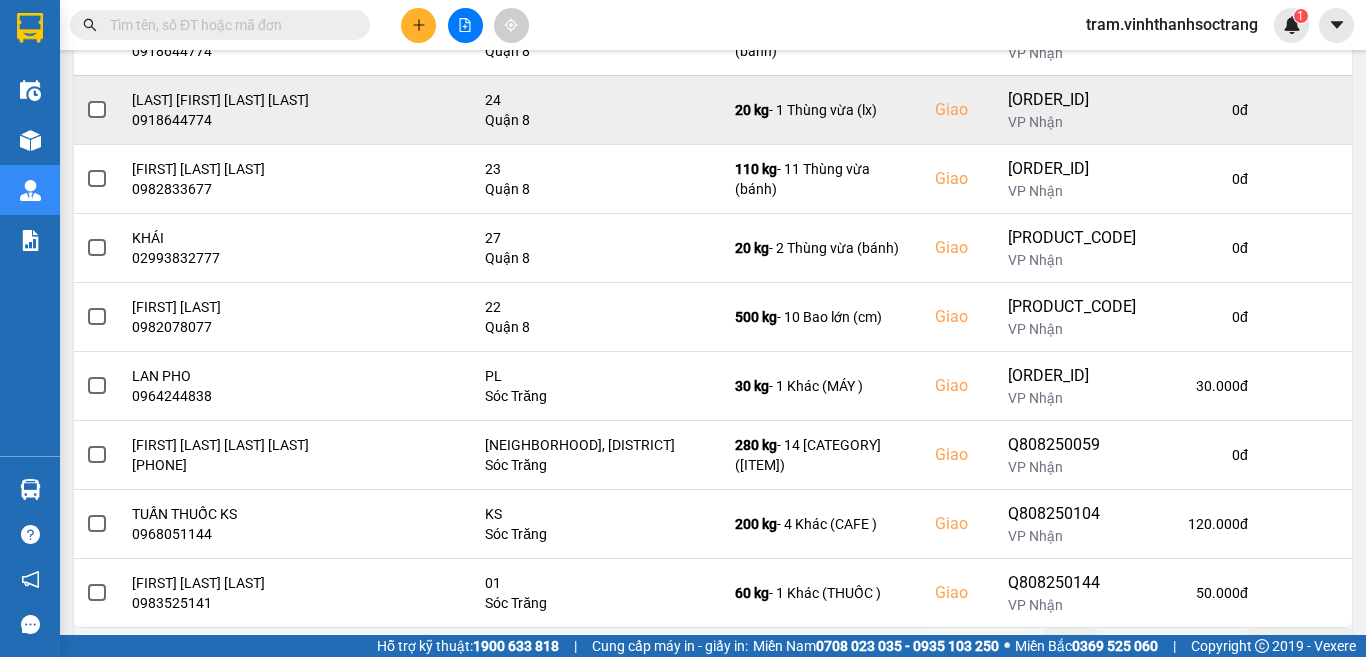 scroll, scrollTop: 439, scrollLeft: 0, axis: vertical 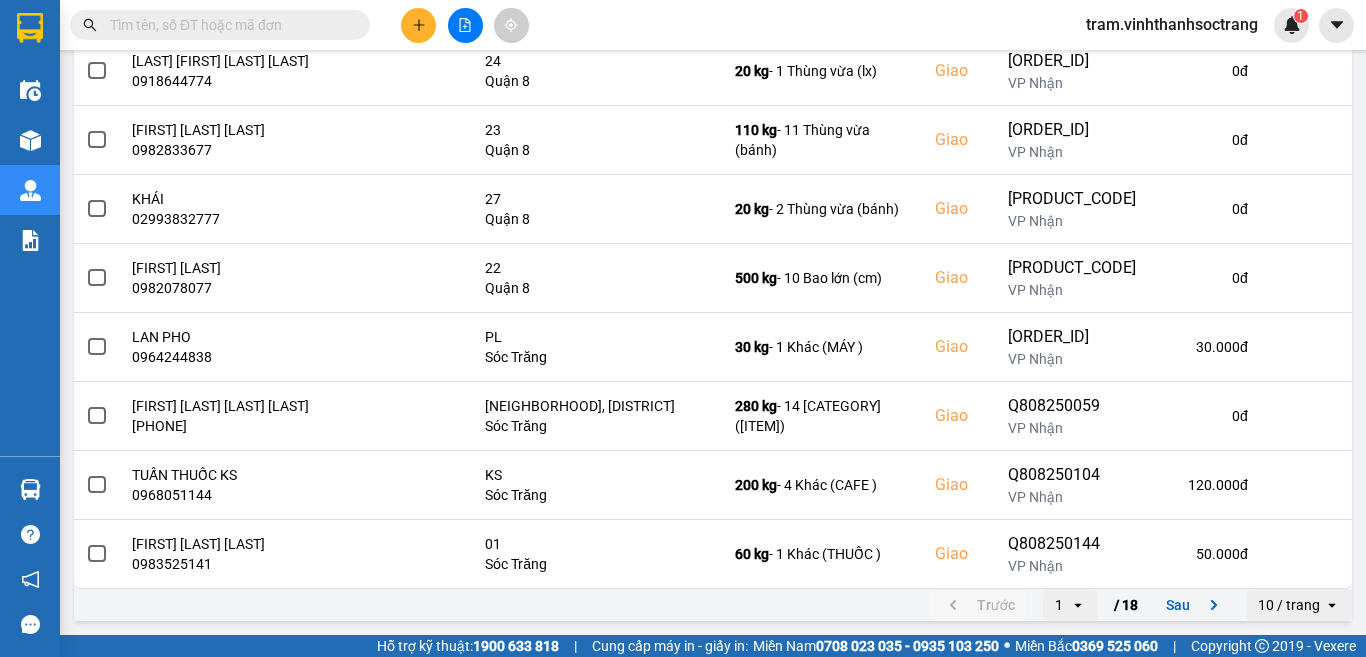 click on "10 / trang" at bounding box center (1285, 605) 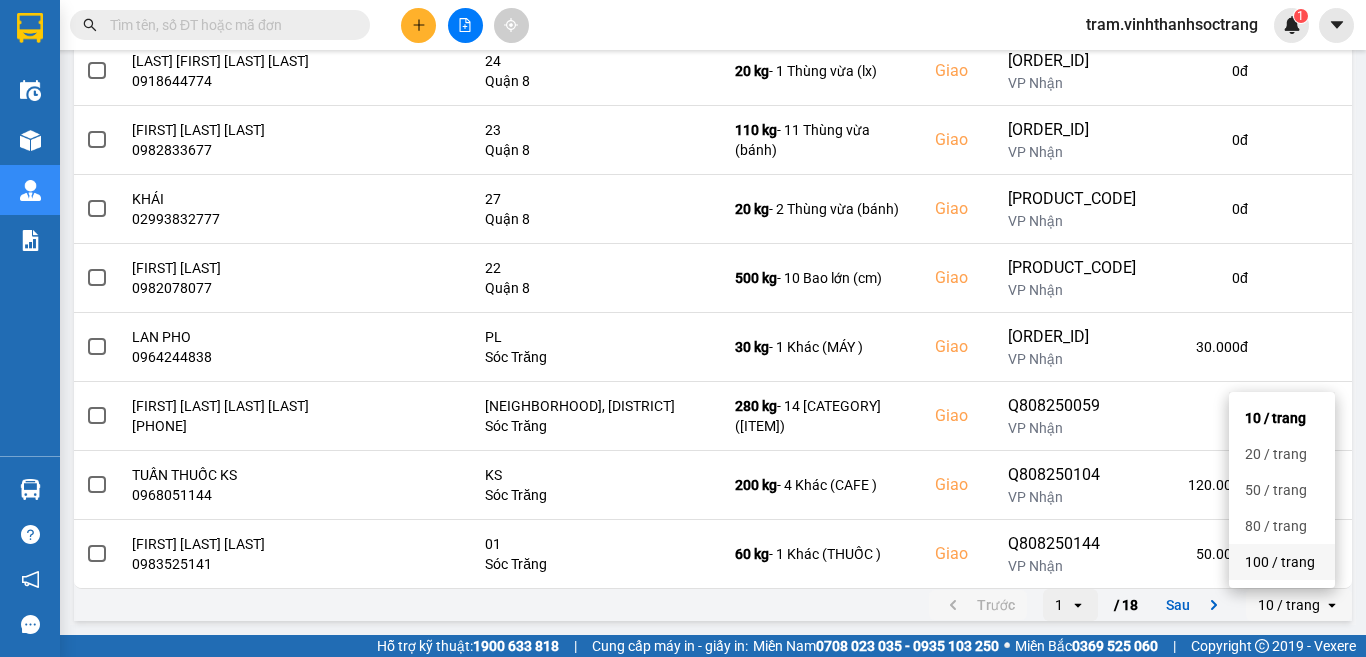 click on "100 / trang" at bounding box center [1282, 562] 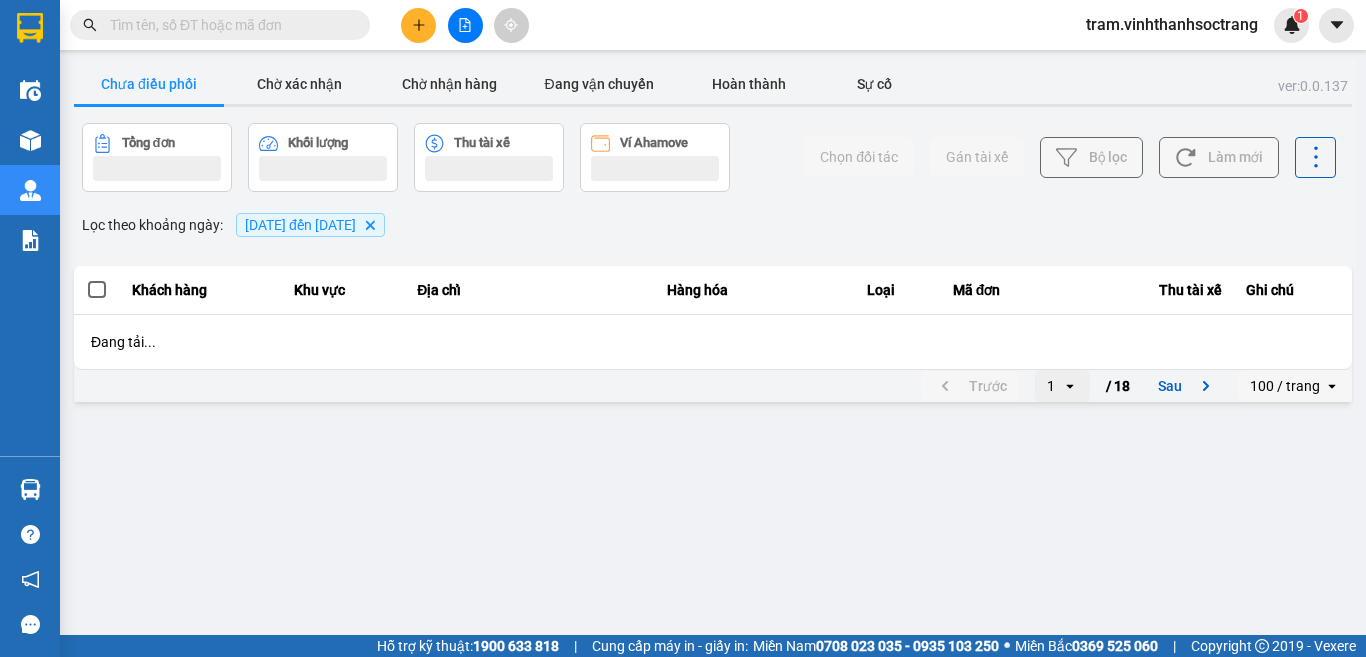 scroll, scrollTop: 0, scrollLeft: 0, axis: both 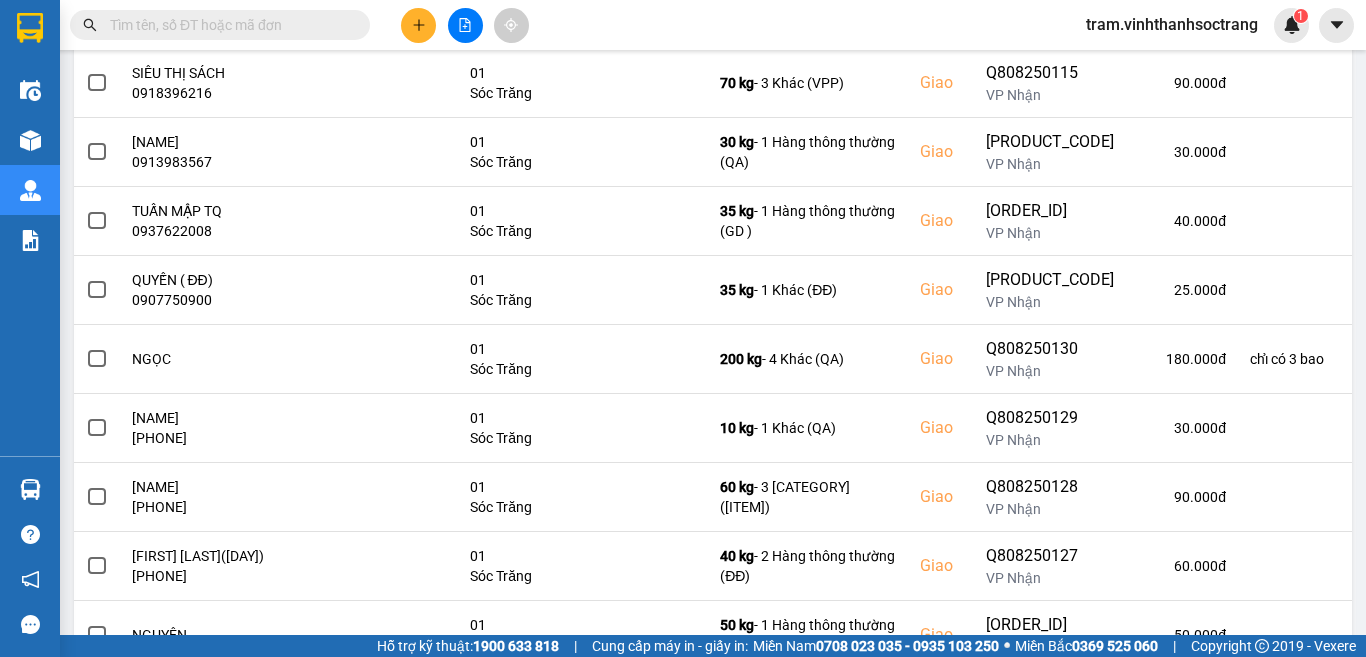 click at bounding box center (228, 25) 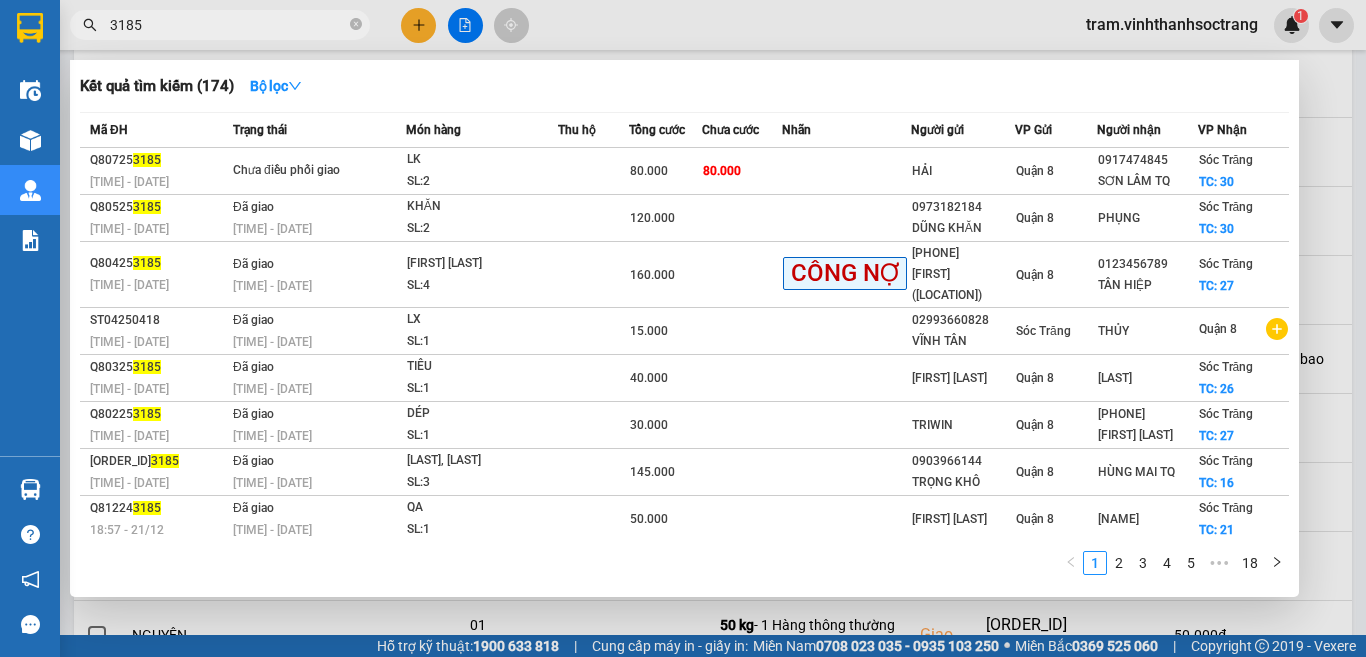 type on "3185" 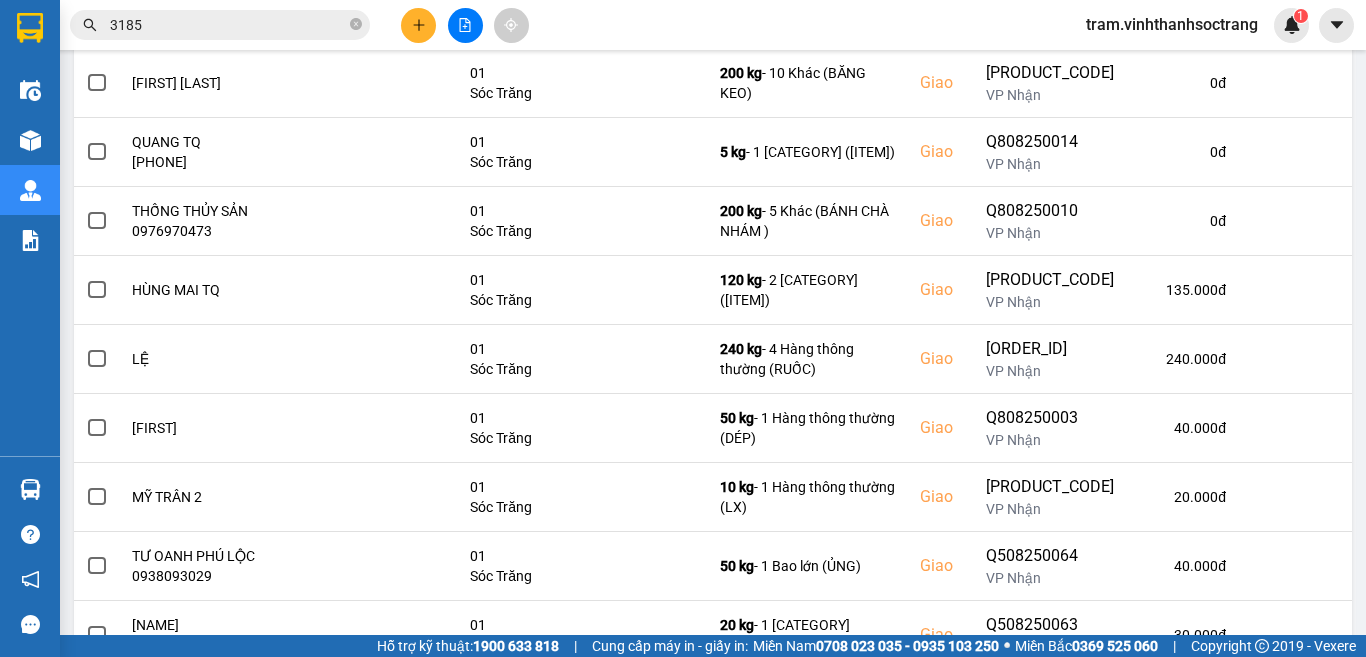scroll, scrollTop: 6649, scrollLeft: 0, axis: vertical 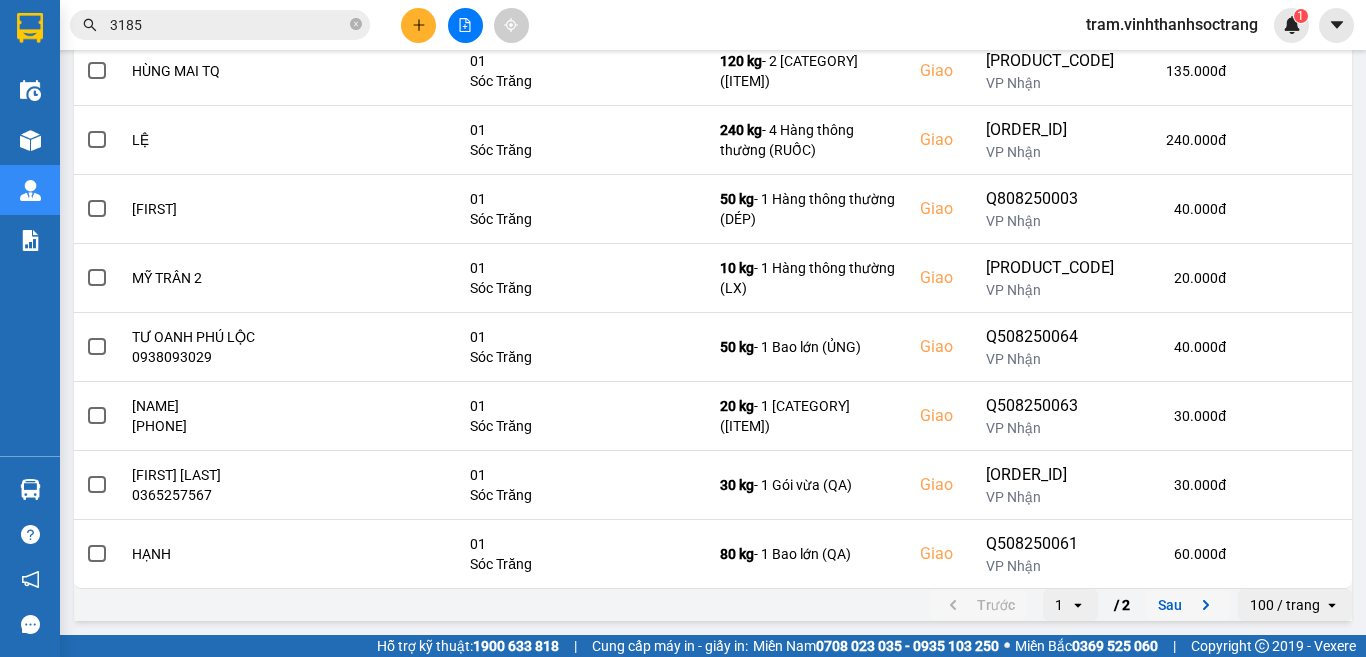 click 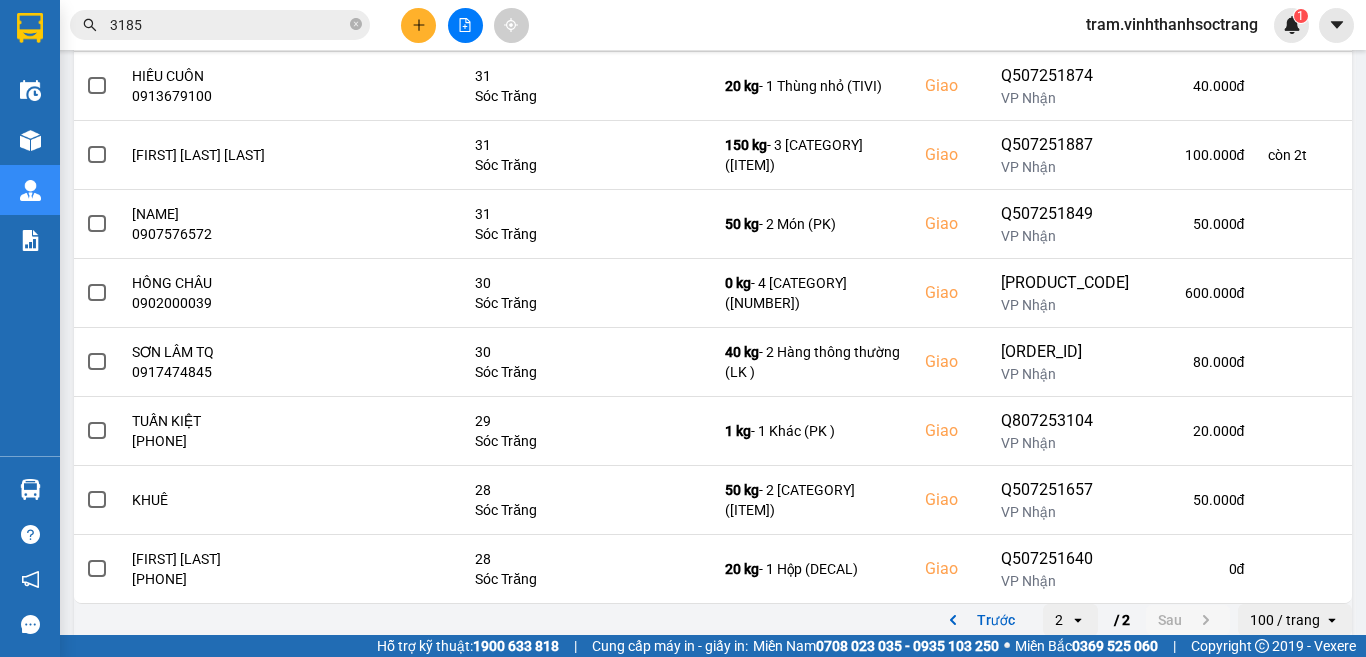 scroll, scrollTop: 5062, scrollLeft: 0, axis: vertical 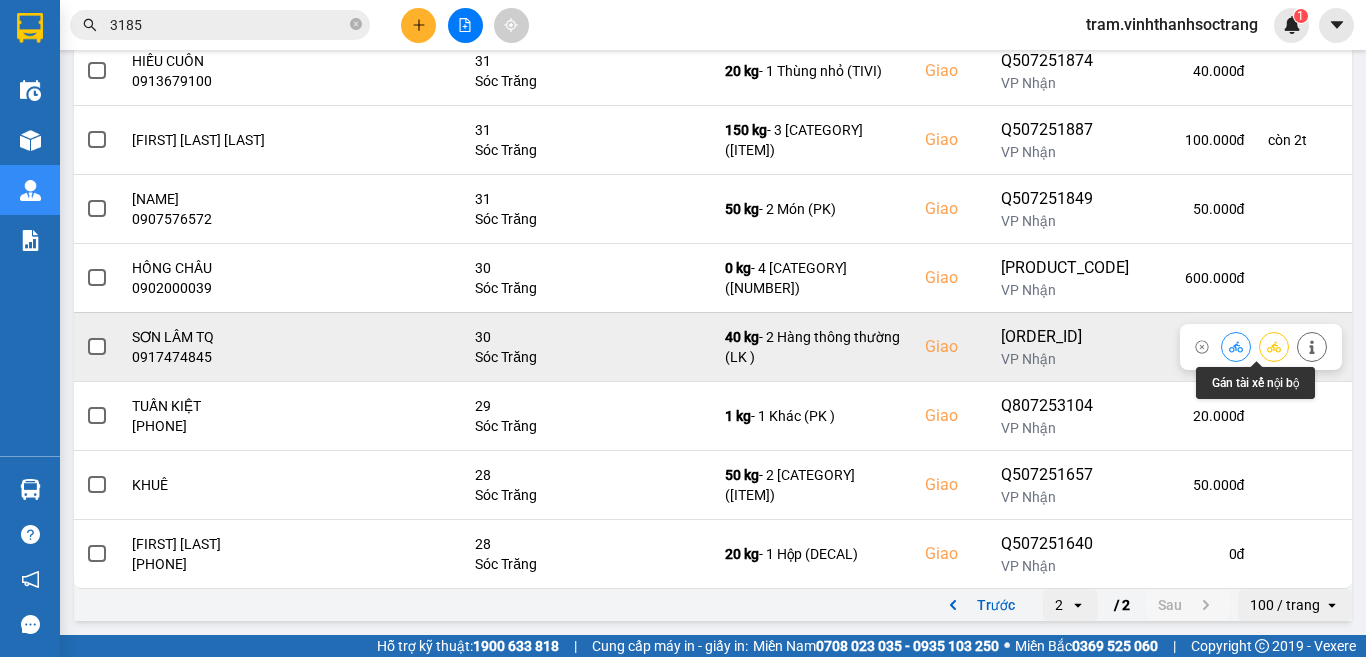 click 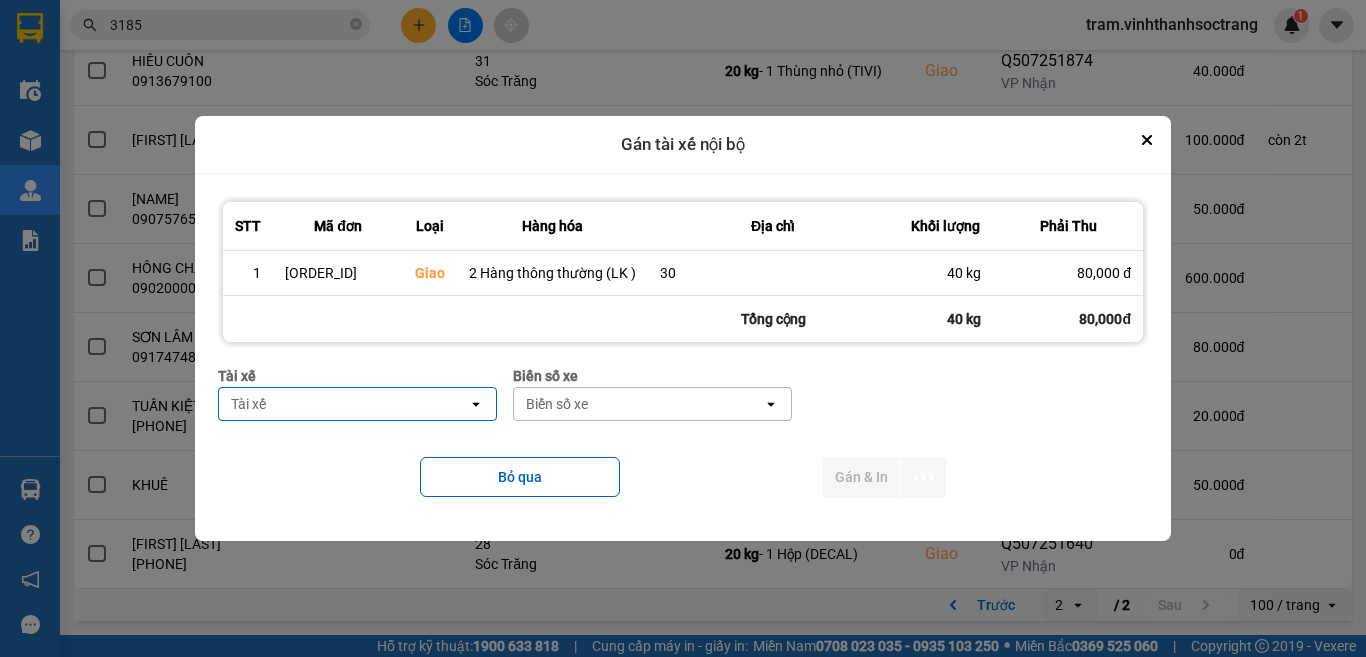 click on "Tài xế" at bounding box center [343, 404] 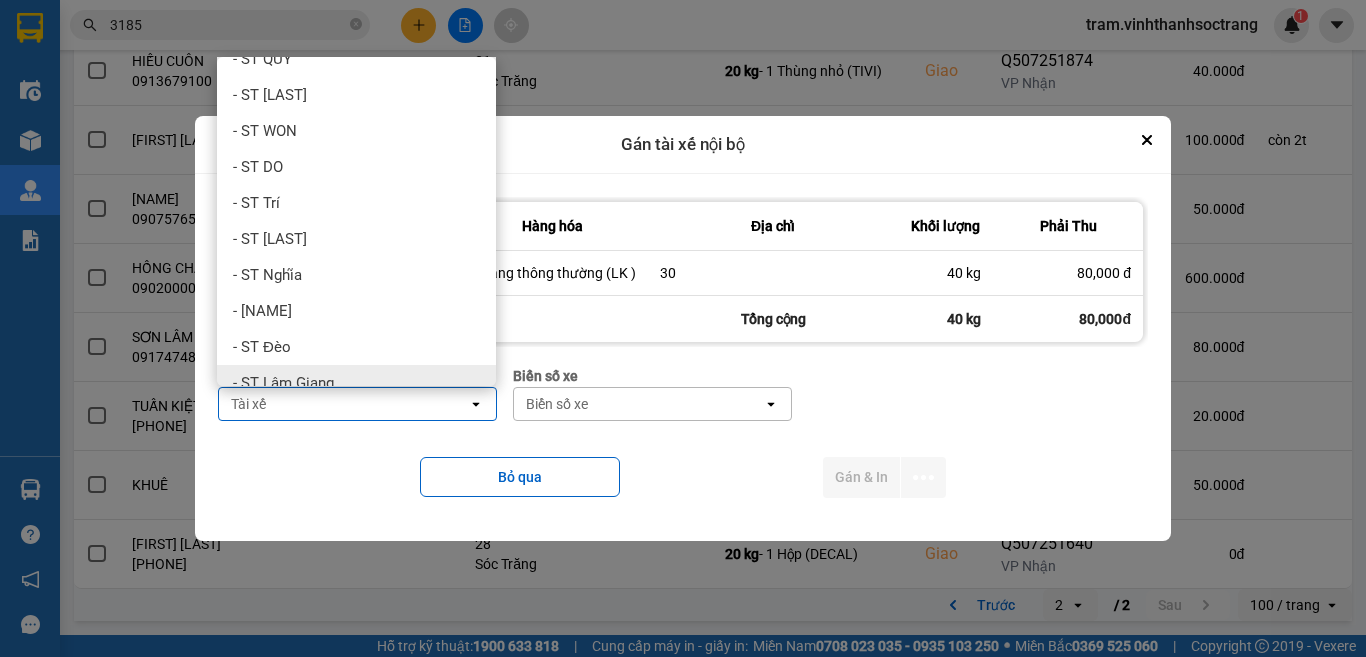 scroll, scrollTop: 47, scrollLeft: 0, axis: vertical 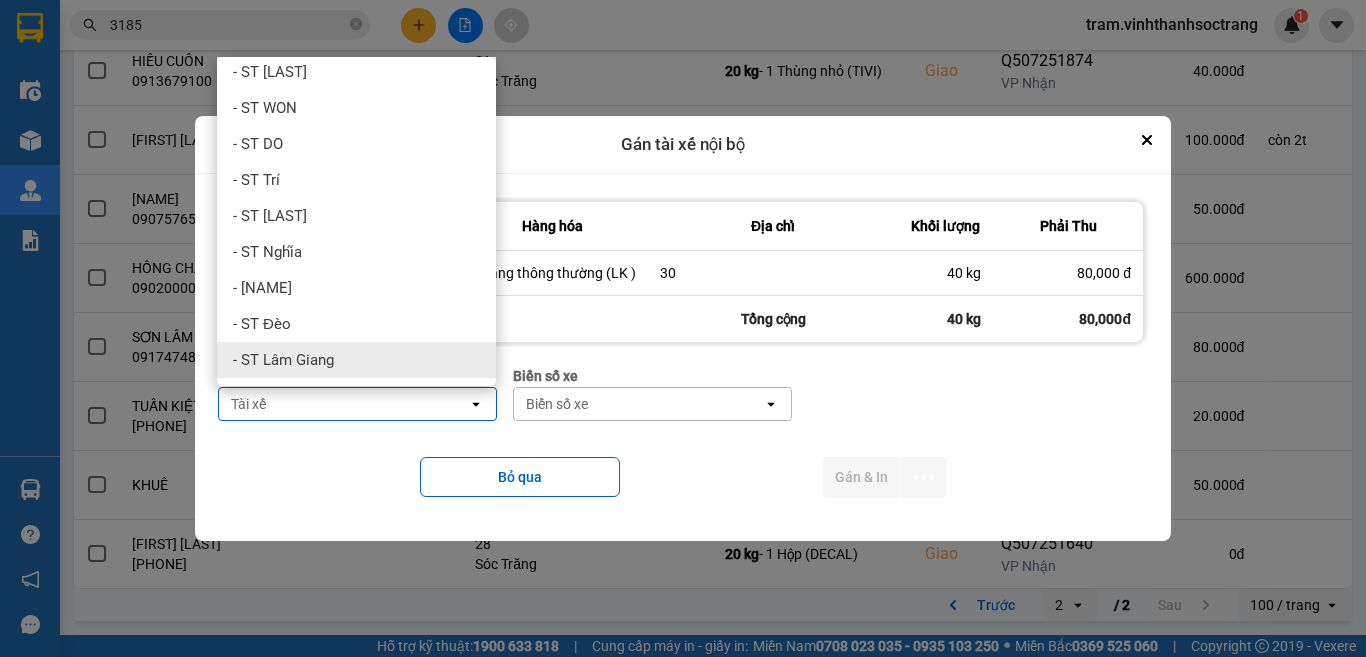 click on "- ST Lâm Giang" at bounding box center (356, 360) 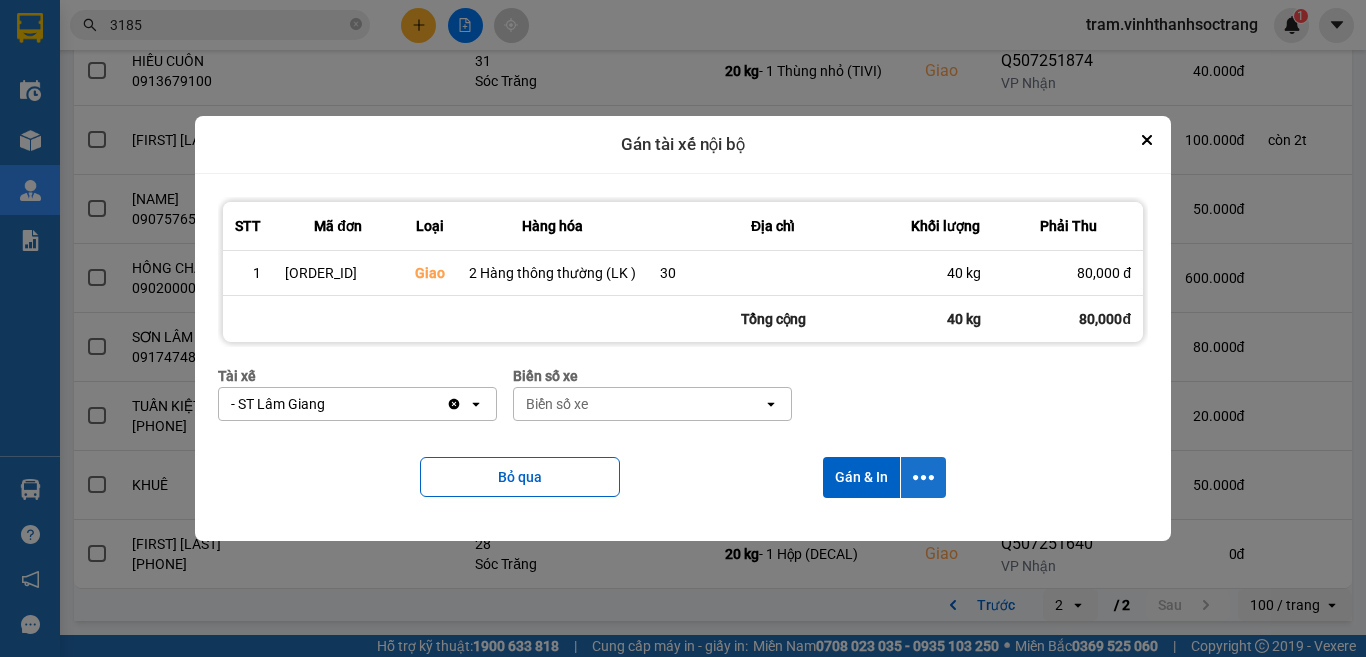 click 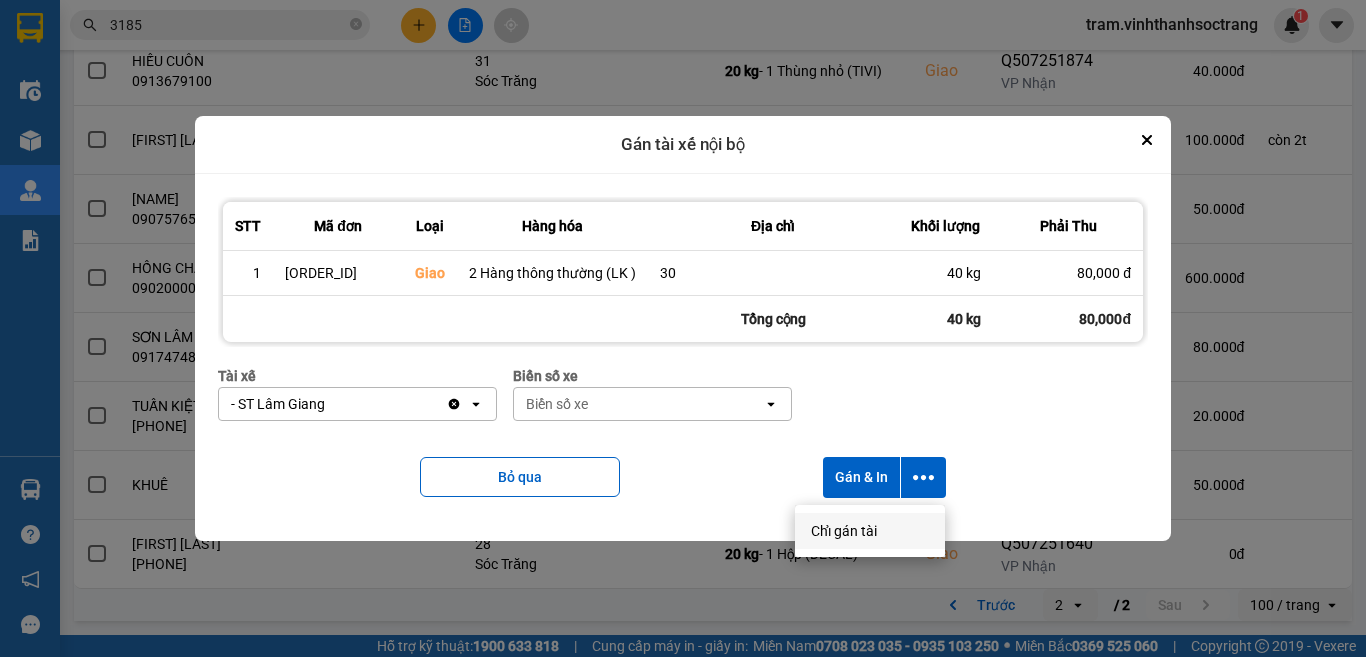 click on "Chỉ gán tài" at bounding box center [844, 531] 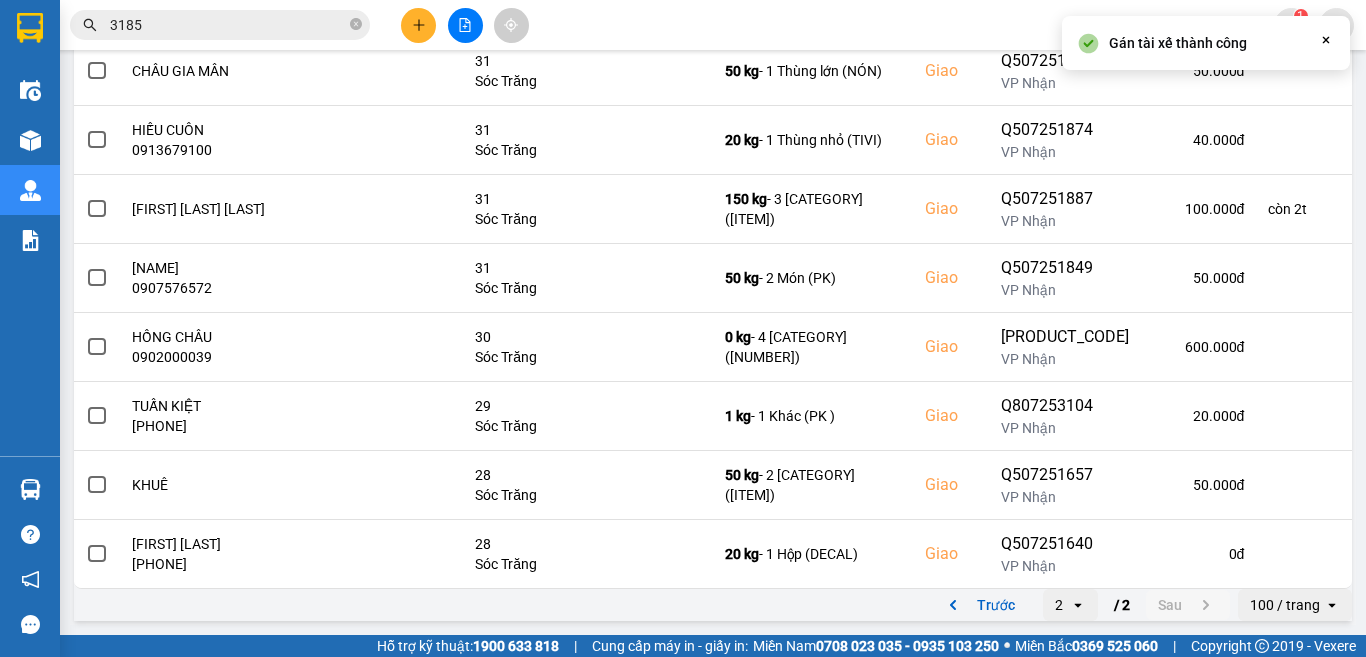 scroll, scrollTop: 0, scrollLeft: 0, axis: both 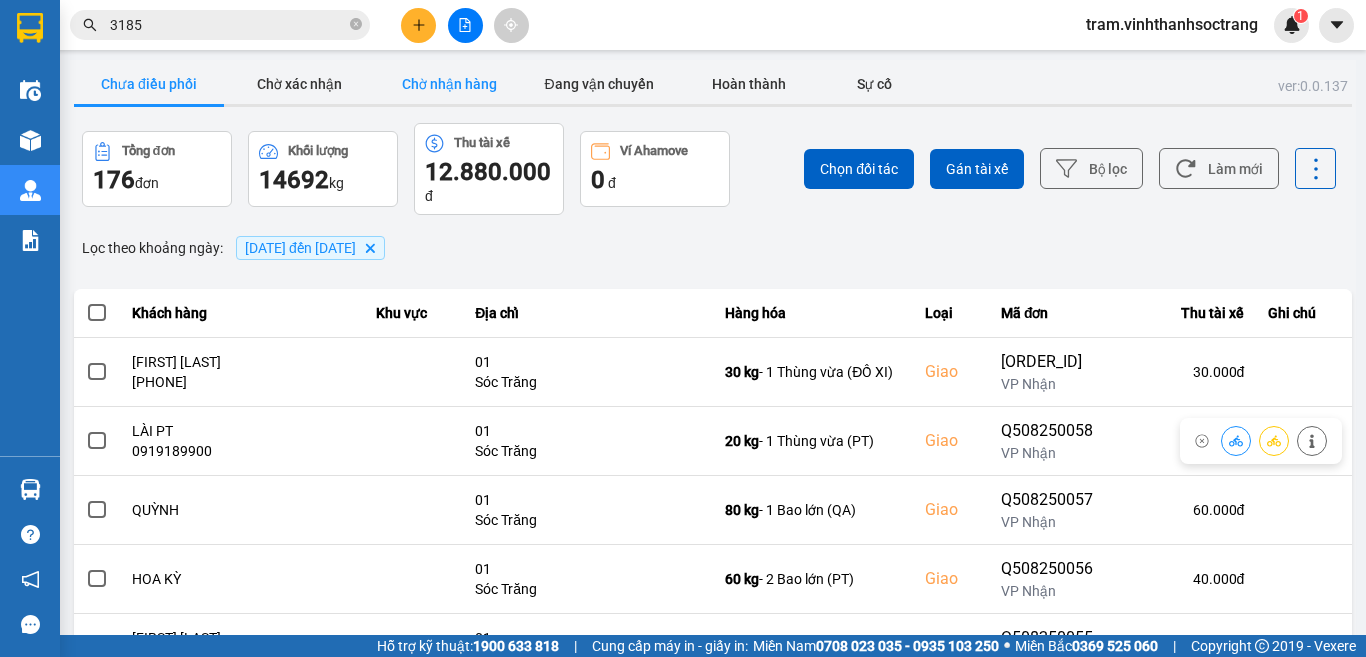 click on "Chờ nhận hàng" at bounding box center (449, 84) 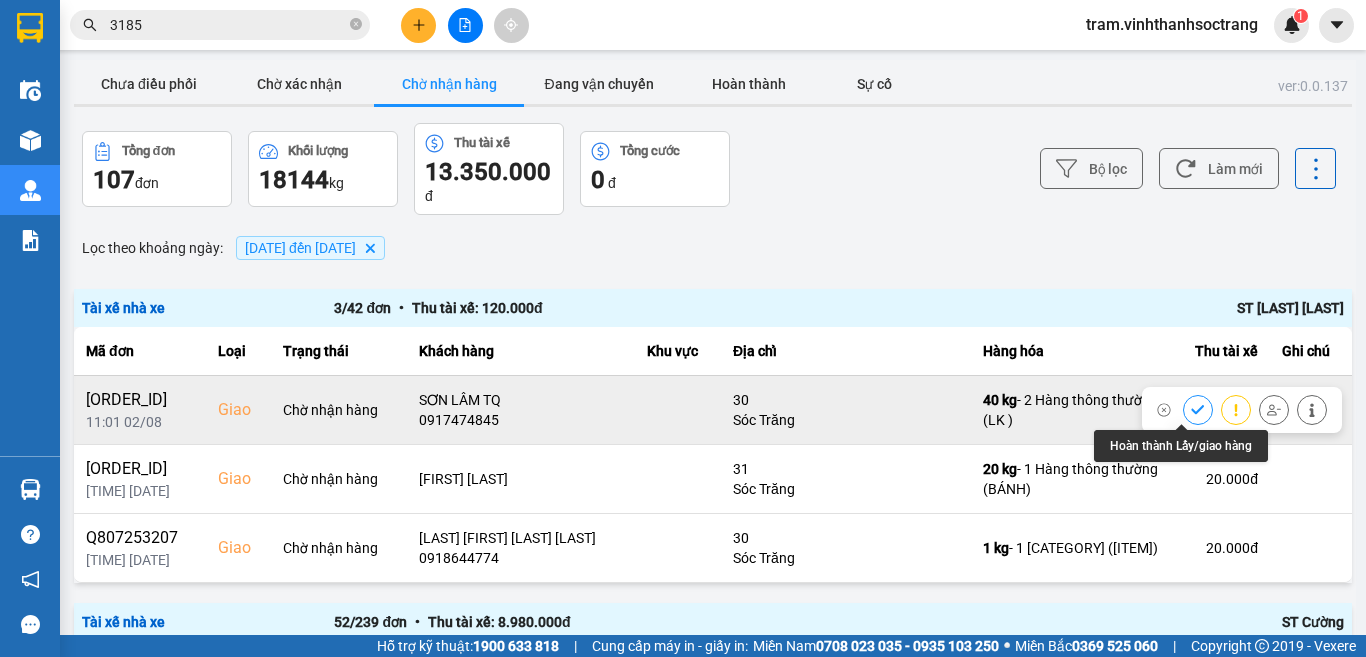 click at bounding box center [1198, 409] 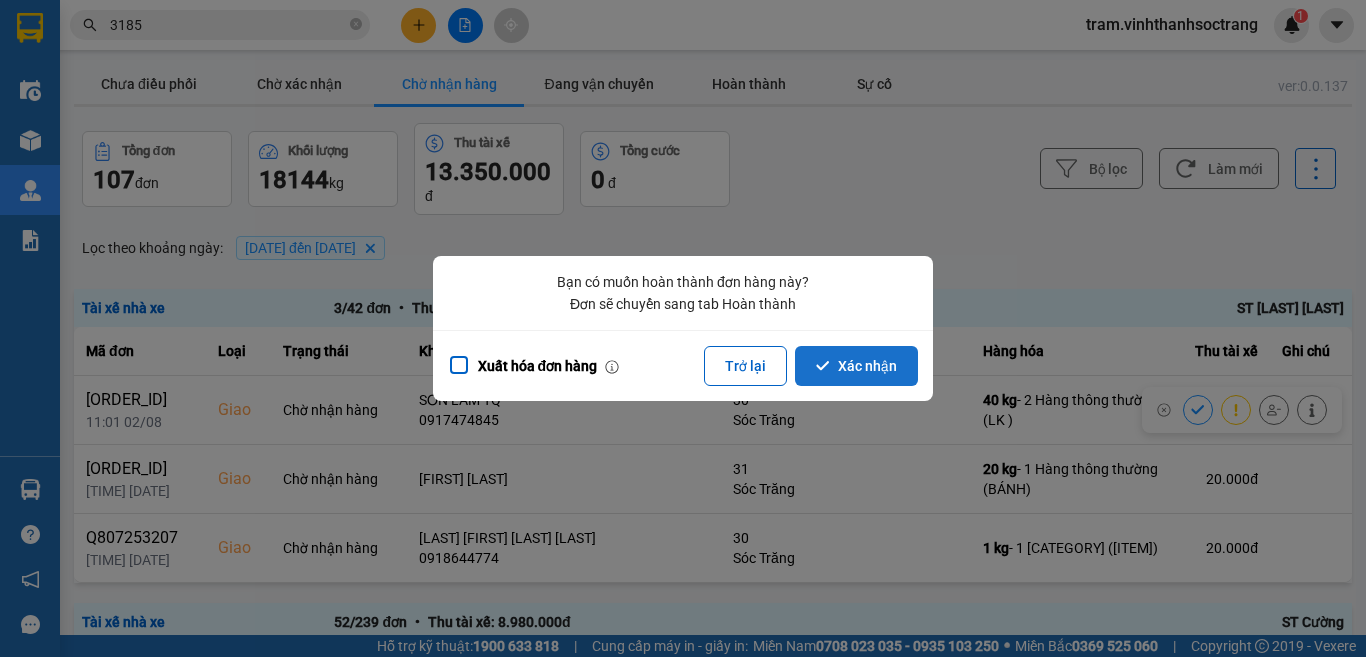 click on "Xác nhận" at bounding box center (856, 366) 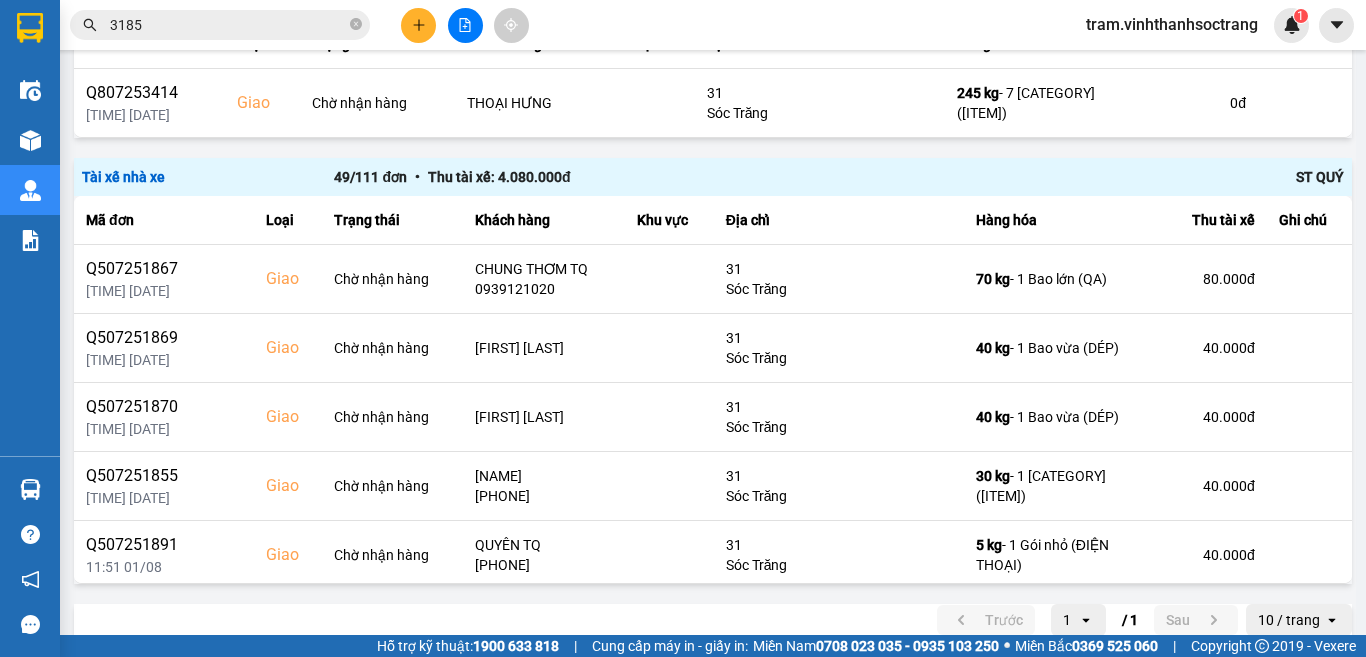 scroll, scrollTop: 1266, scrollLeft: 0, axis: vertical 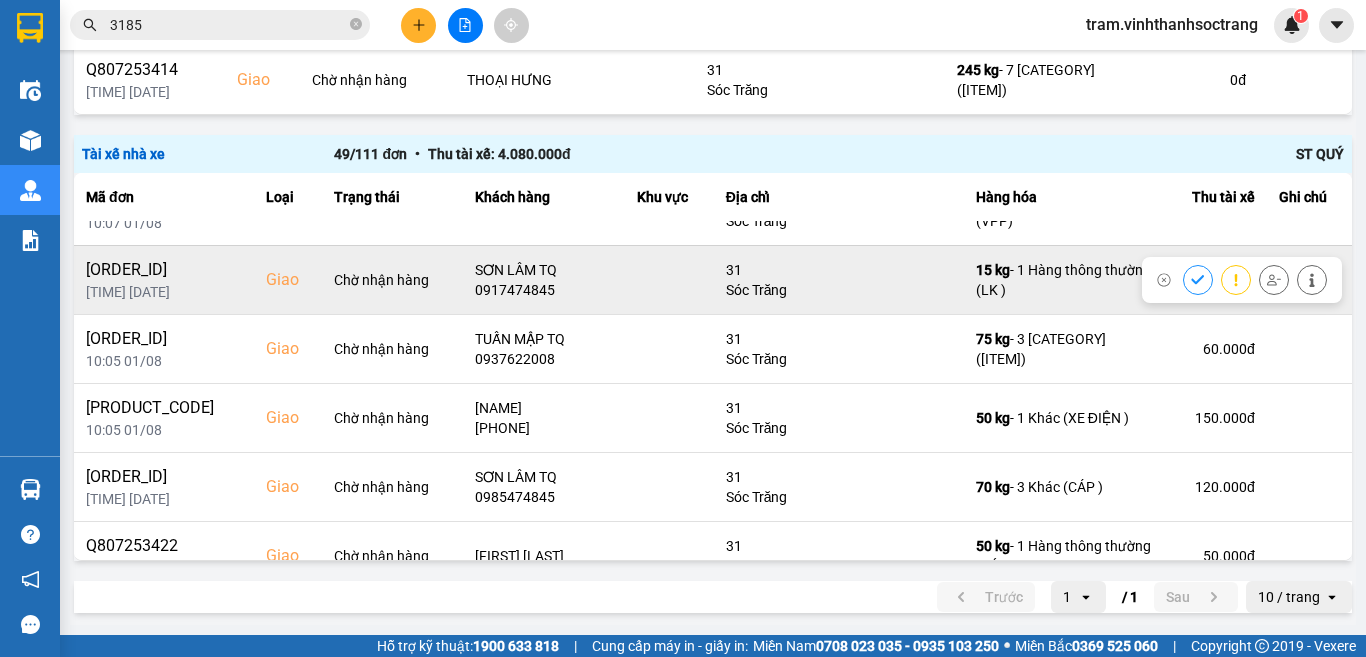 click 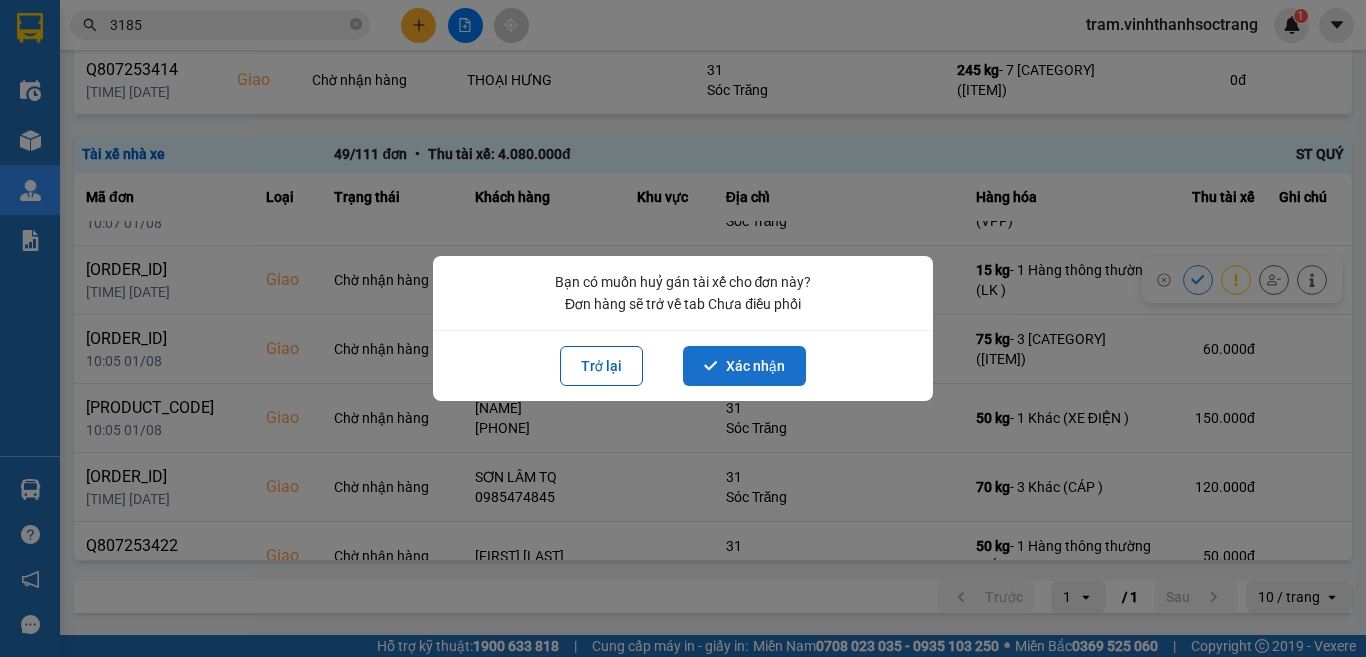 click on "Xác nhận" at bounding box center [744, 366] 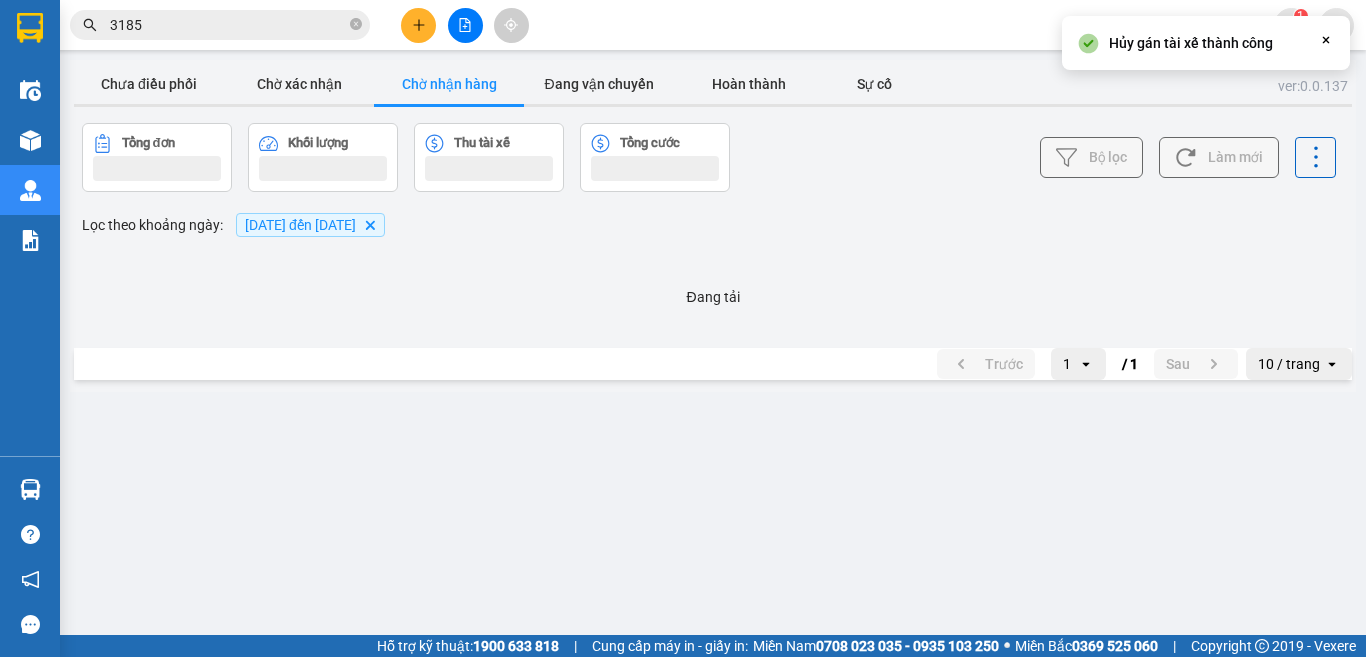 scroll, scrollTop: 0, scrollLeft: 0, axis: both 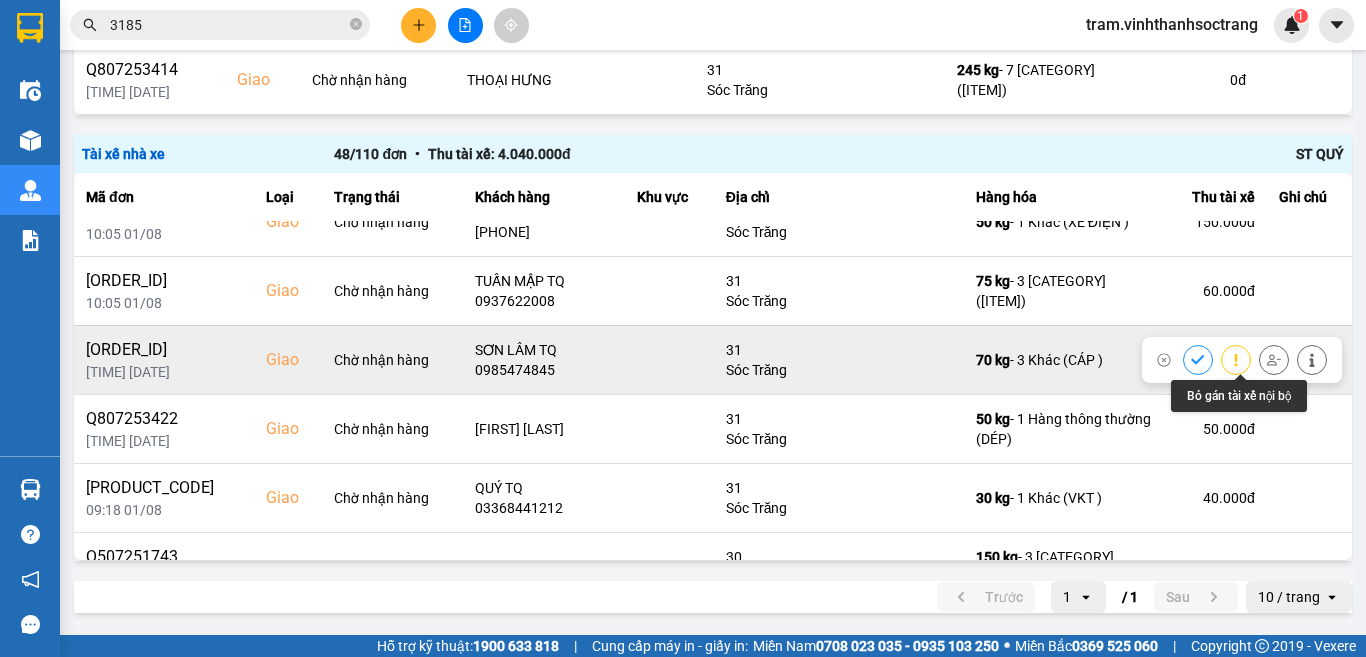 click at bounding box center [1274, 359] 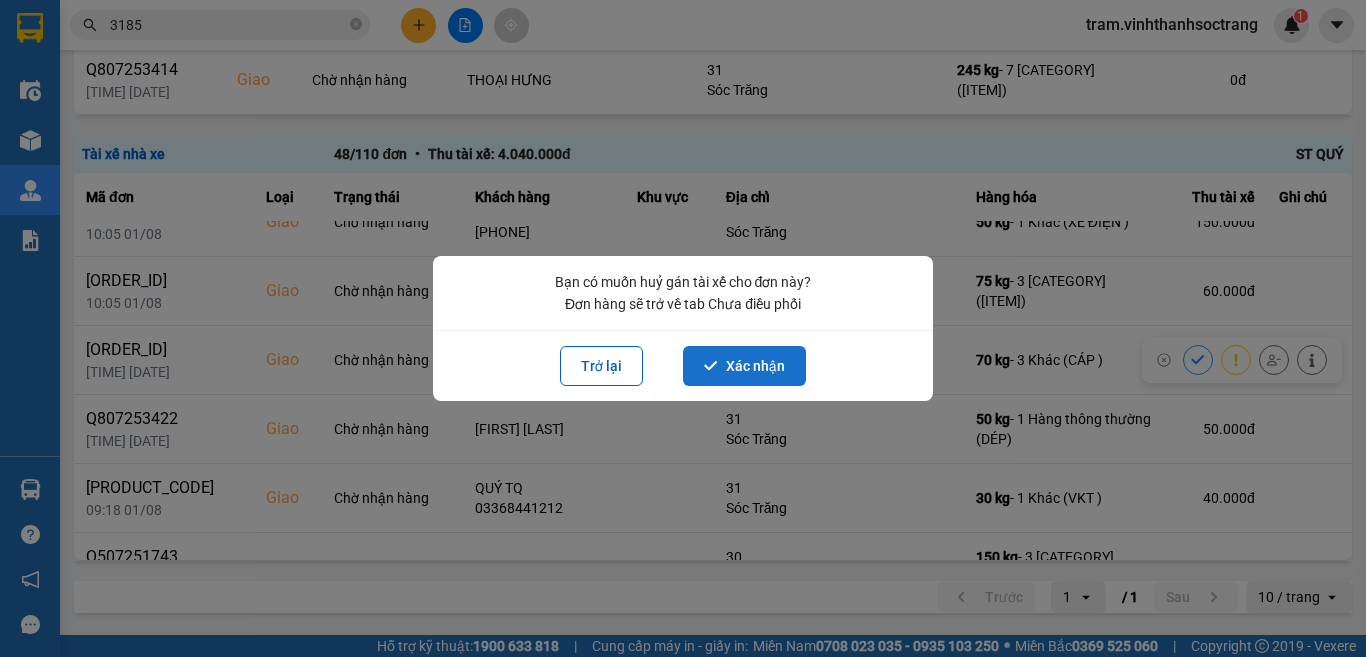 click on "Xác nhận" at bounding box center (744, 366) 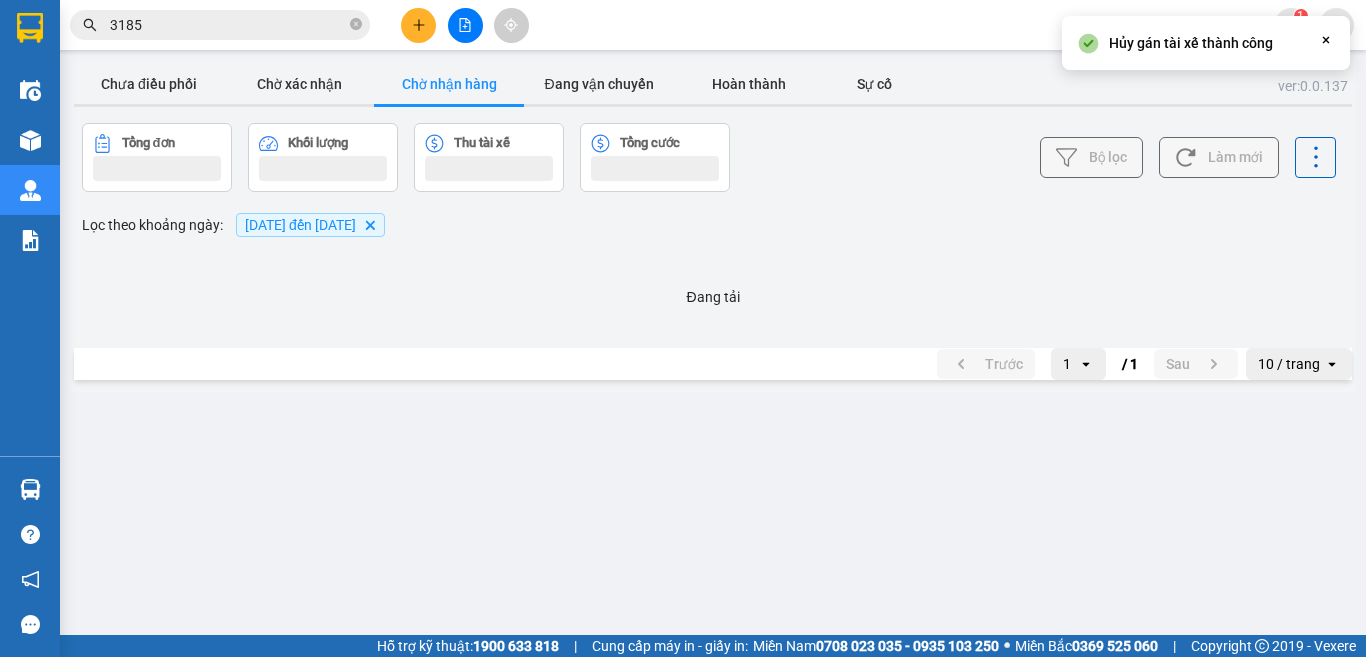 scroll, scrollTop: 0, scrollLeft: 0, axis: both 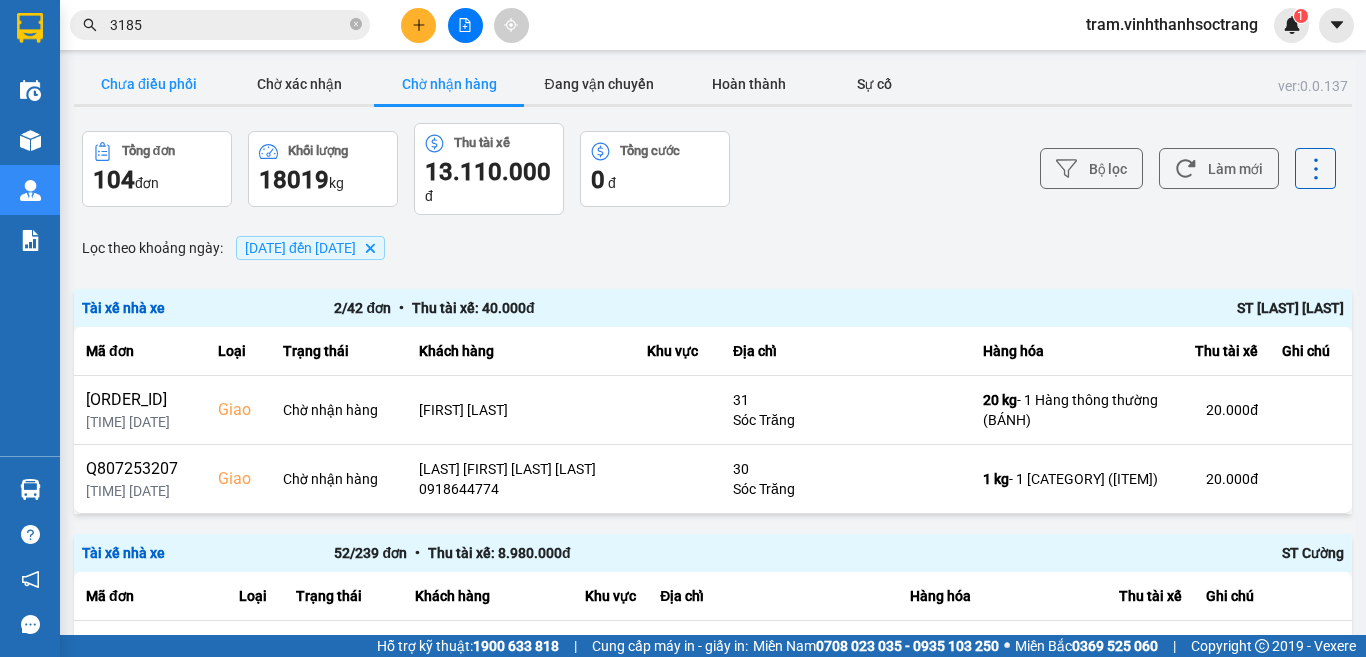 click on "Chưa điều phối" at bounding box center (149, 84) 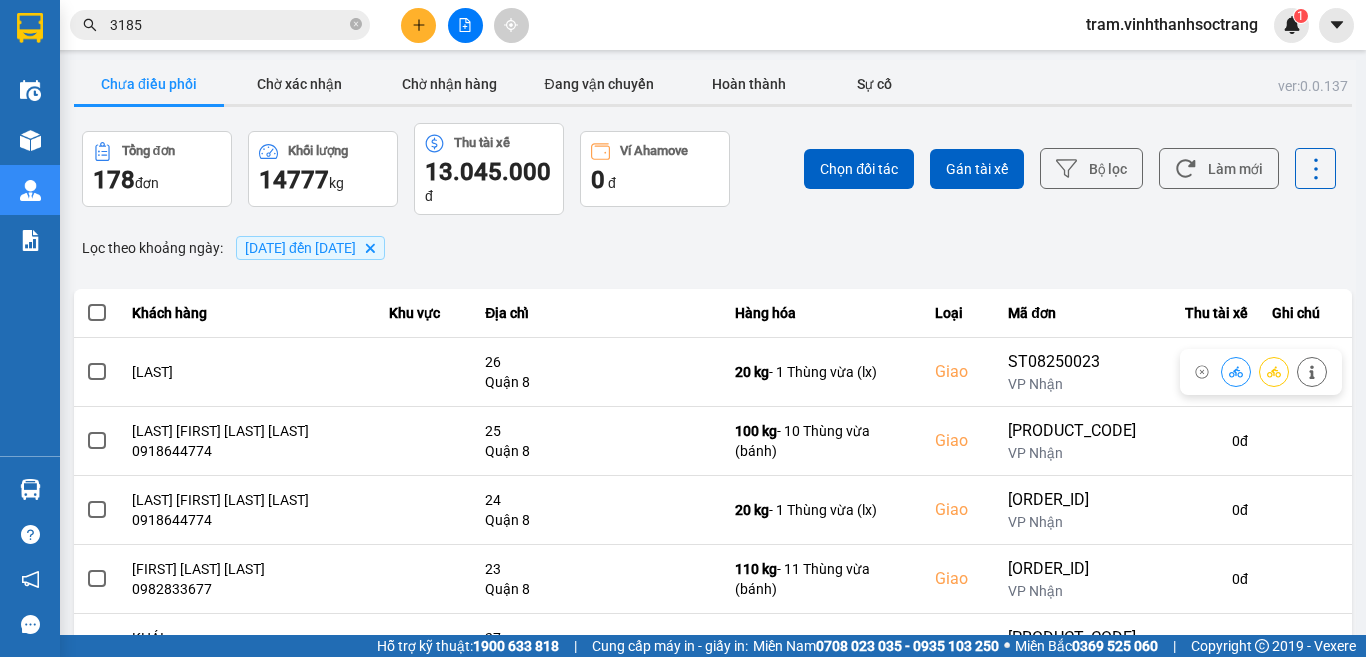 scroll, scrollTop: 439, scrollLeft: 0, axis: vertical 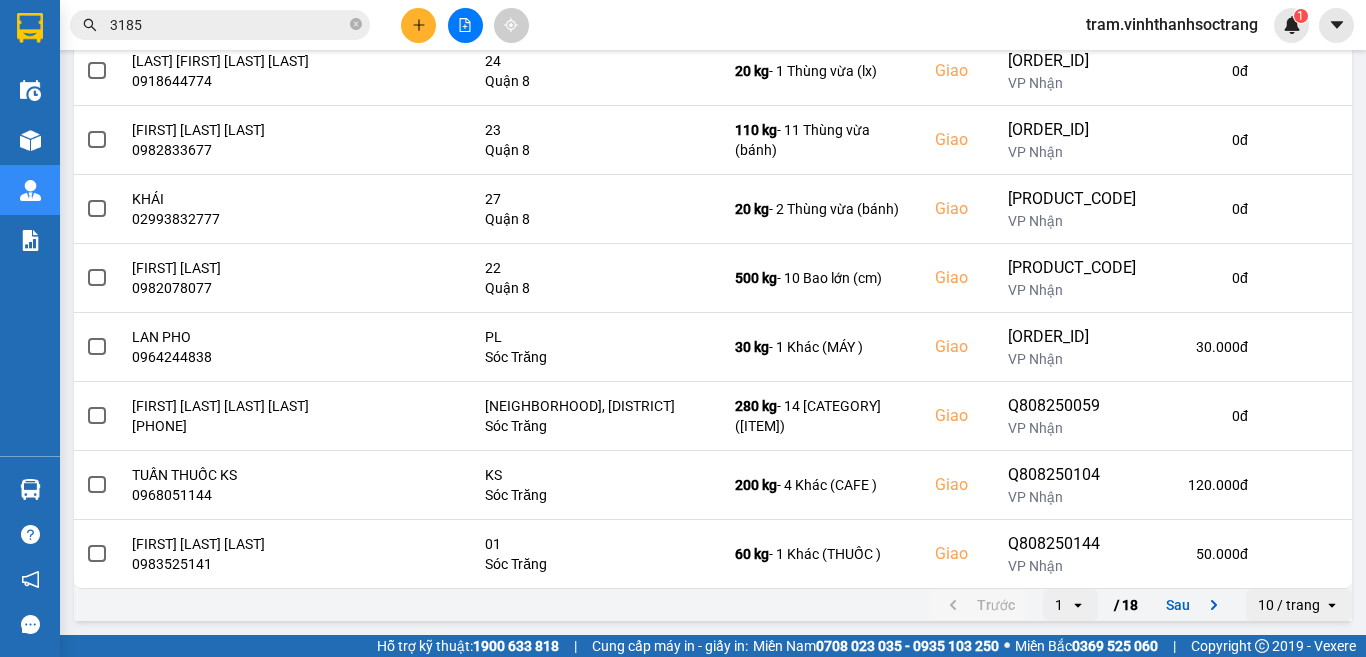 click on "10 / trang" at bounding box center [1289, 605] 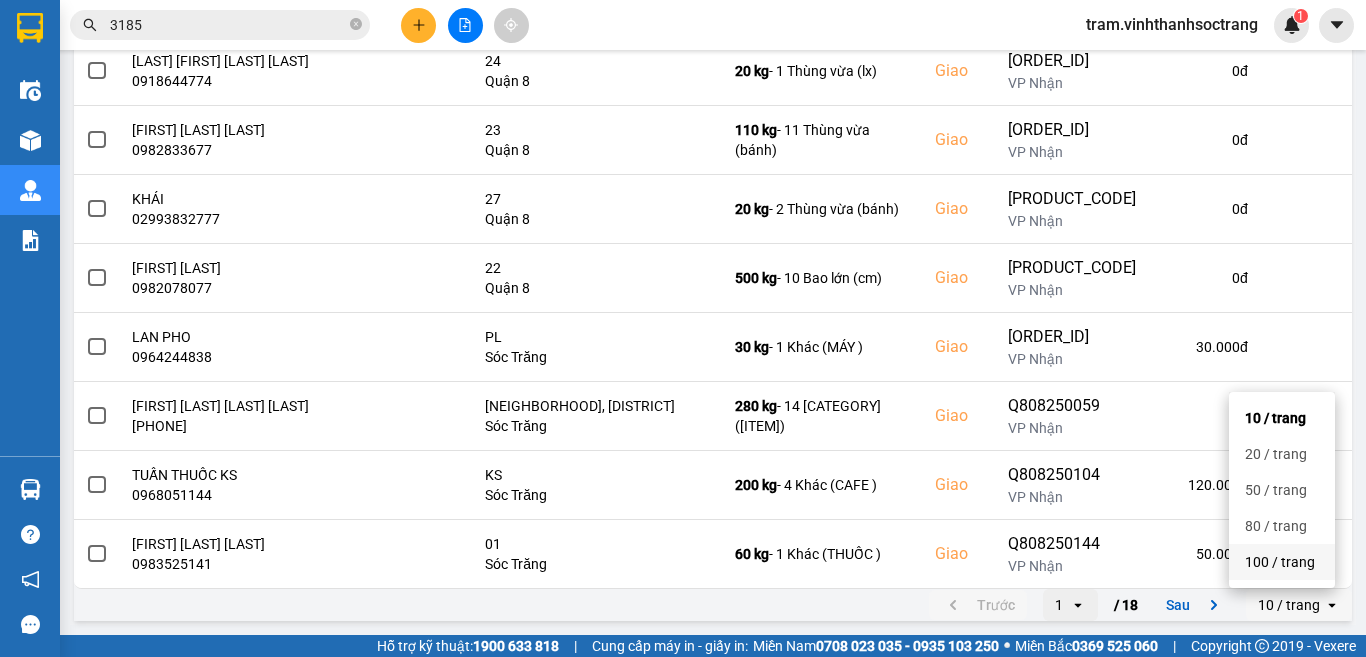 click on "100 / trang" at bounding box center (1282, 562) 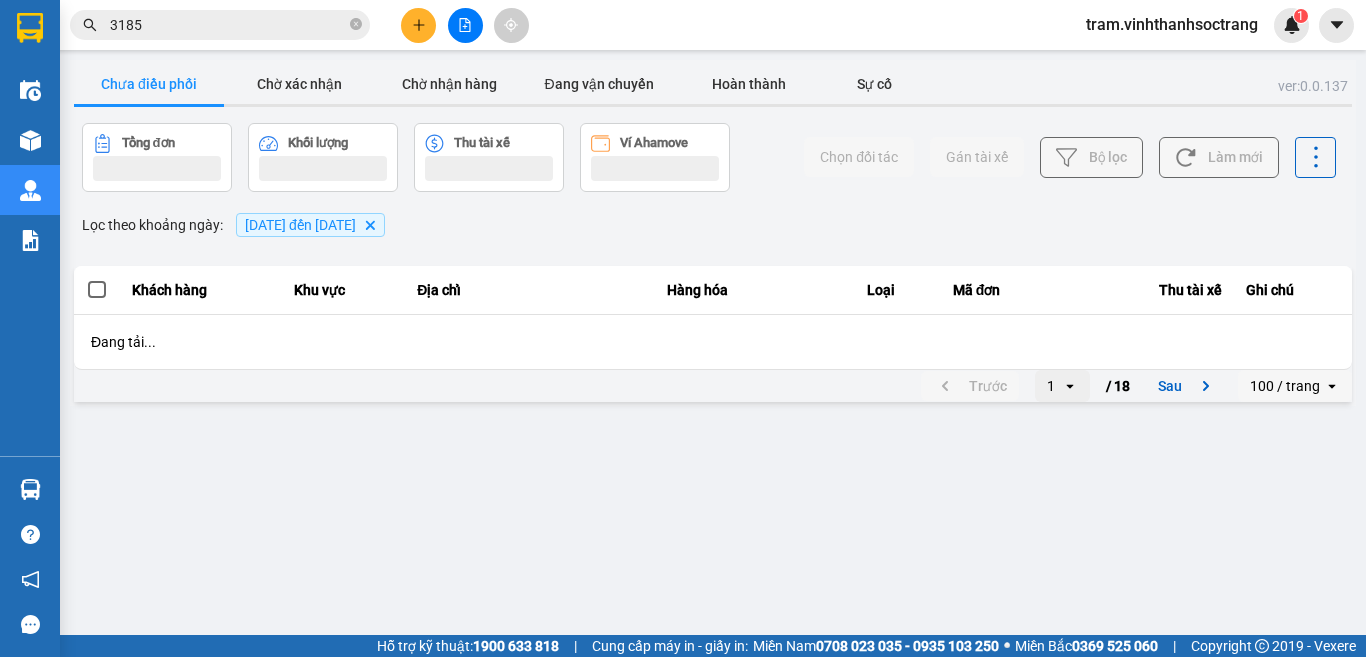 scroll, scrollTop: 0, scrollLeft: 0, axis: both 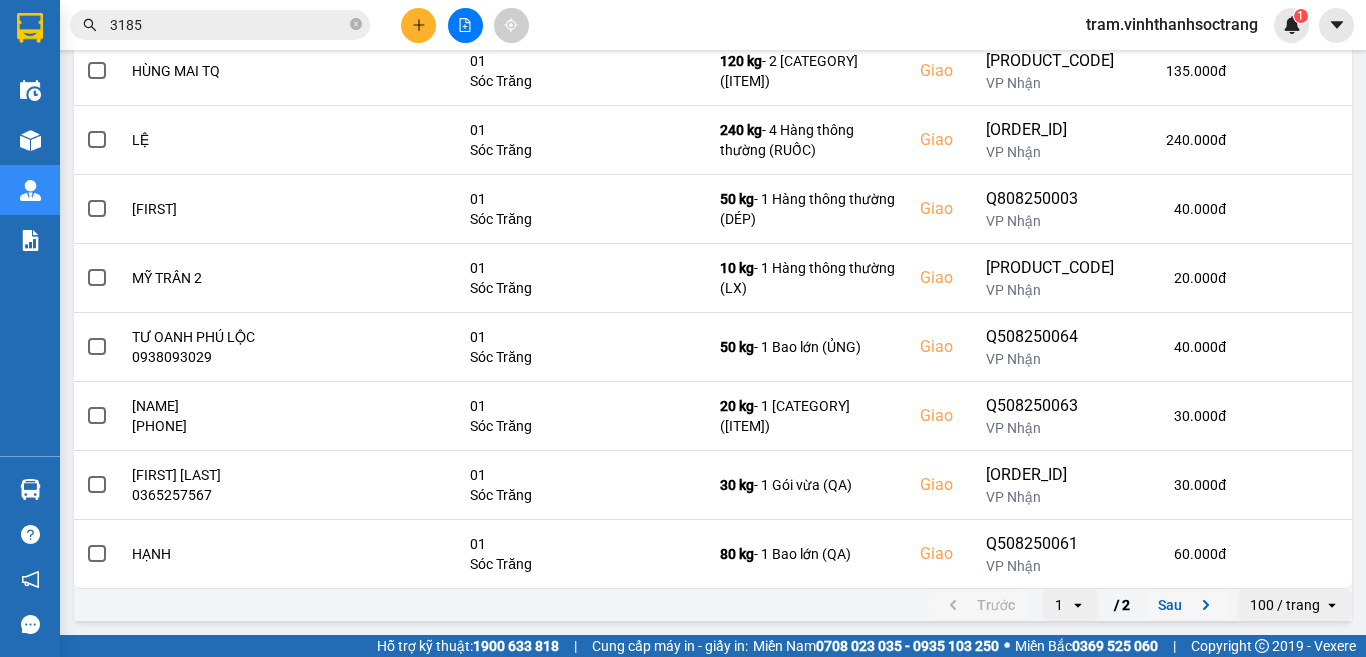 click 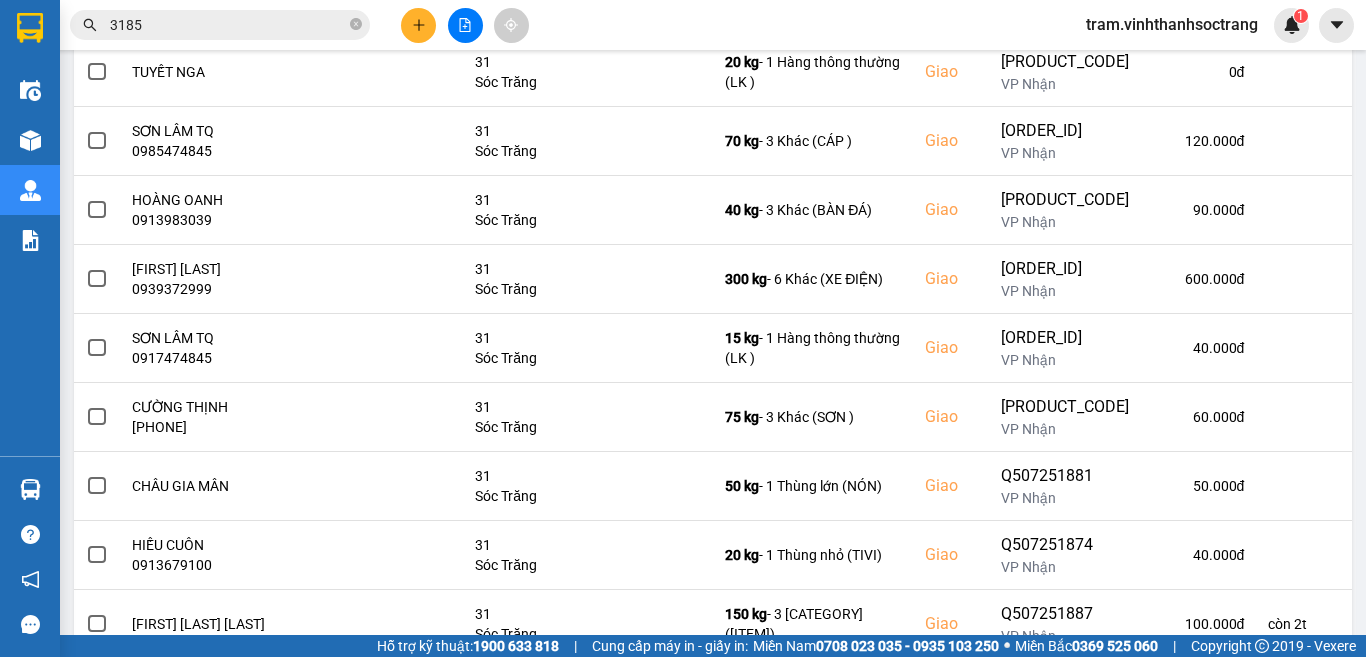scroll, scrollTop: 5131, scrollLeft: 0, axis: vertical 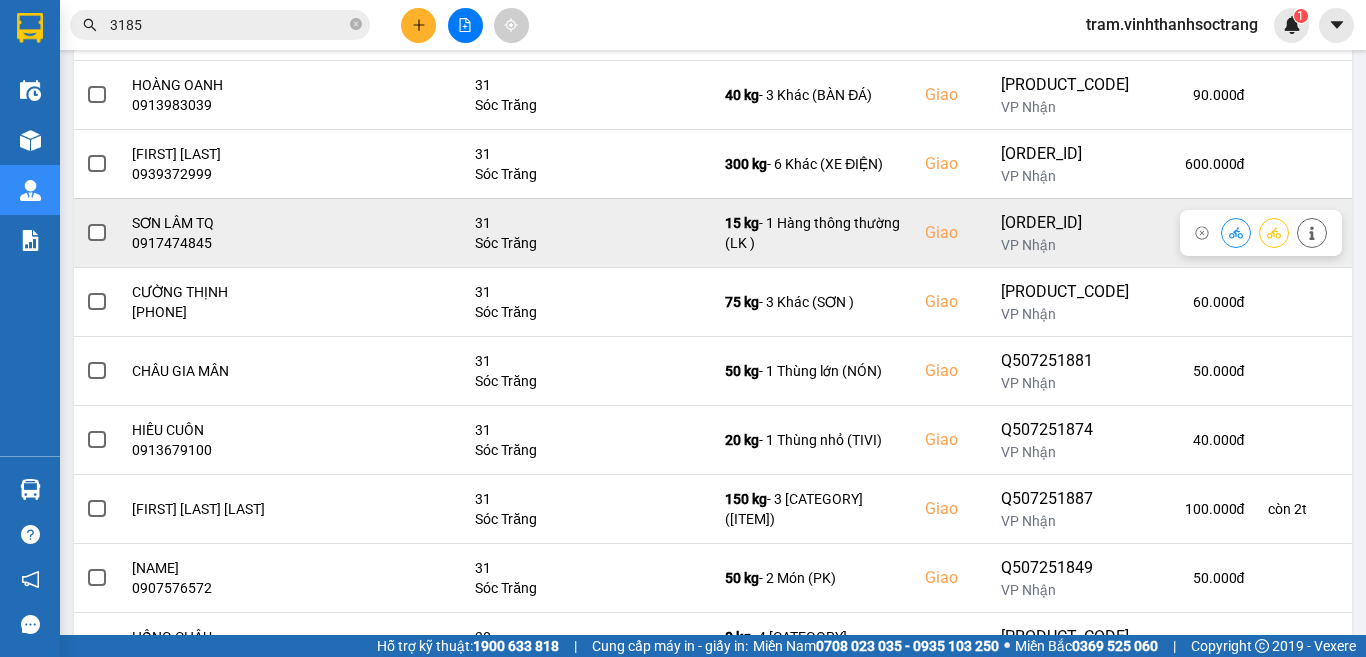 click at bounding box center (97, 233) 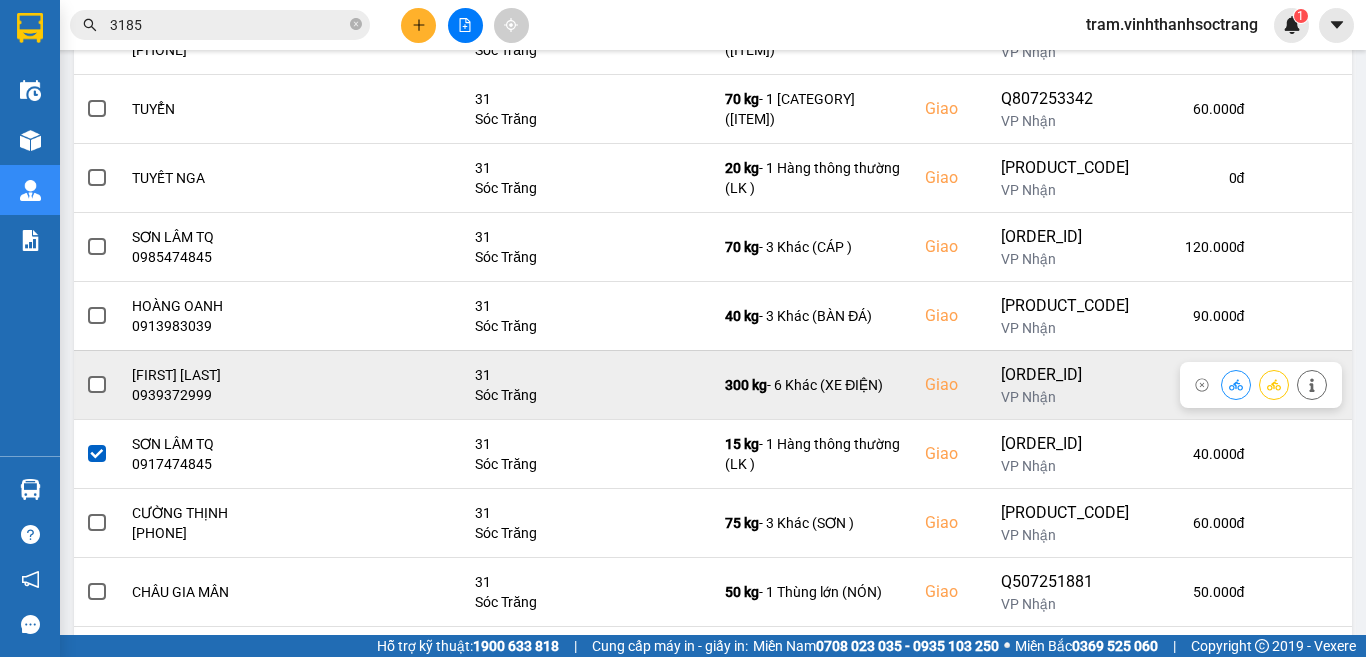 scroll, scrollTop: 4531, scrollLeft: 0, axis: vertical 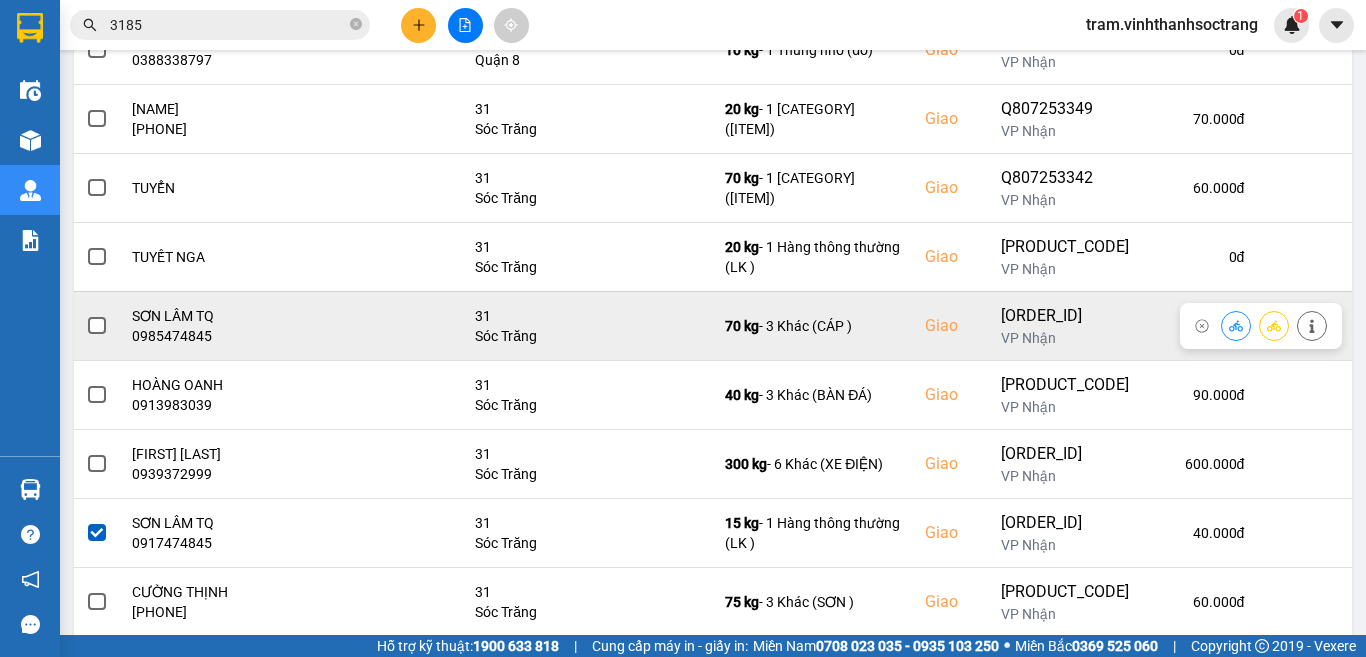 click at bounding box center (97, 326) 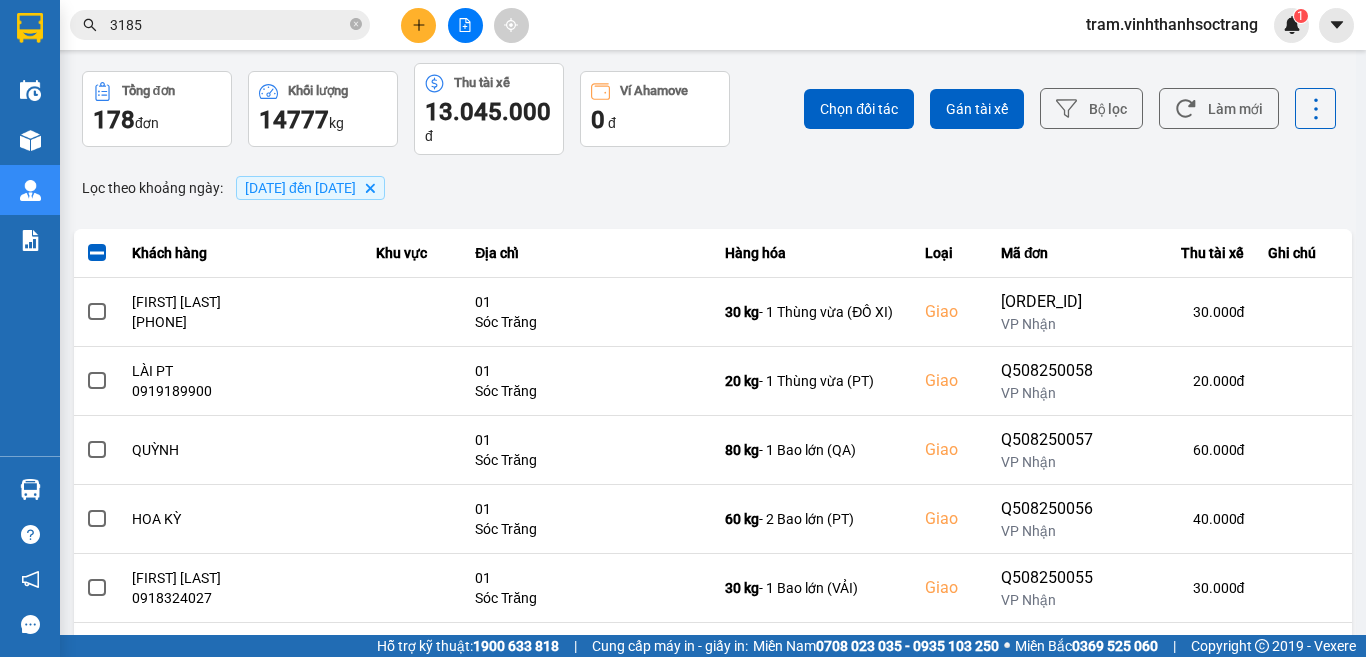 scroll, scrollTop: 0, scrollLeft: 0, axis: both 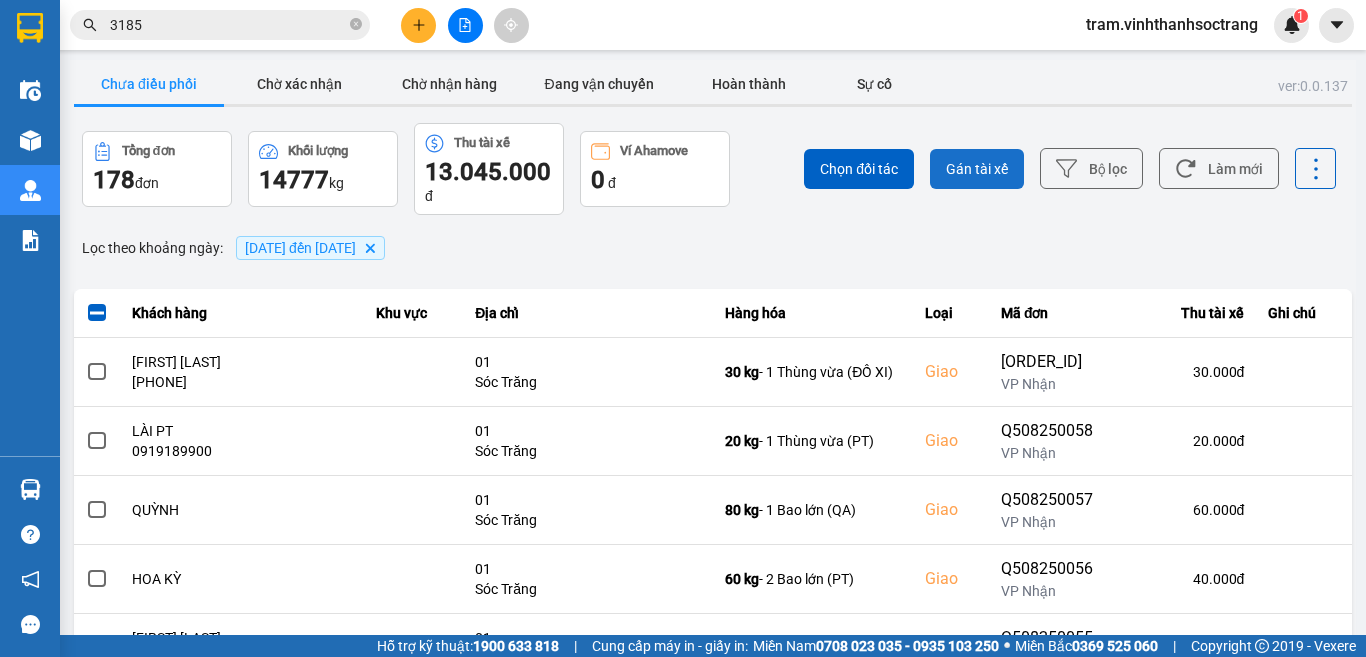 click on "Gán tài xế" at bounding box center (977, 169) 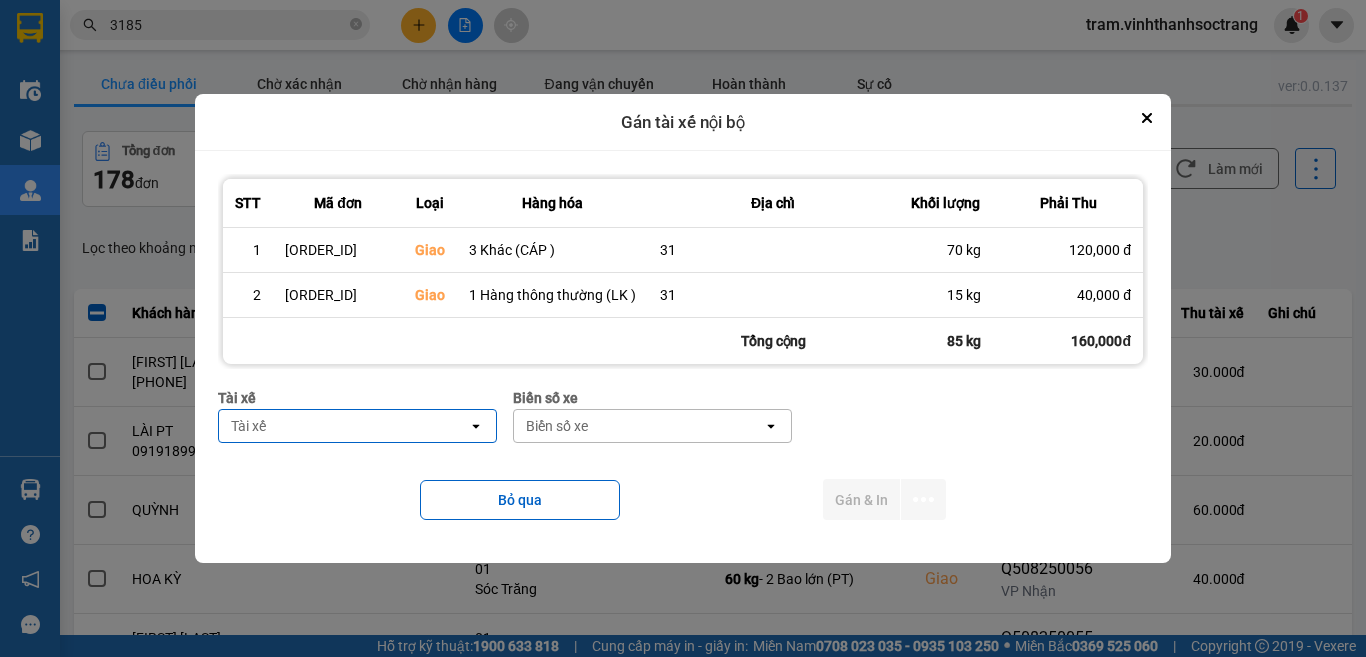 click on "Tài xế" at bounding box center (343, 426) 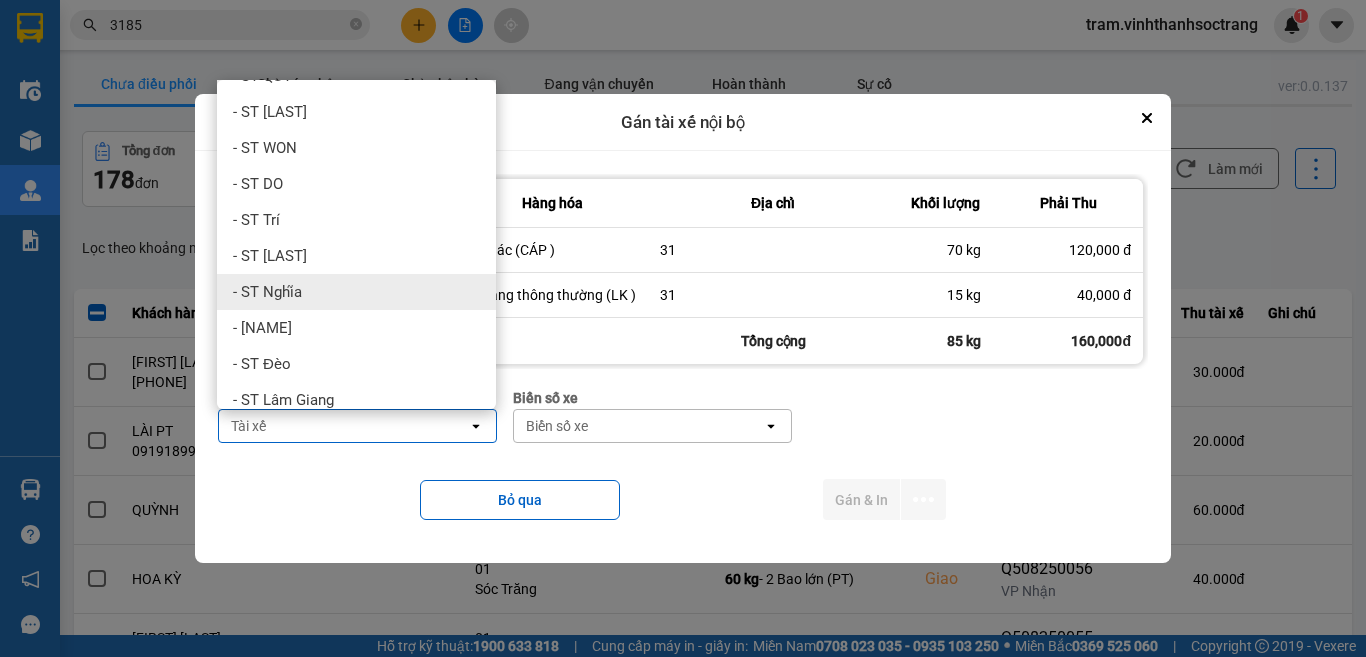 scroll, scrollTop: 47, scrollLeft: 0, axis: vertical 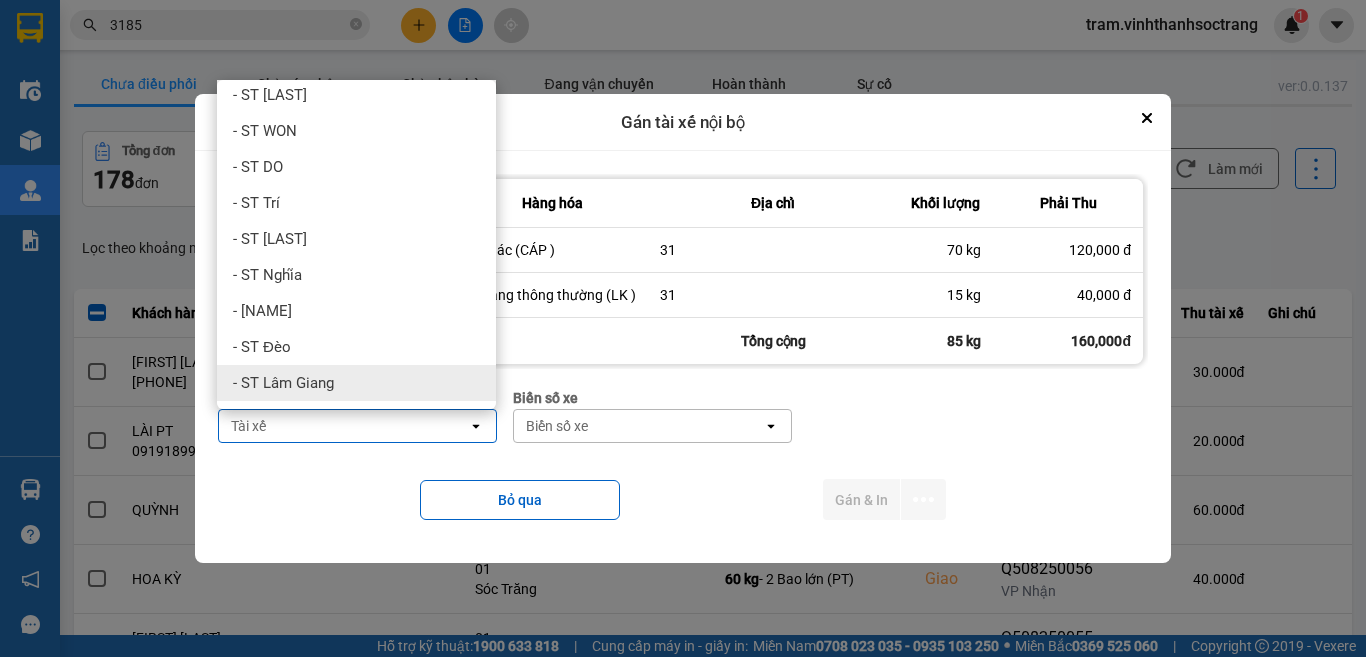 click on "- ST Lâm Giang" at bounding box center [356, 383] 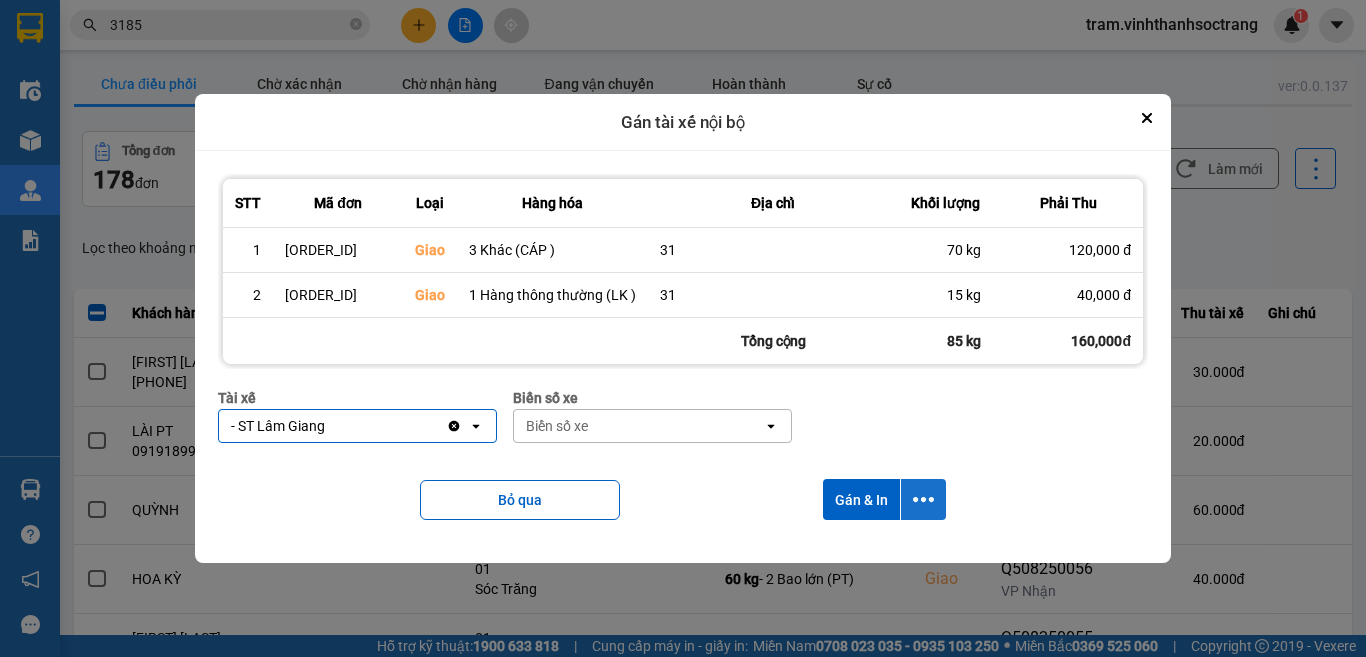 click at bounding box center [923, 499] 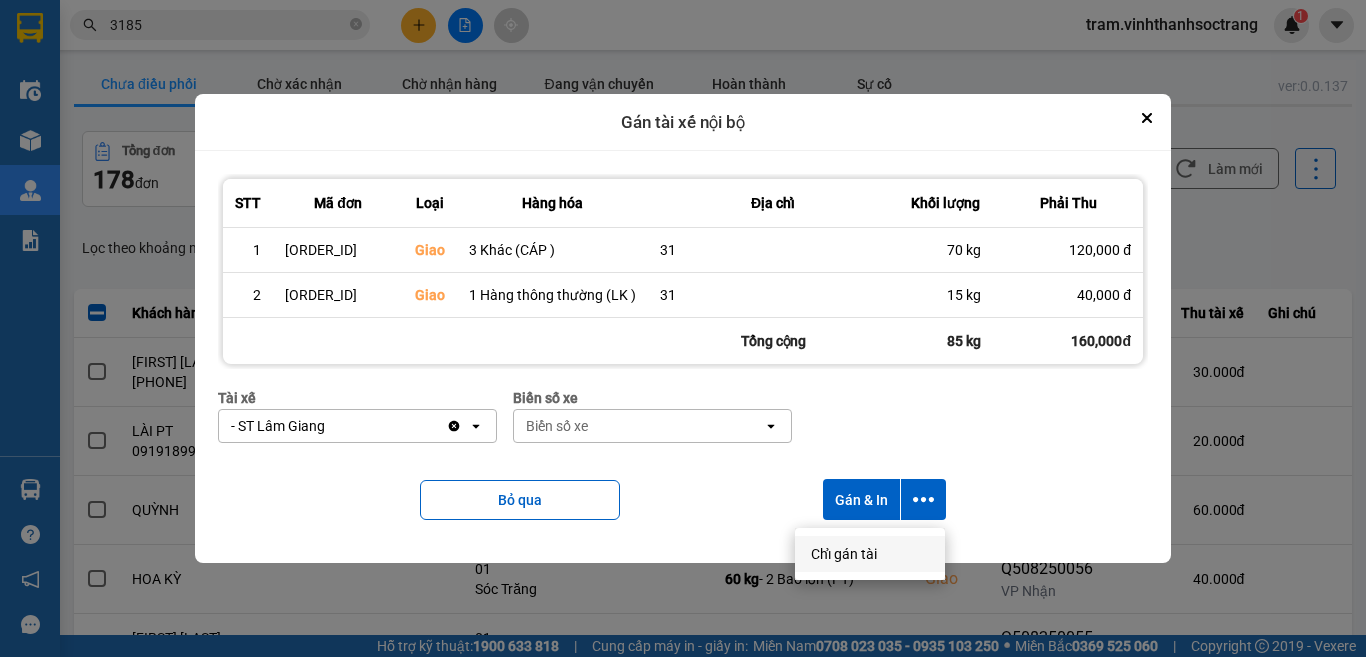 click on "Chỉ gán tài" at bounding box center [844, 554] 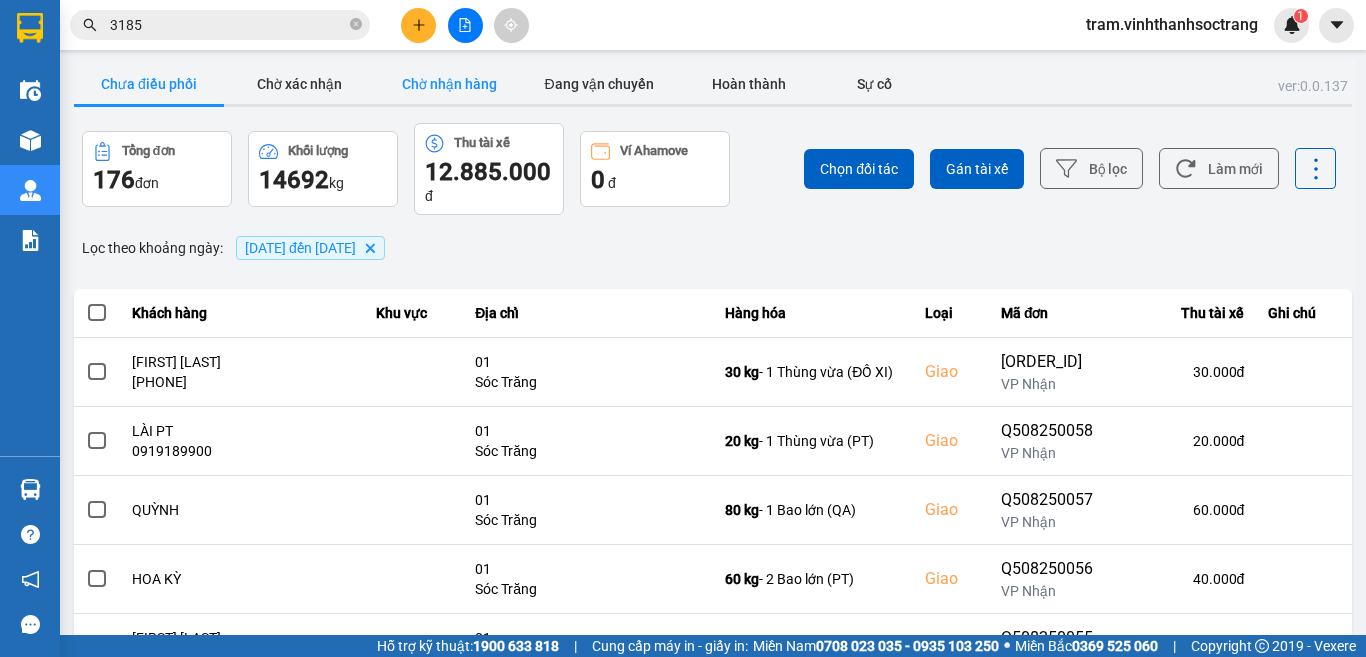 click on "Chờ nhận hàng" at bounding box center (449, 84) 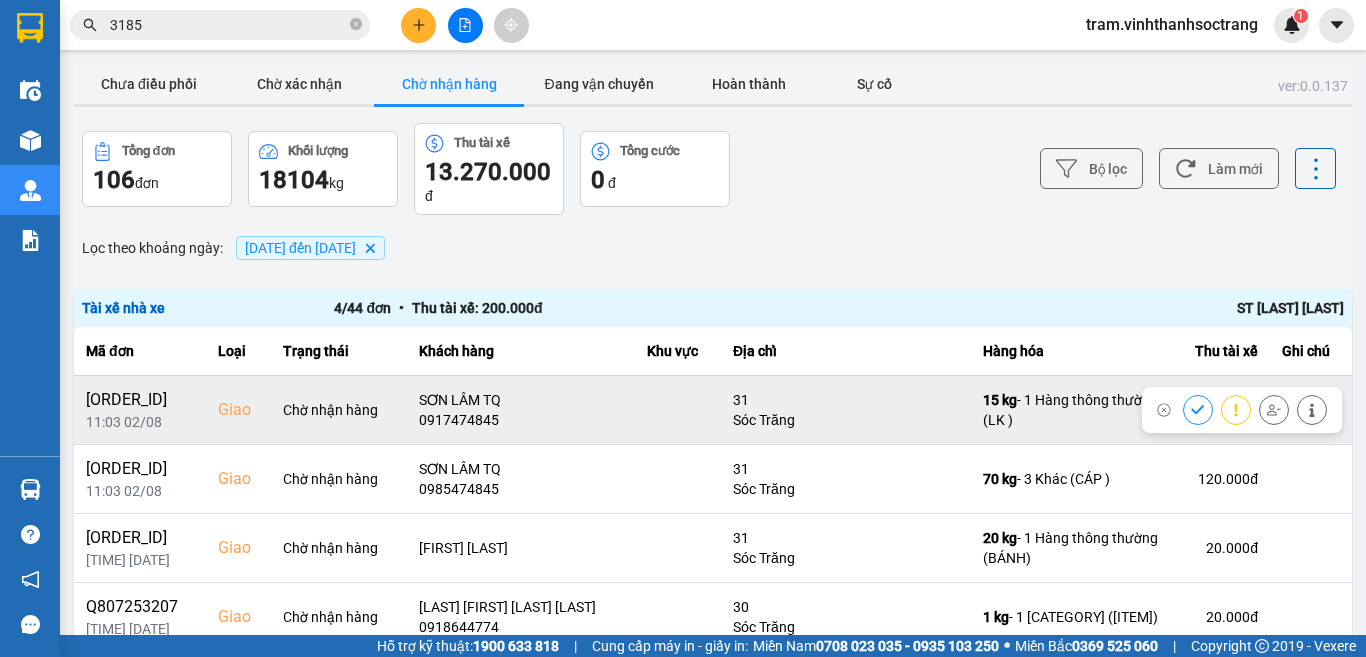 click at bounding box center (1198, 409) 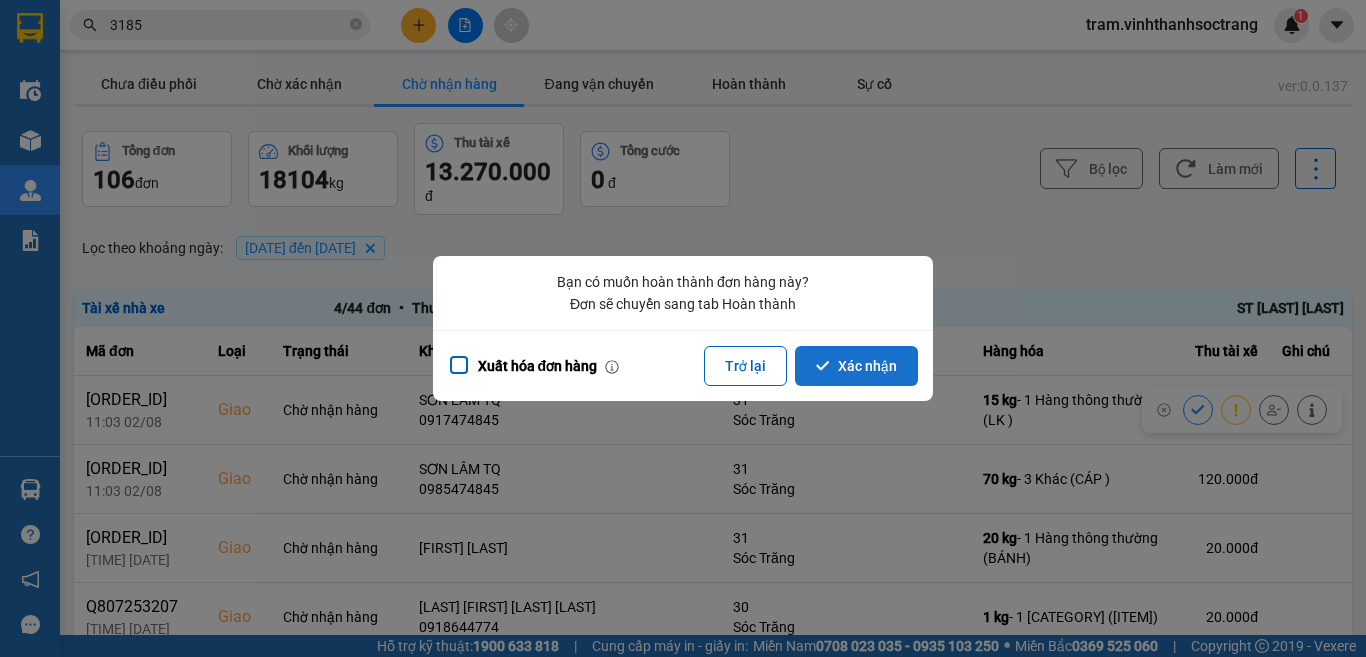 click on "Xác nhận" at bounding box center (856, 366) 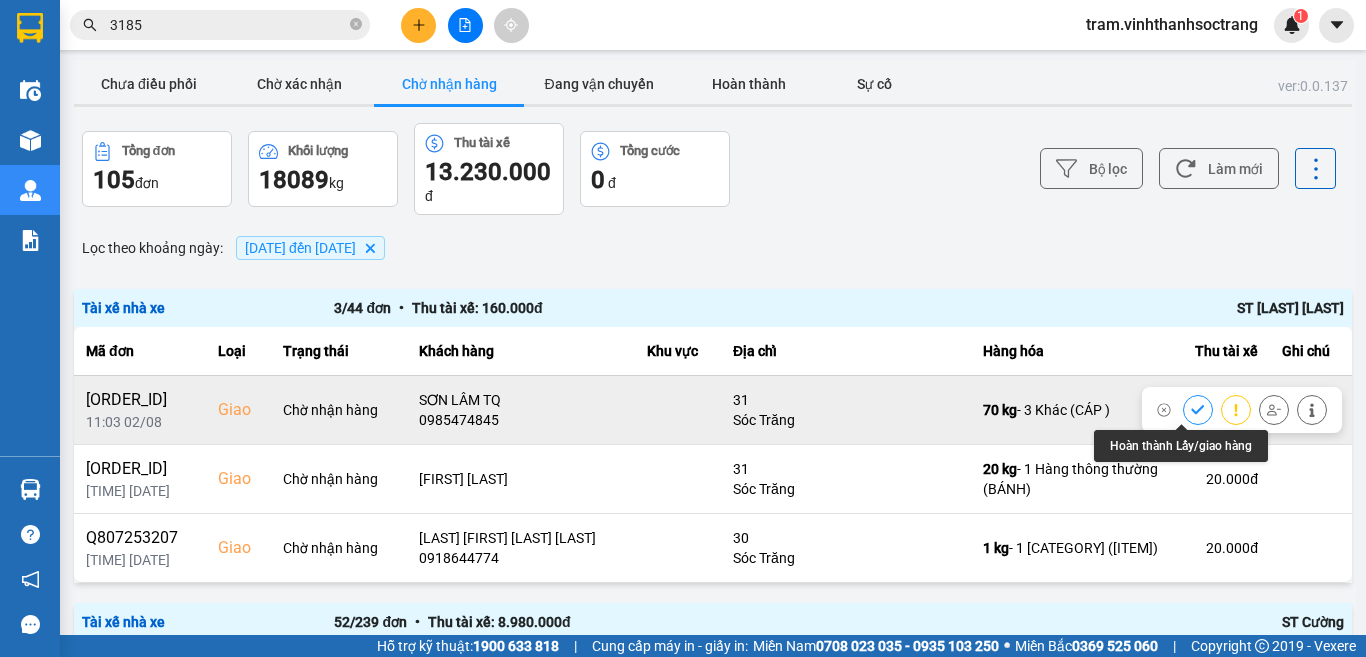 click 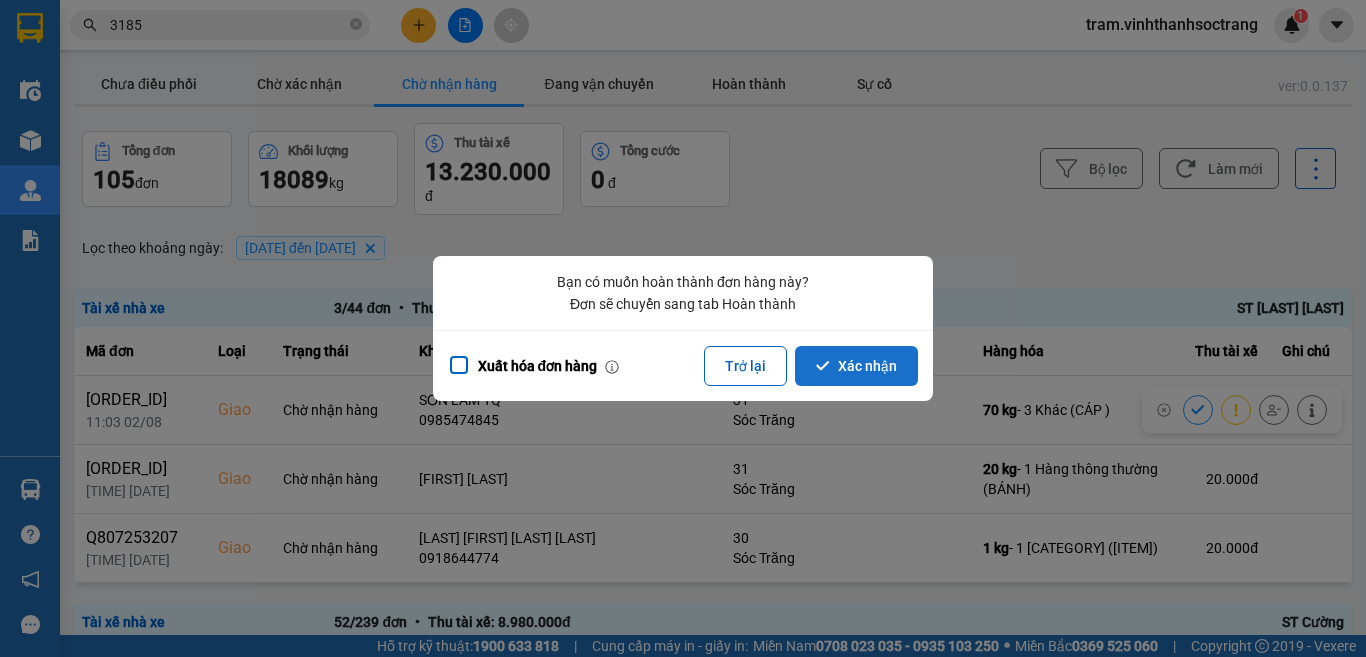 click on "Xác nhận" at bounding box center [856, 366] 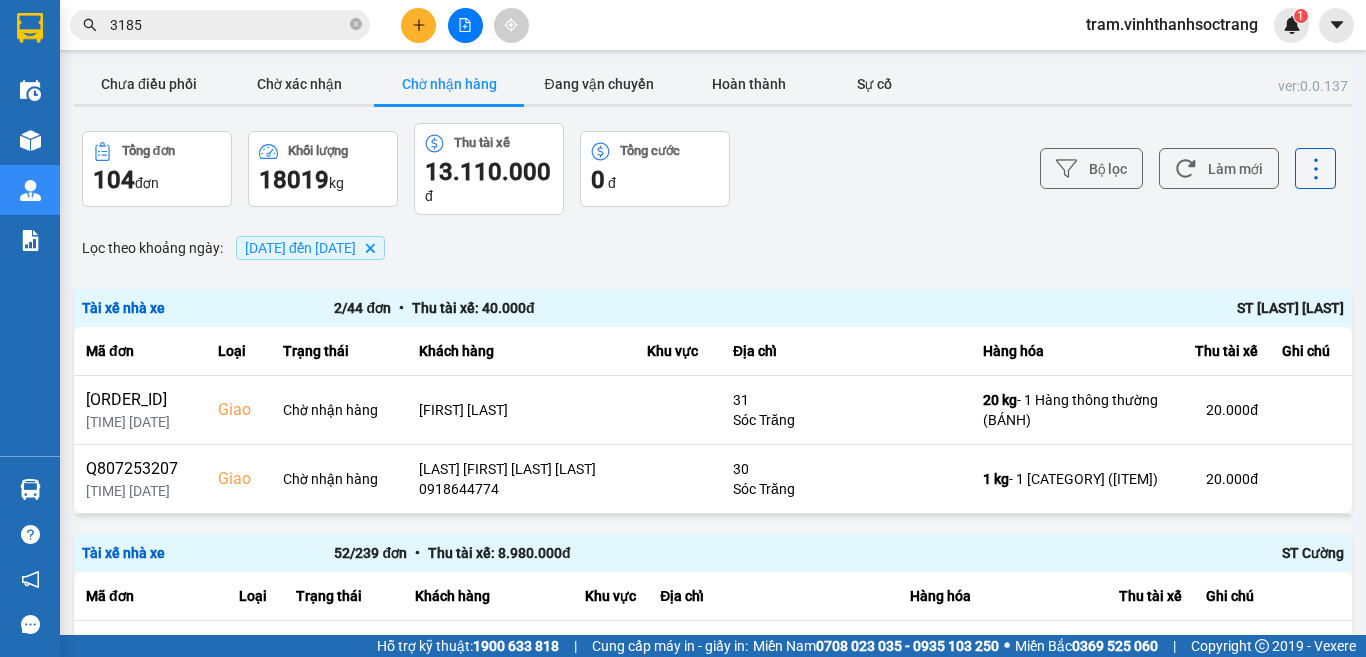 scroll, scrollTop: 556, scrollLeft: 0, axis: vertical 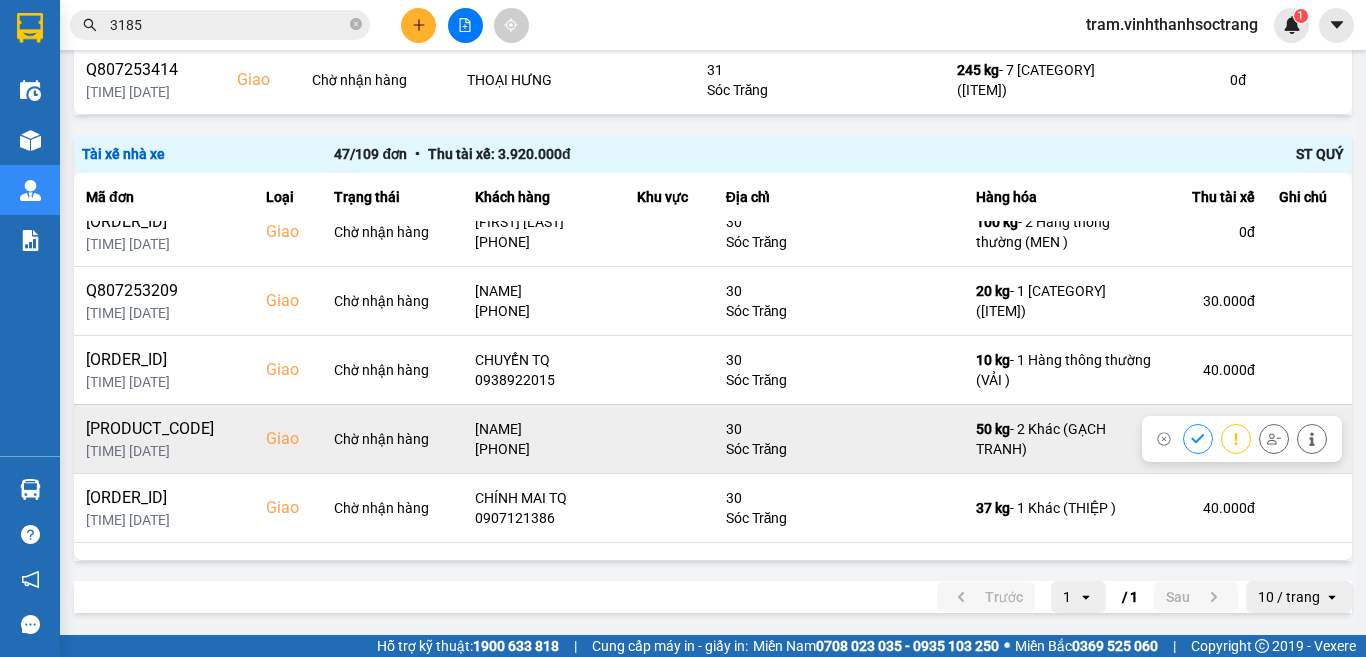 click 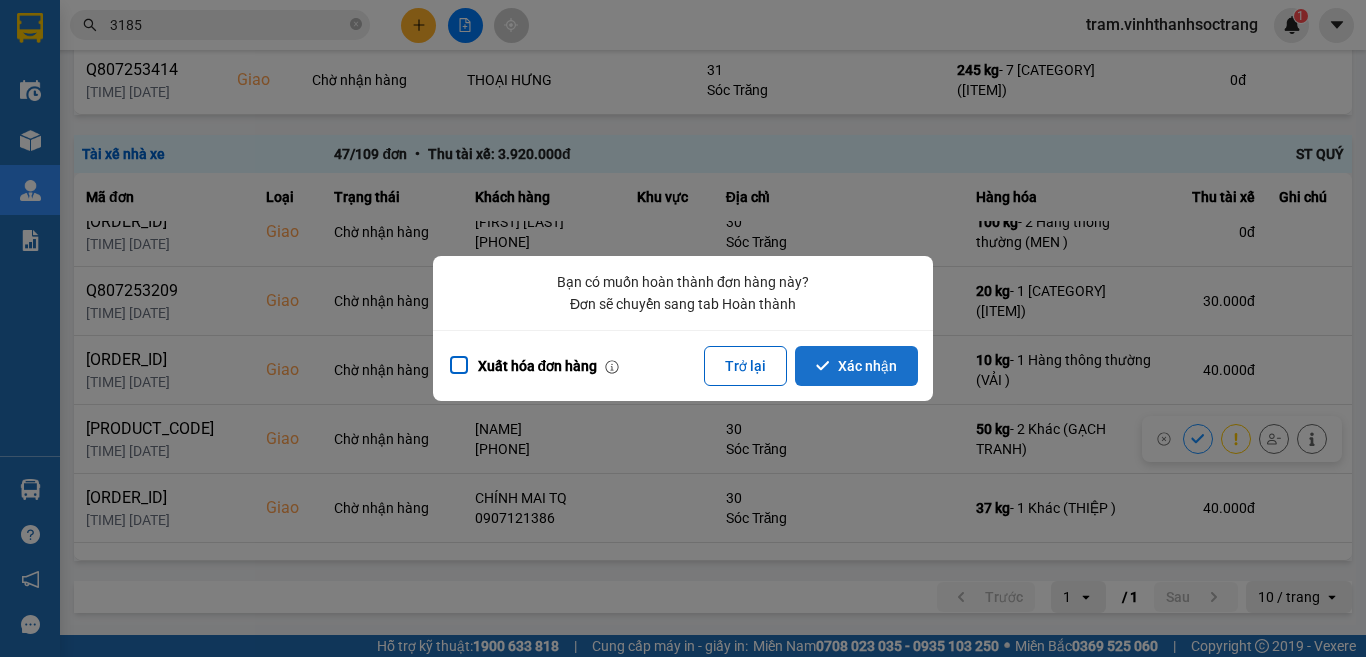 click on "Xác nhận" at bounding box center (856, 366) 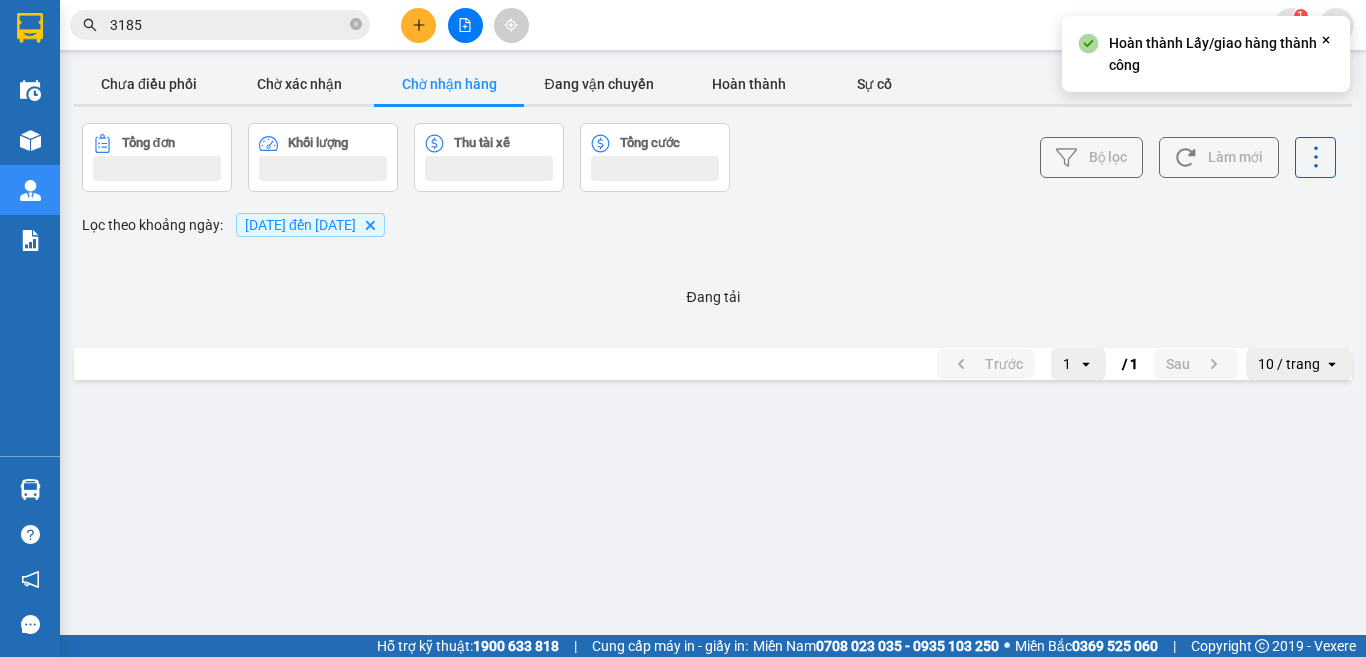 scroll, scrollTop: 0, scrollLeft: 0, axis: both 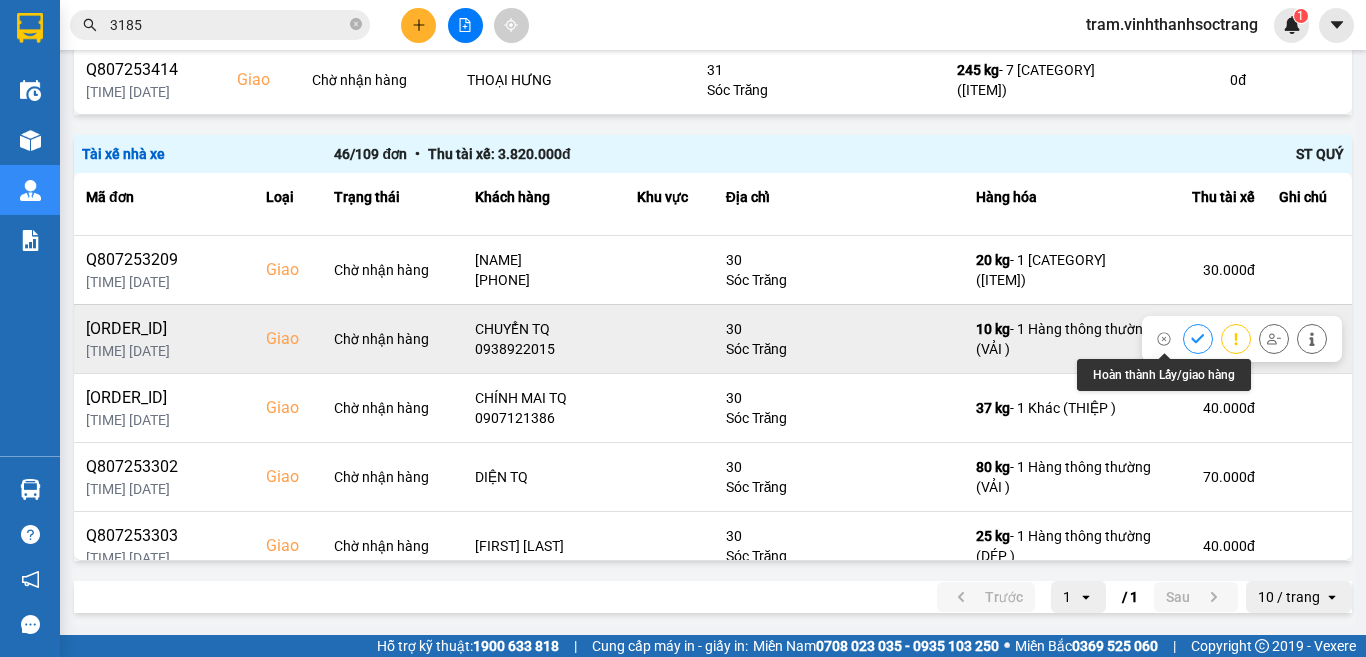 click 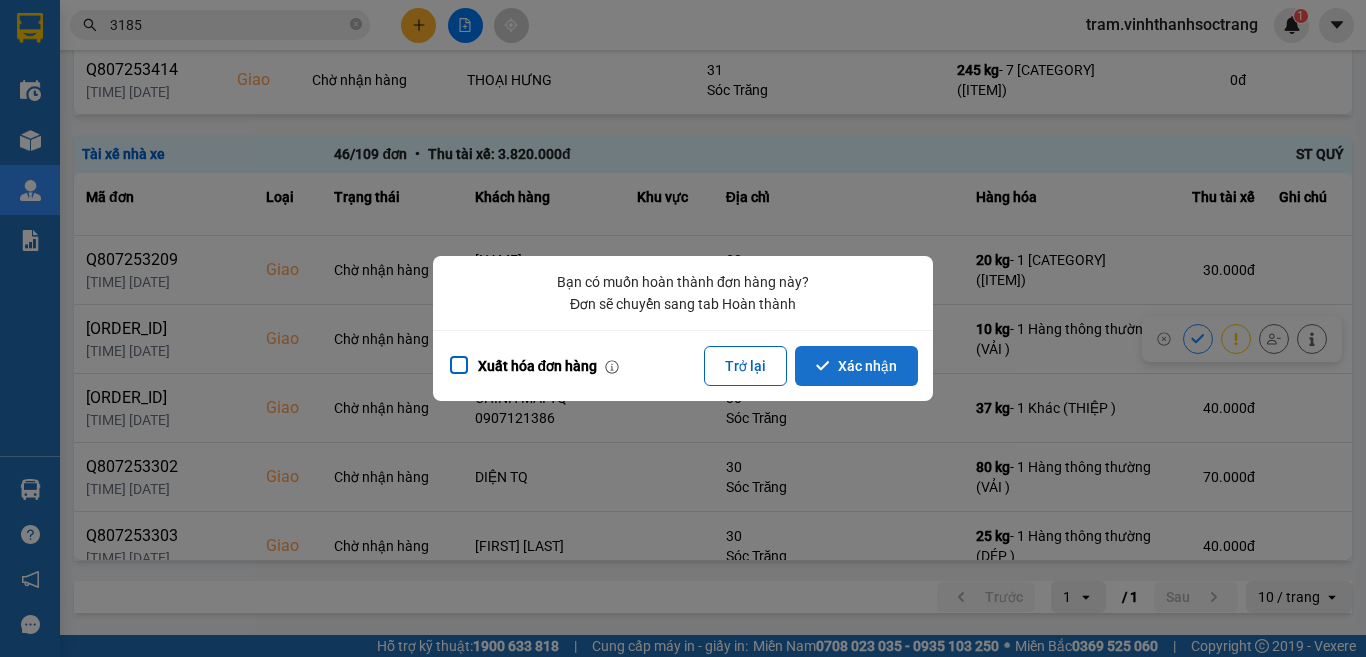 click on "Xác nhận" at bounding box center [856, 366] 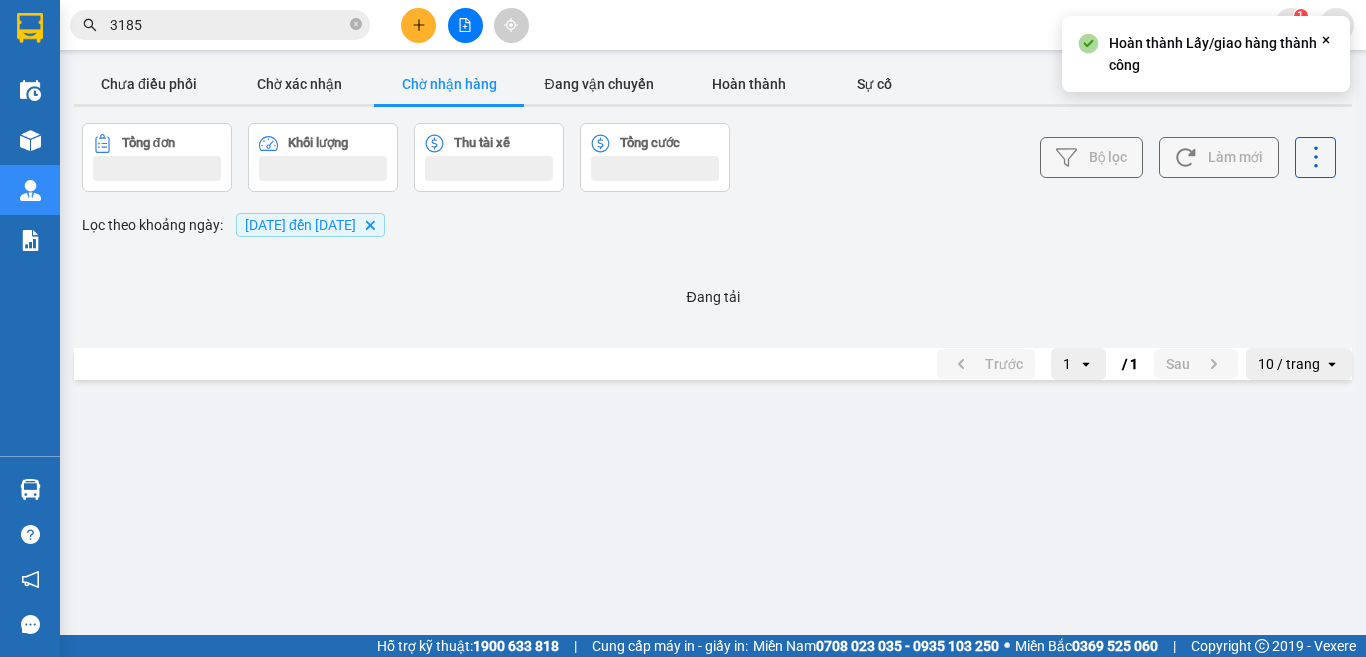 scroll, scrollTop: 0, scrollLeft: 0, axis: both 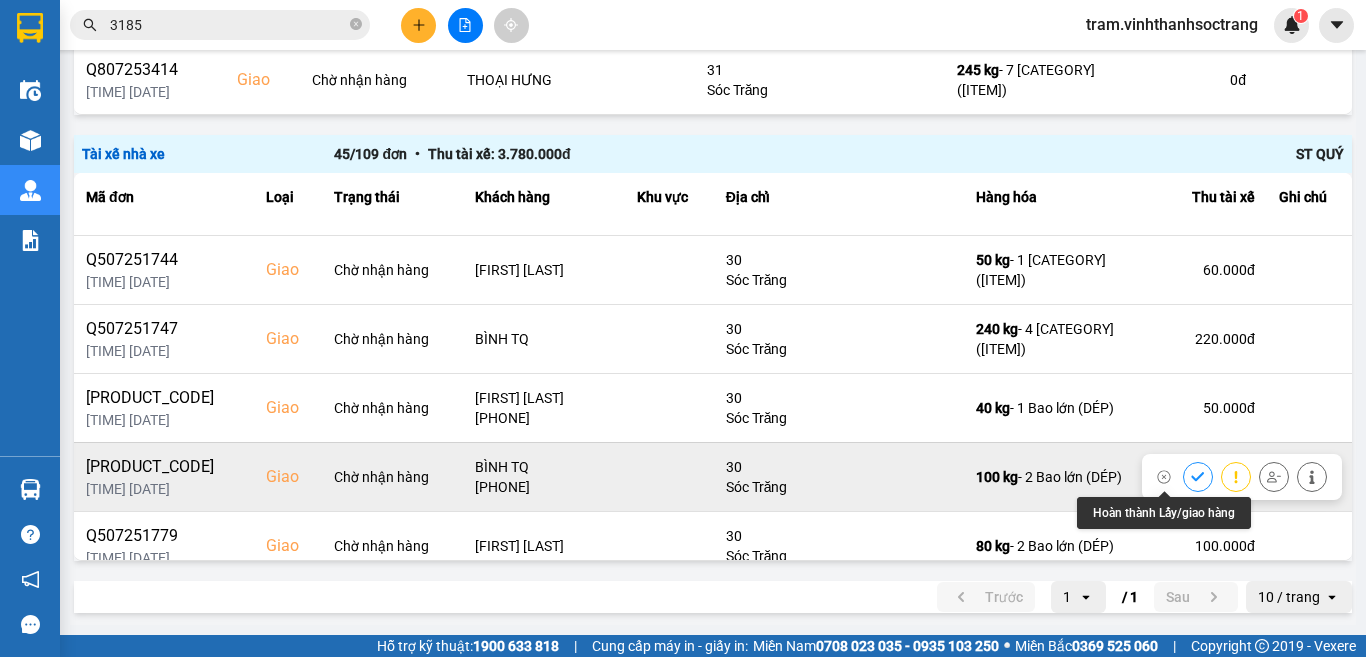 click 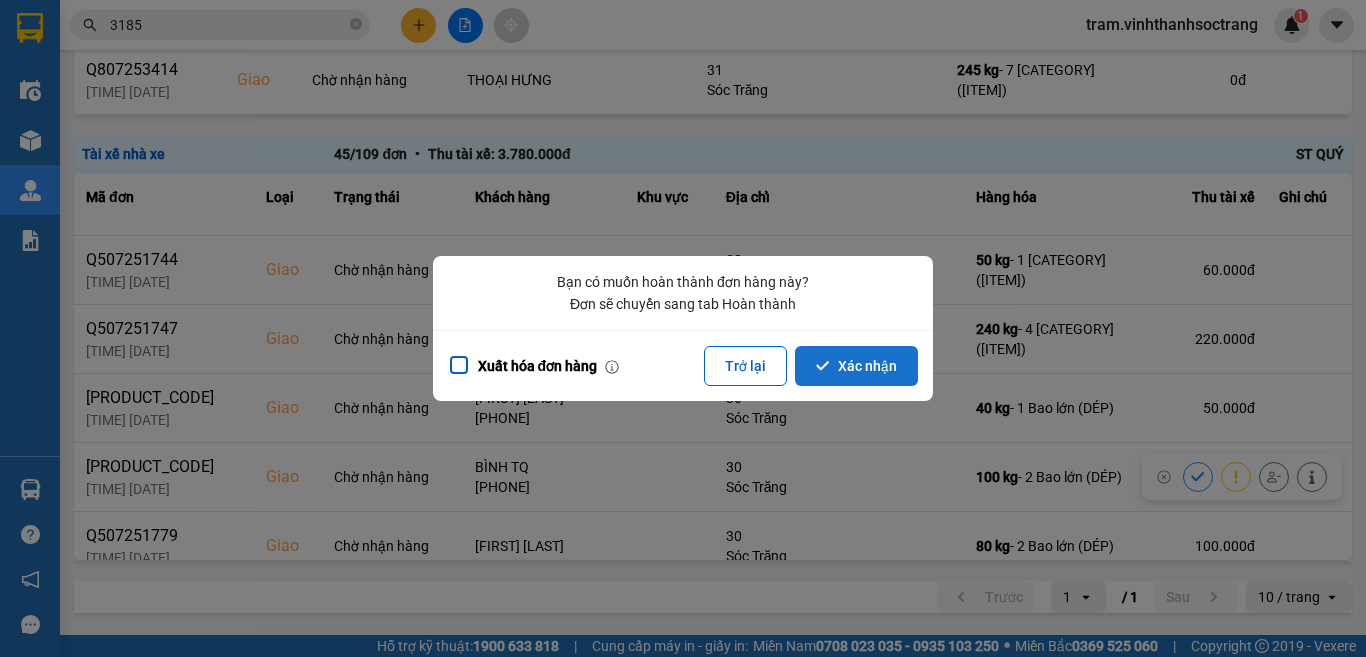 click on "Xác nhận" at bounding box center [856, 366] 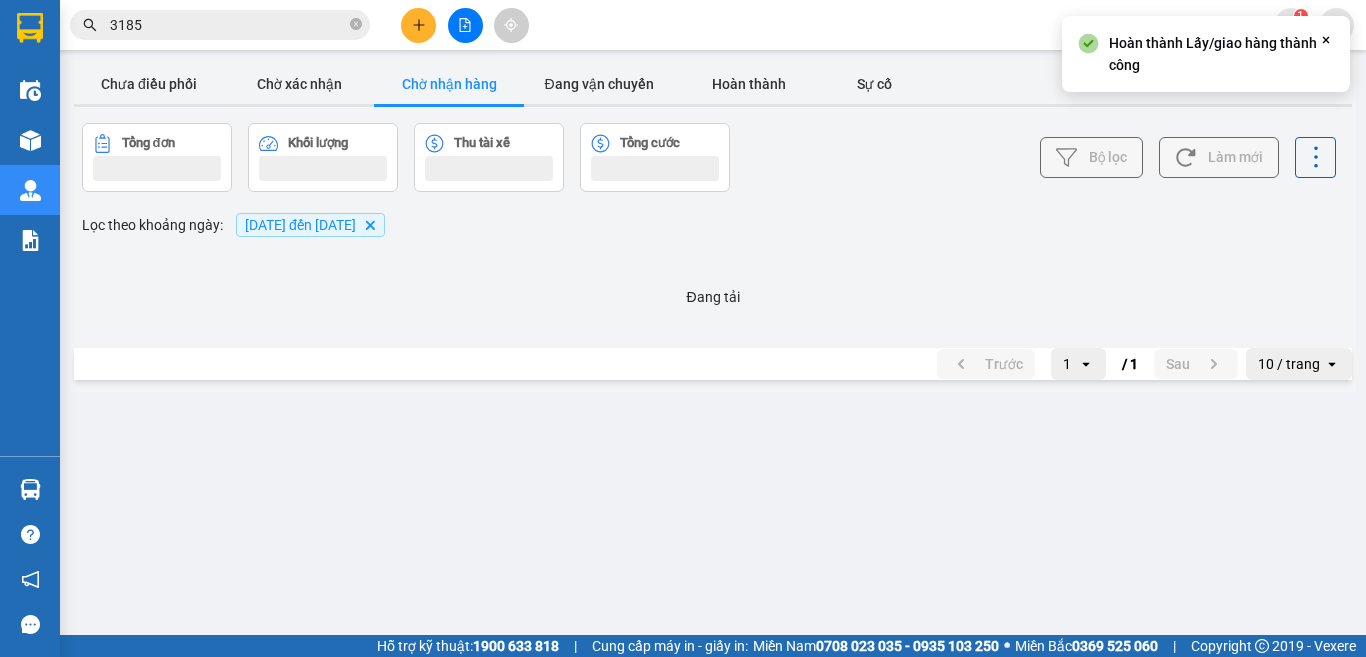 scroll, scrollTop: 0, scrollLeft: 0, axis: both 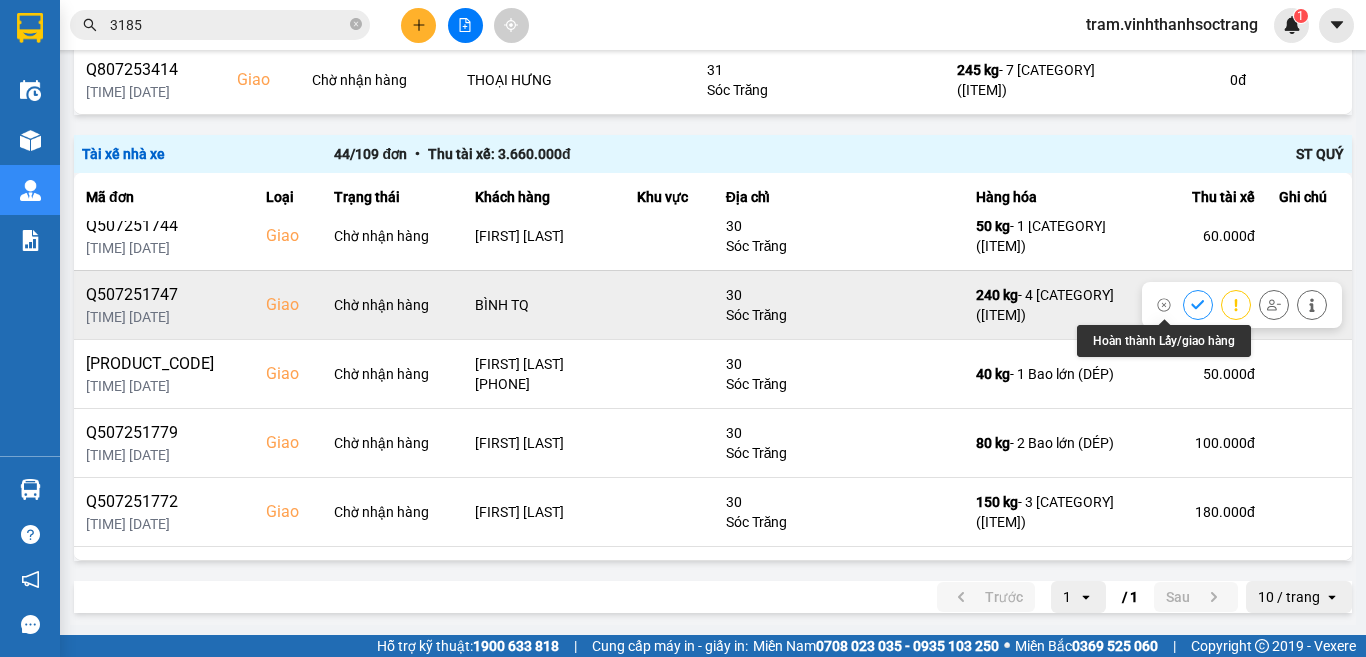 click at bounding box center [1198, 304] 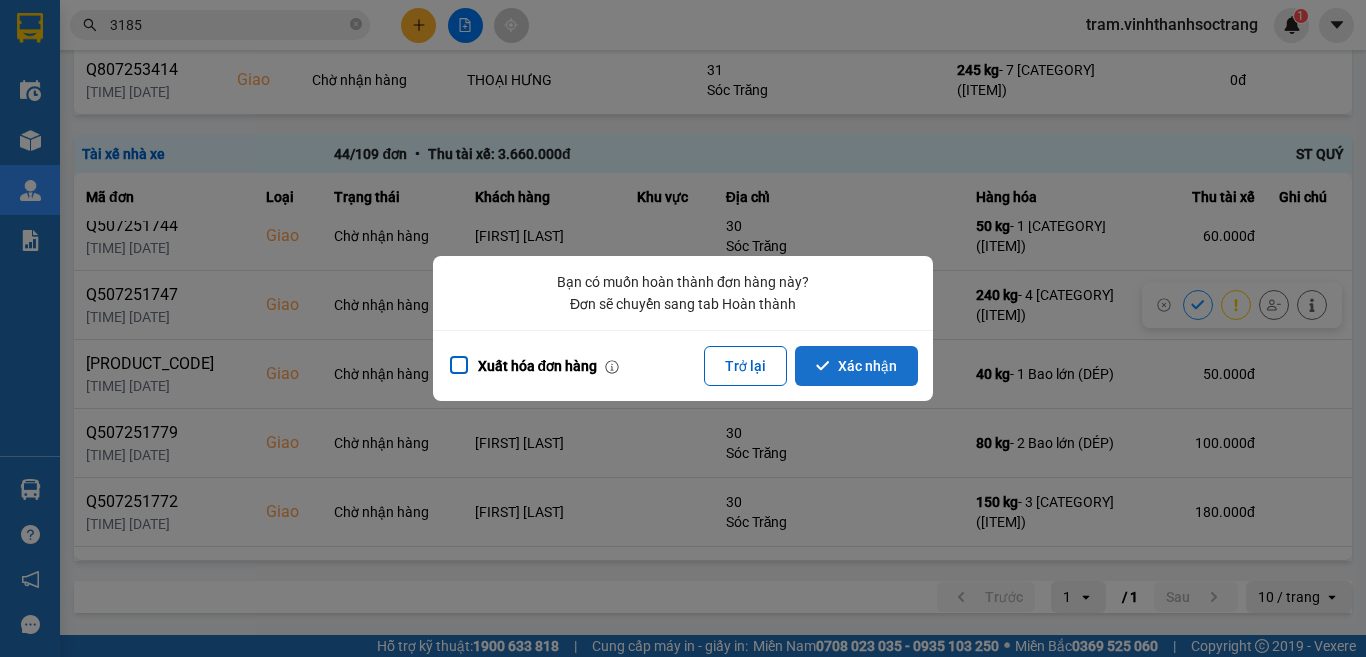 click on "Xác nhận" at bounding box center (856, 366) 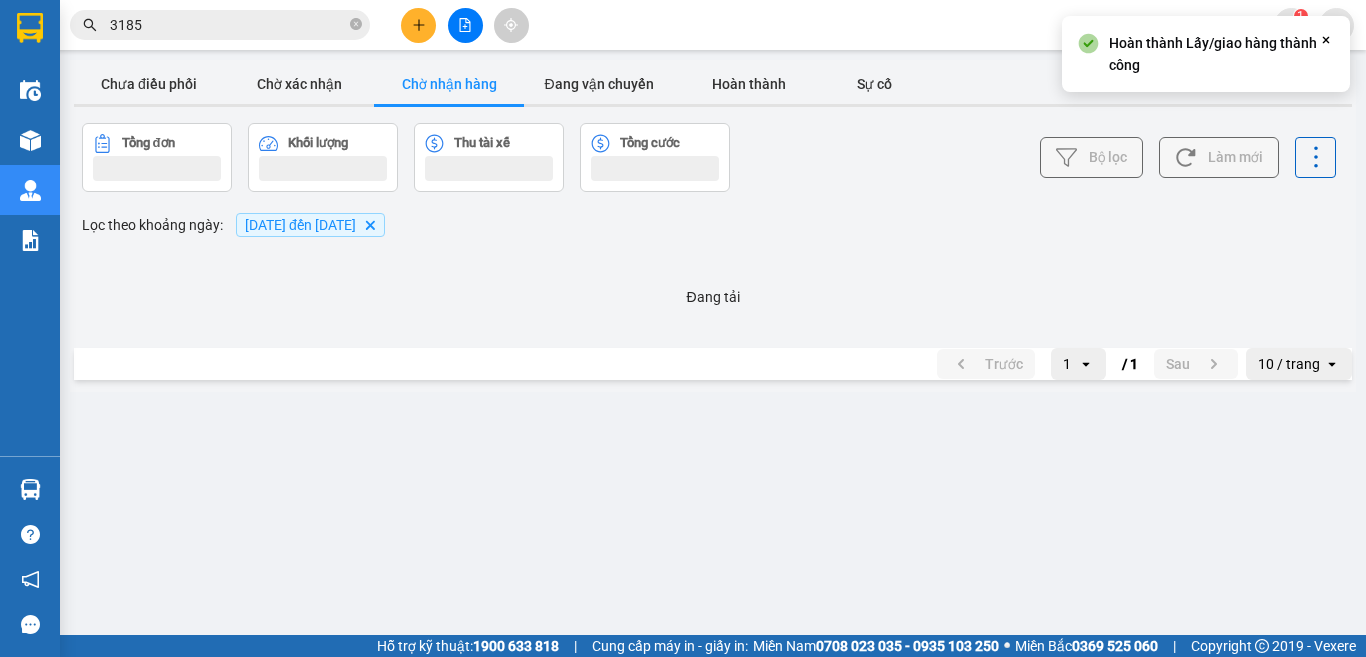 scroll, scrollTop: 0, scrollLeft: 0, axis: both 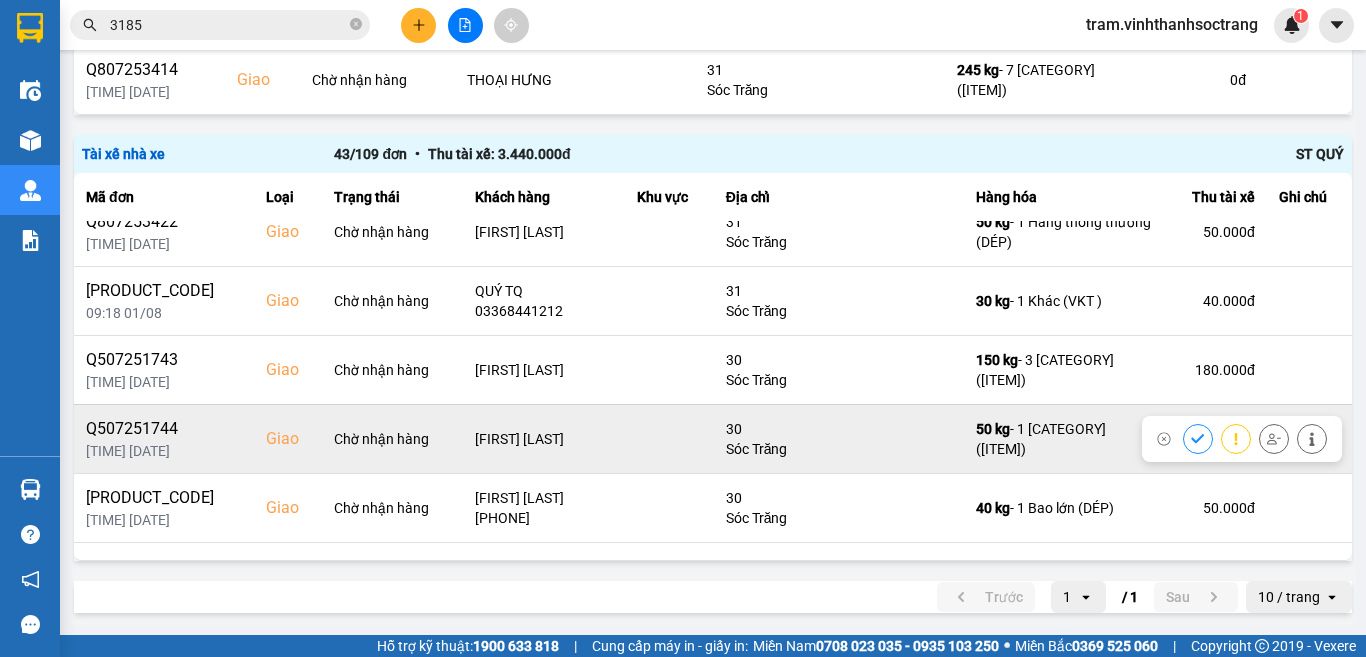 click 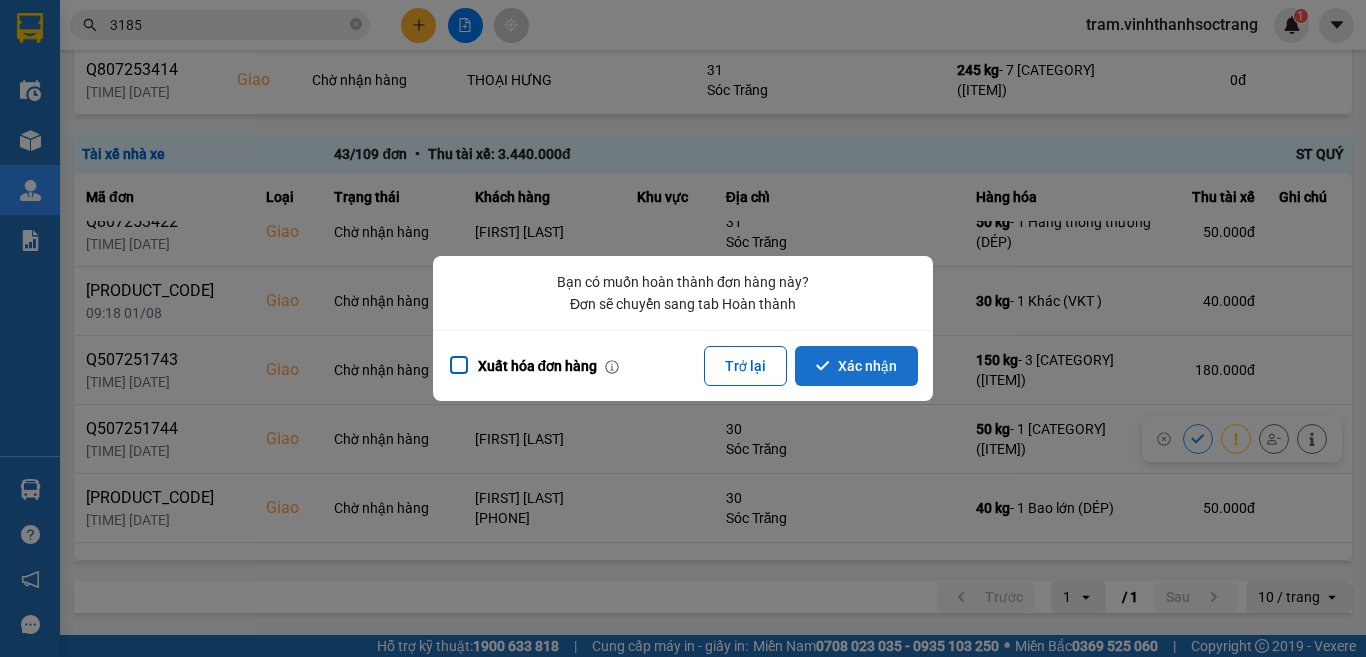 click on "Xác nhận" at bounding box center [856, 366] 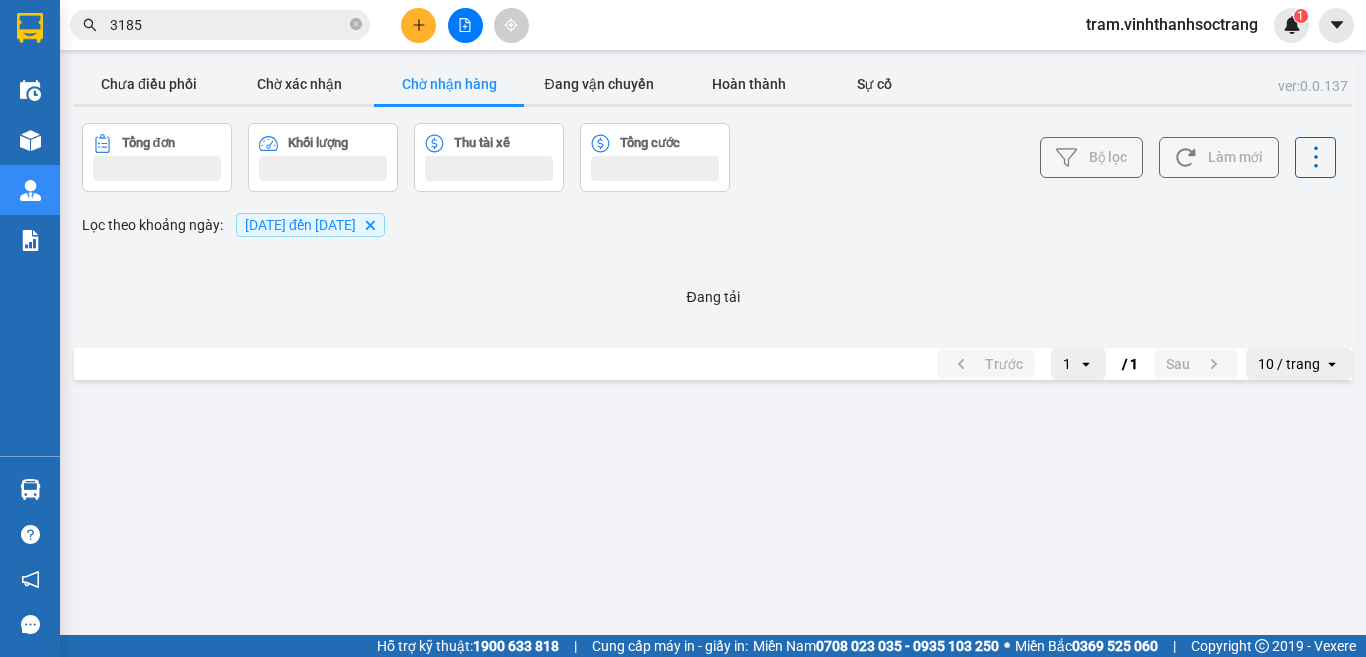 scroll, scrollTop: 0, scrollLeft: 0, axis: both 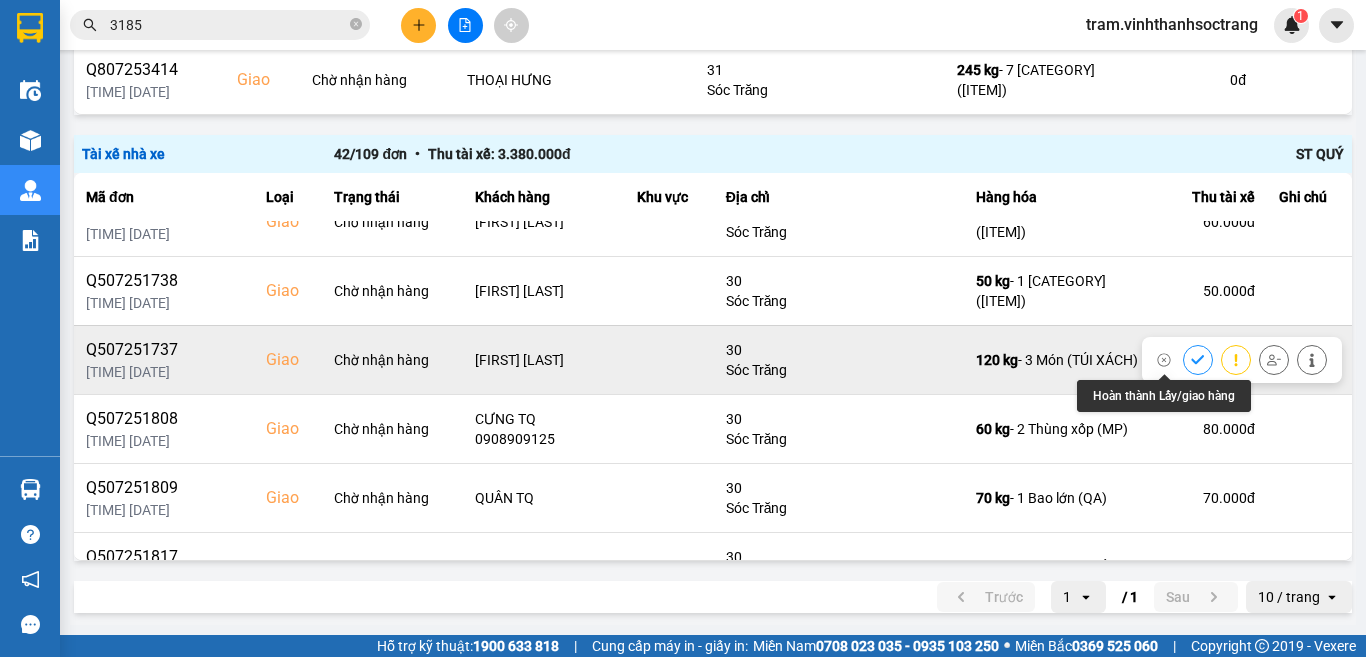 click 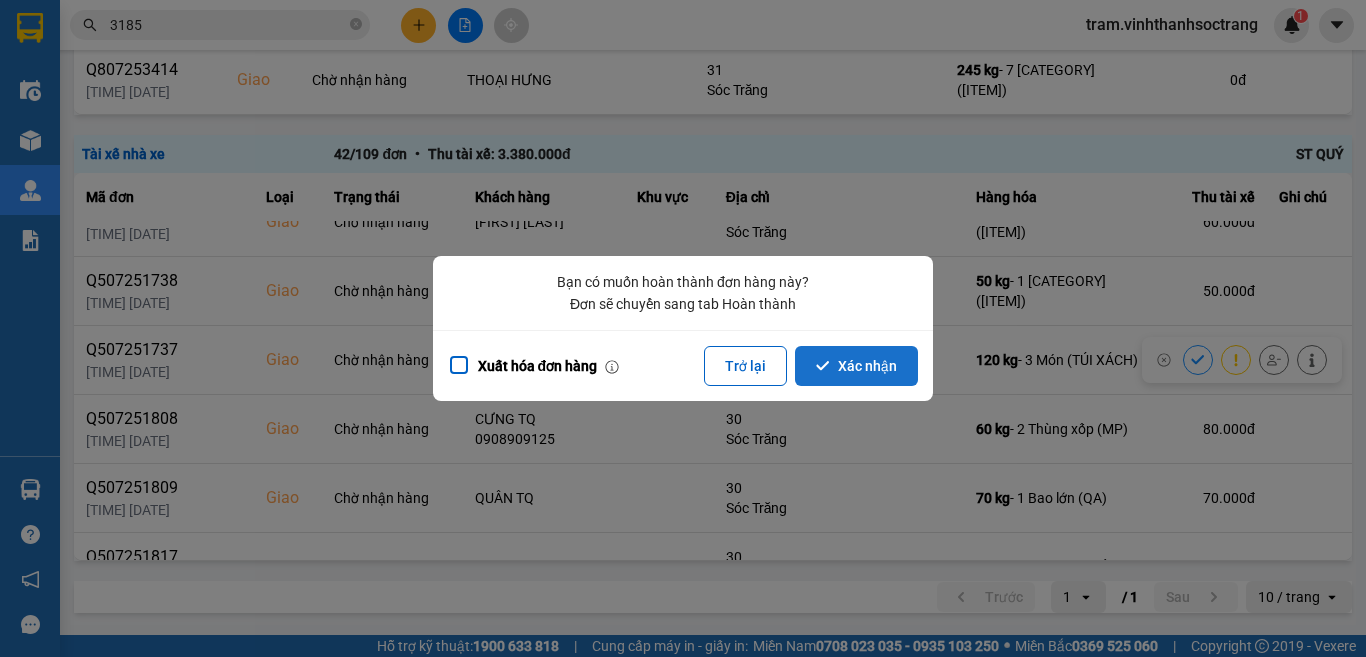 click on "Xác nhận" at bounding box center [856, 366] 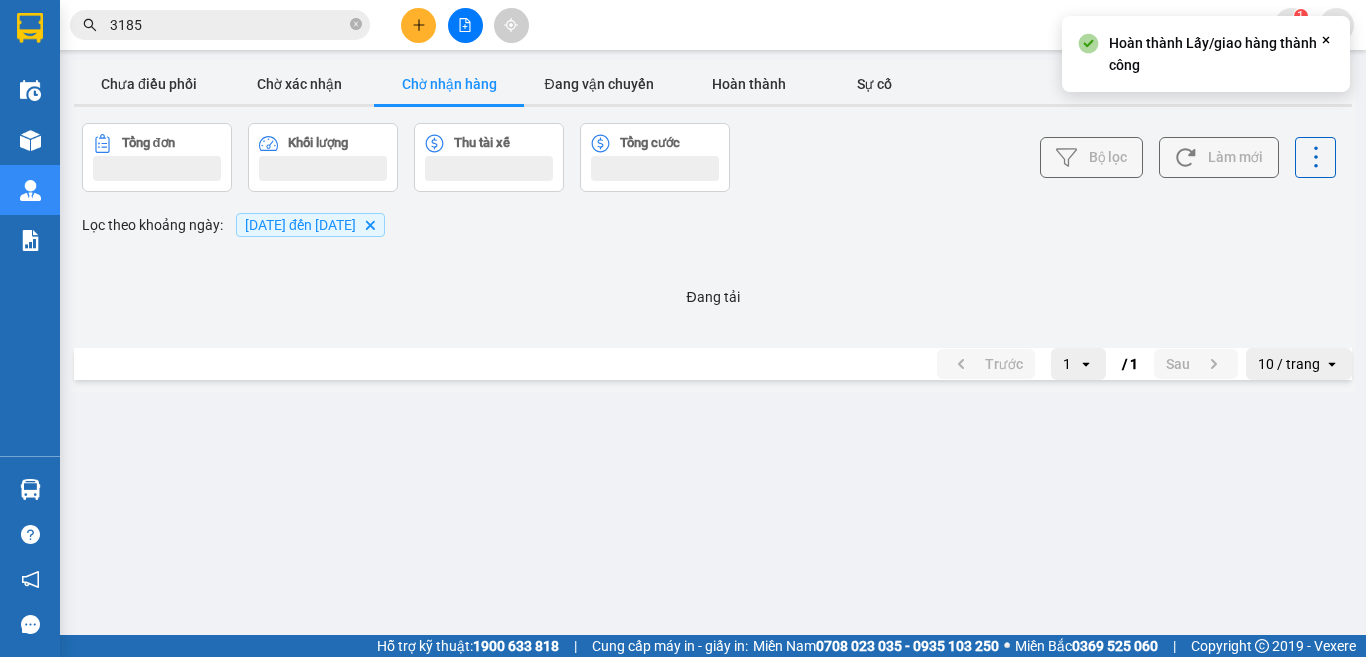 scroll, scrollTop: 0, scrollLeft: 0, axis: both 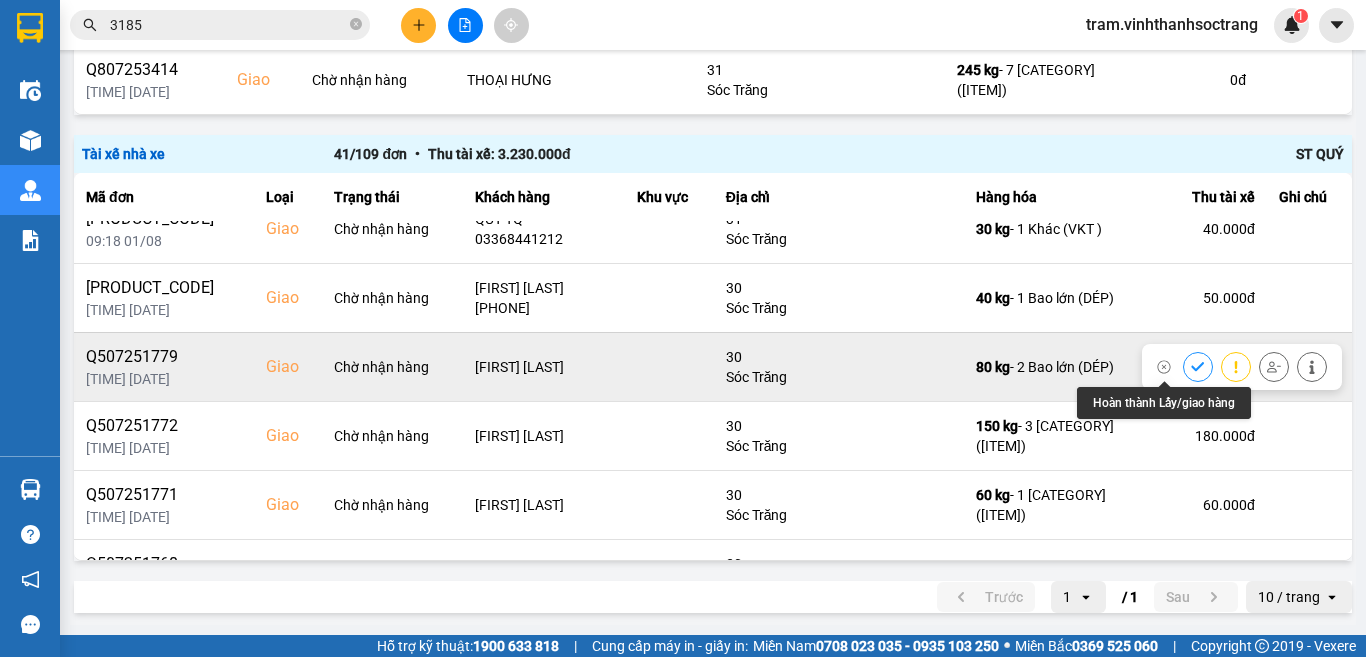 click 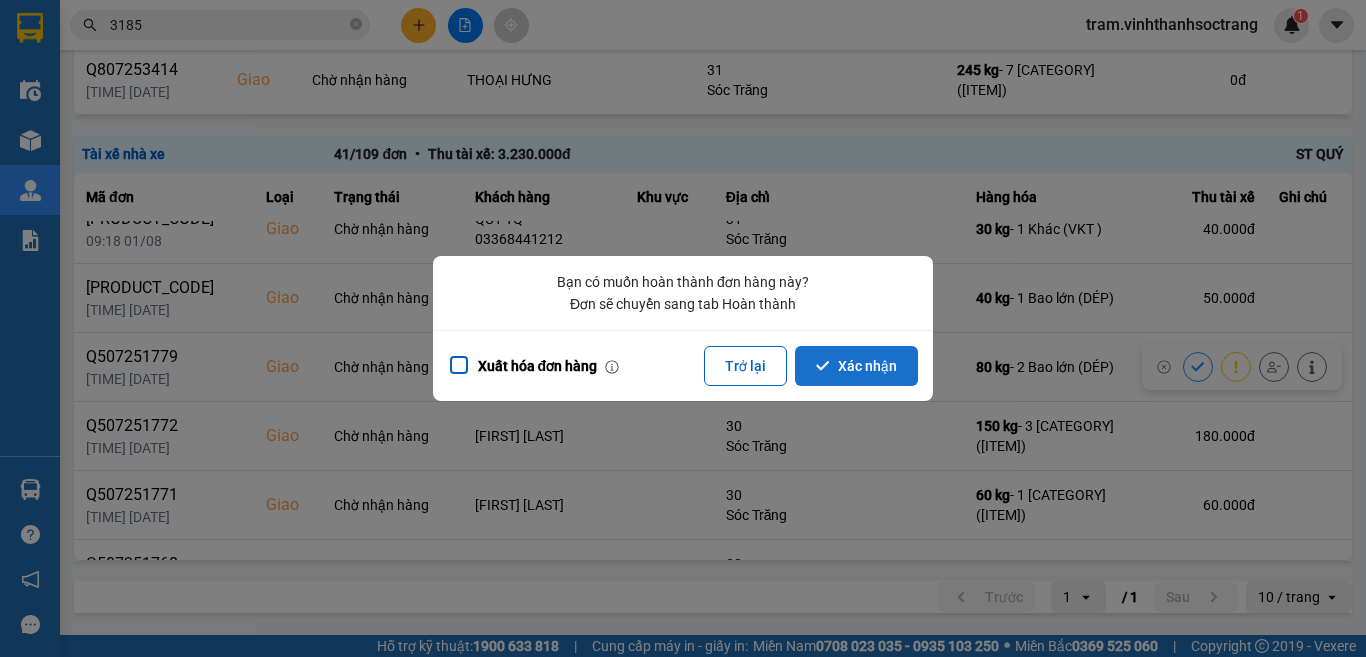 click on "Xác nhận" at bounding box center [856, 366] 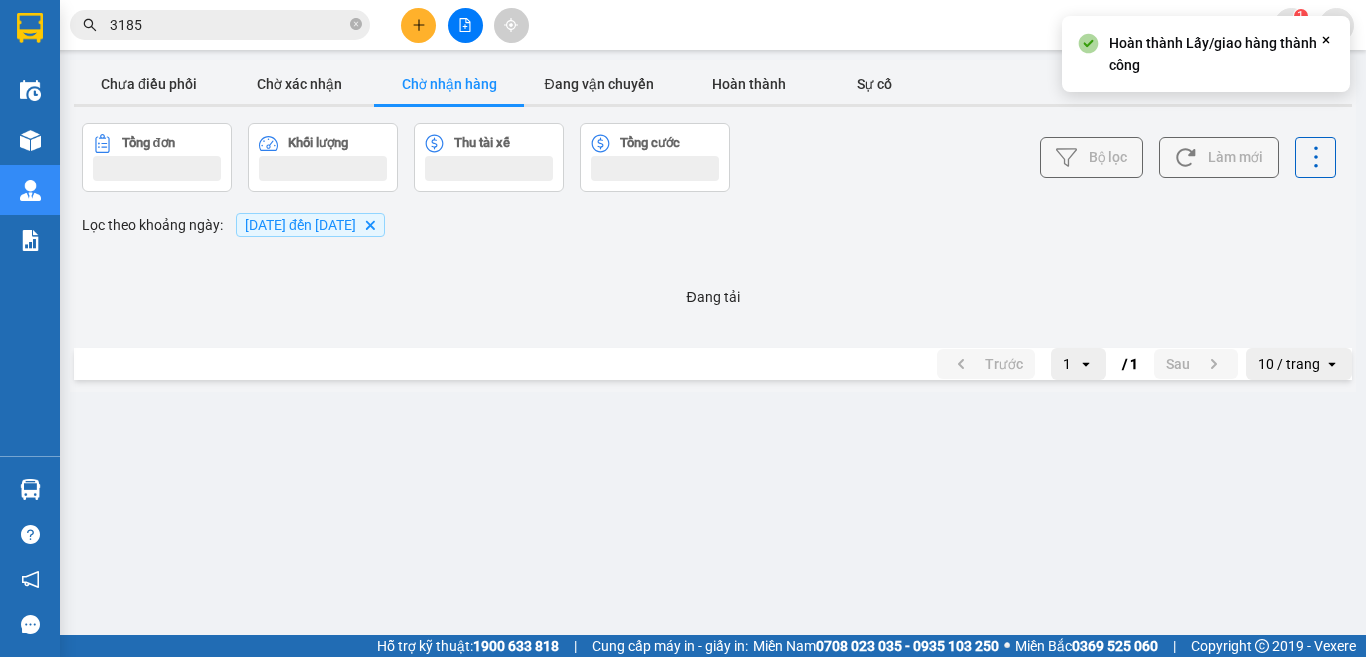 scroll, scrollTop: 0, scrollLeft: 0, axis: both 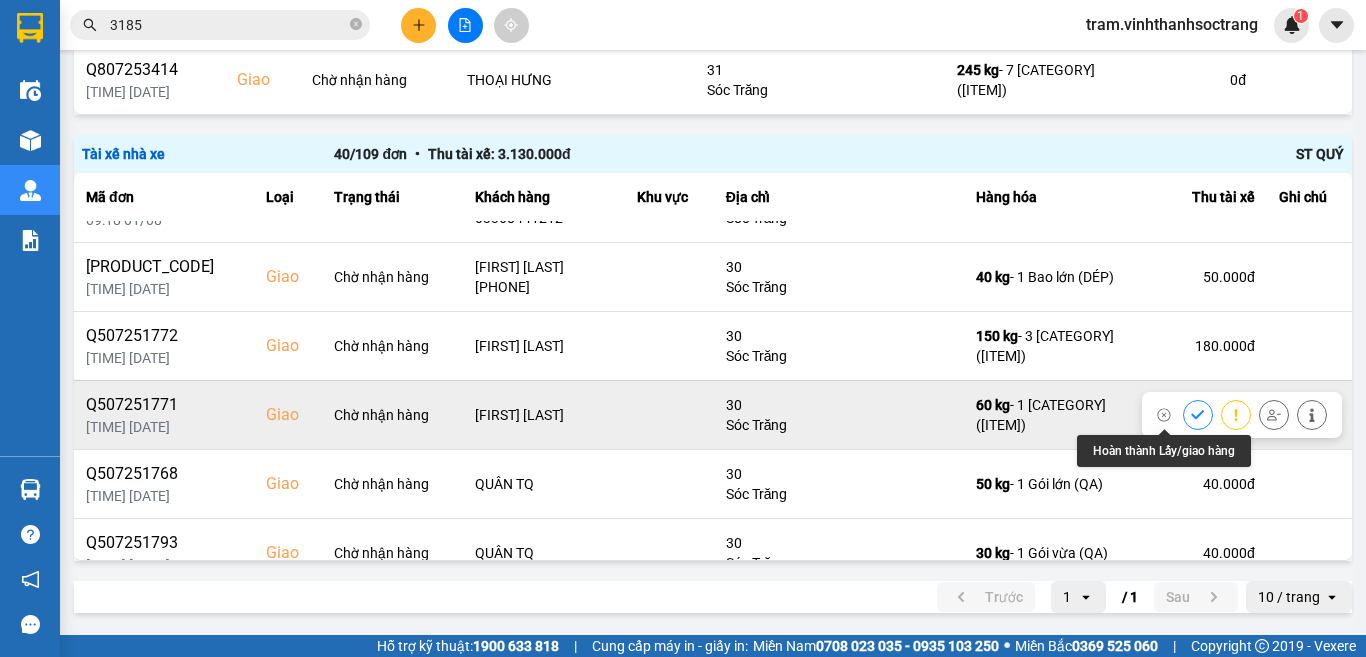 click 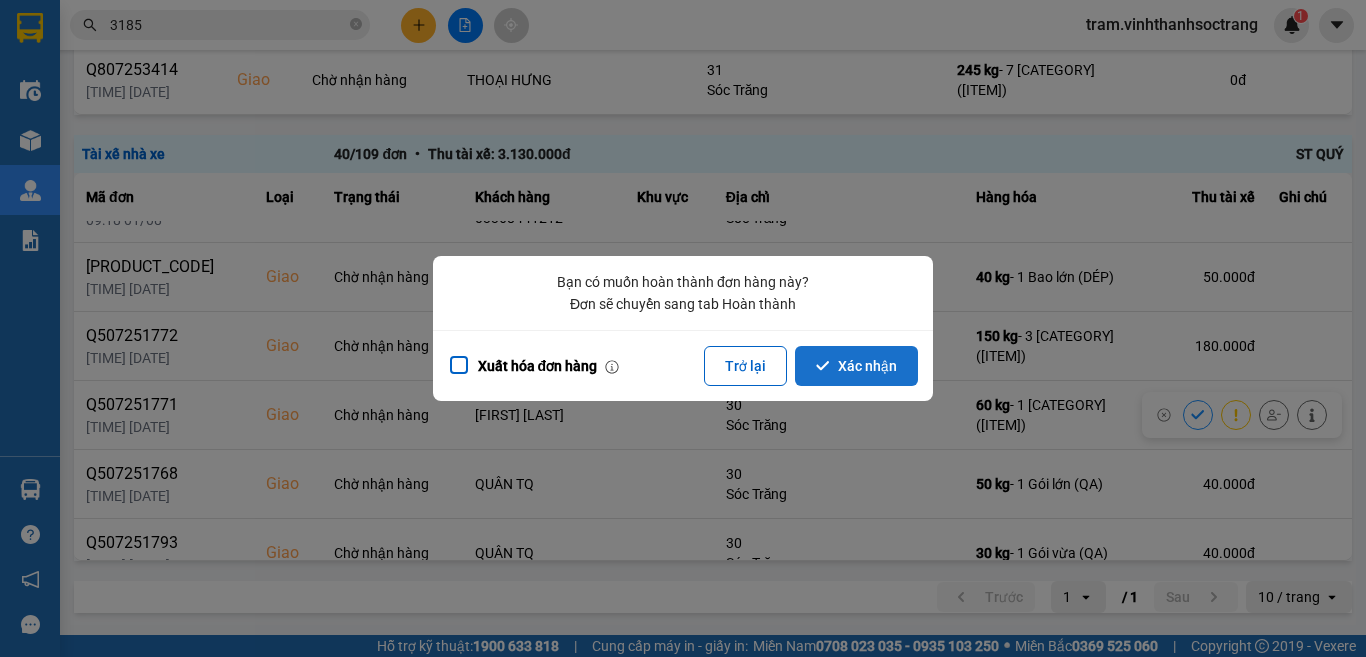 click on "Xác nhận" at bounding box center [856, 366] 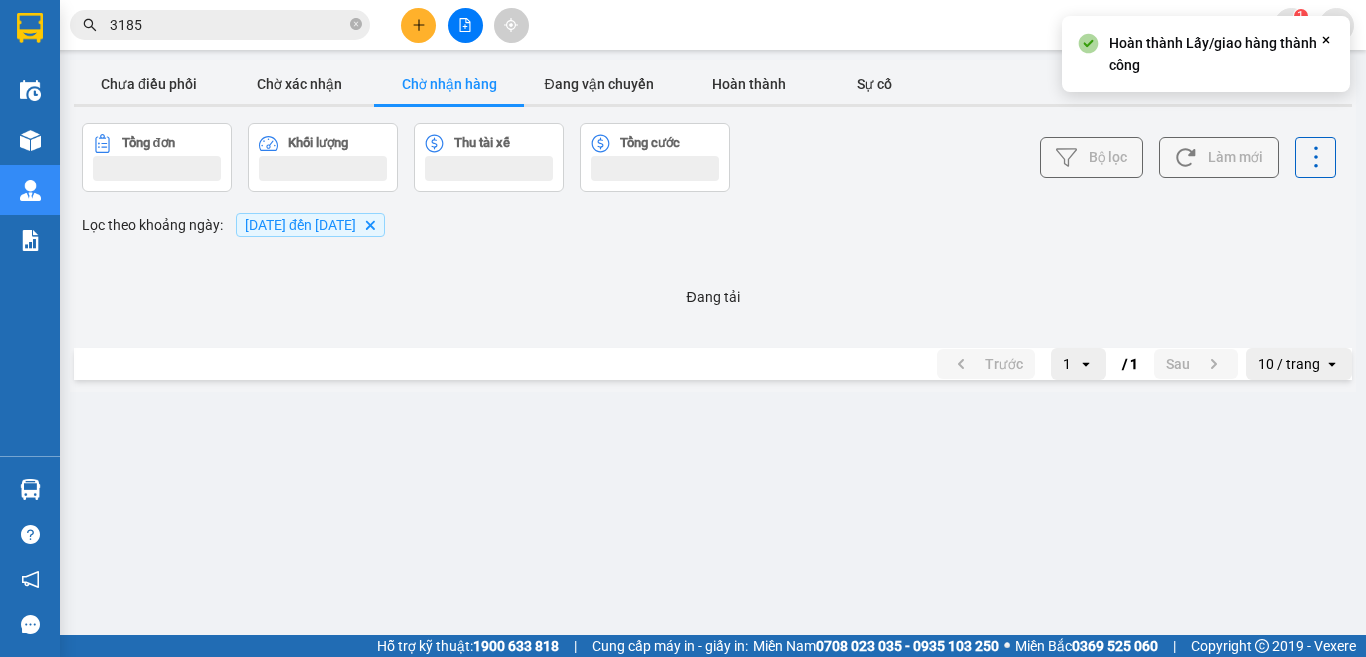 scroll, scrollTop: 0, scrollLeft: 0, axis: both 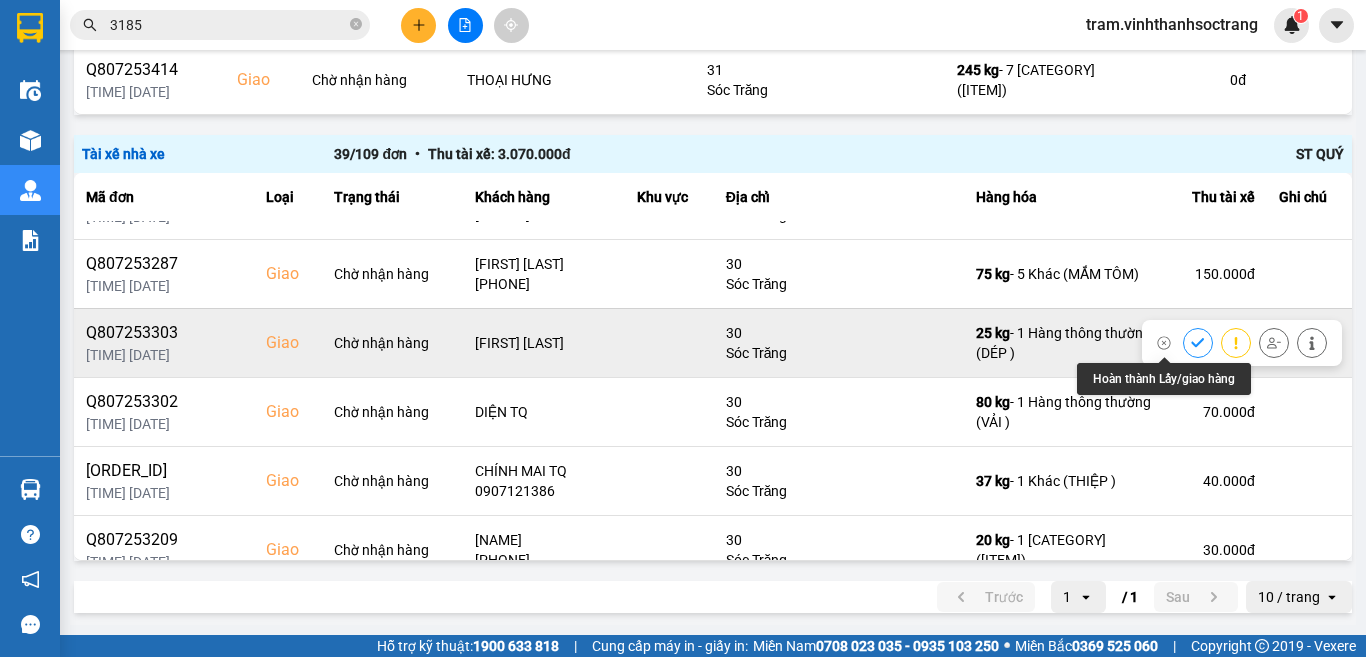 click at bounding box center [1198, 342] 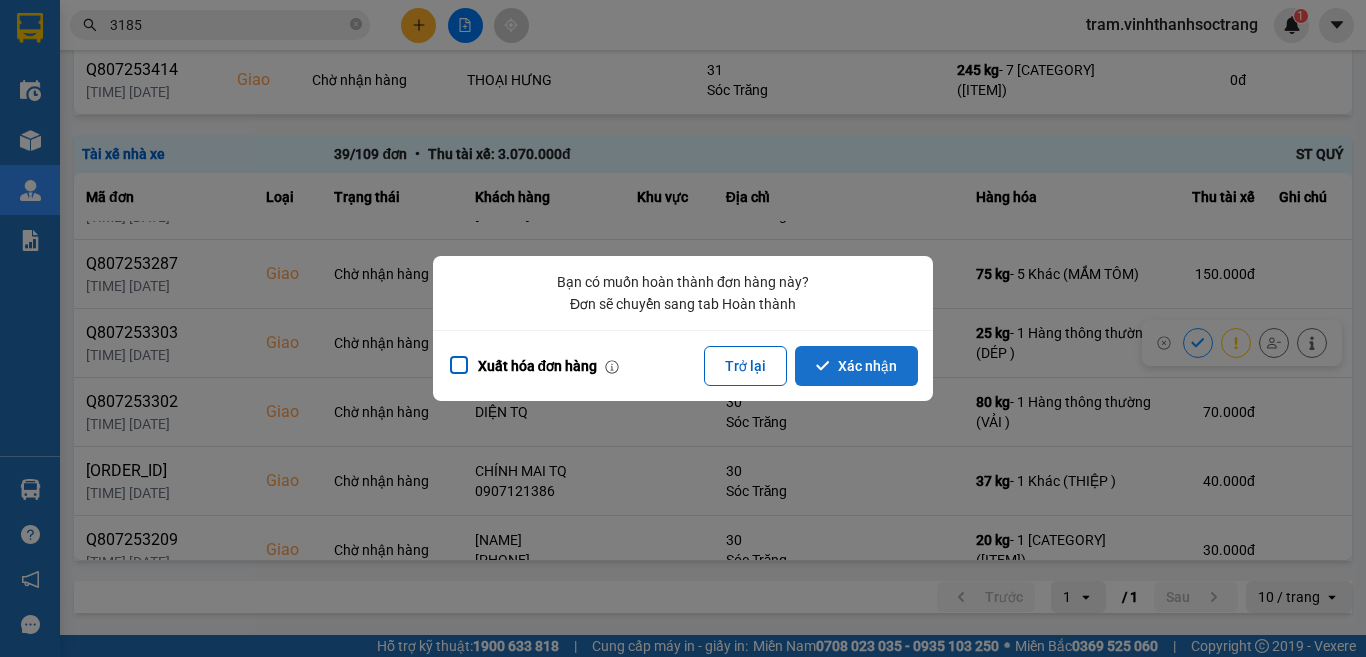 click on "Xác nhận" at bounding box center (856, 366) 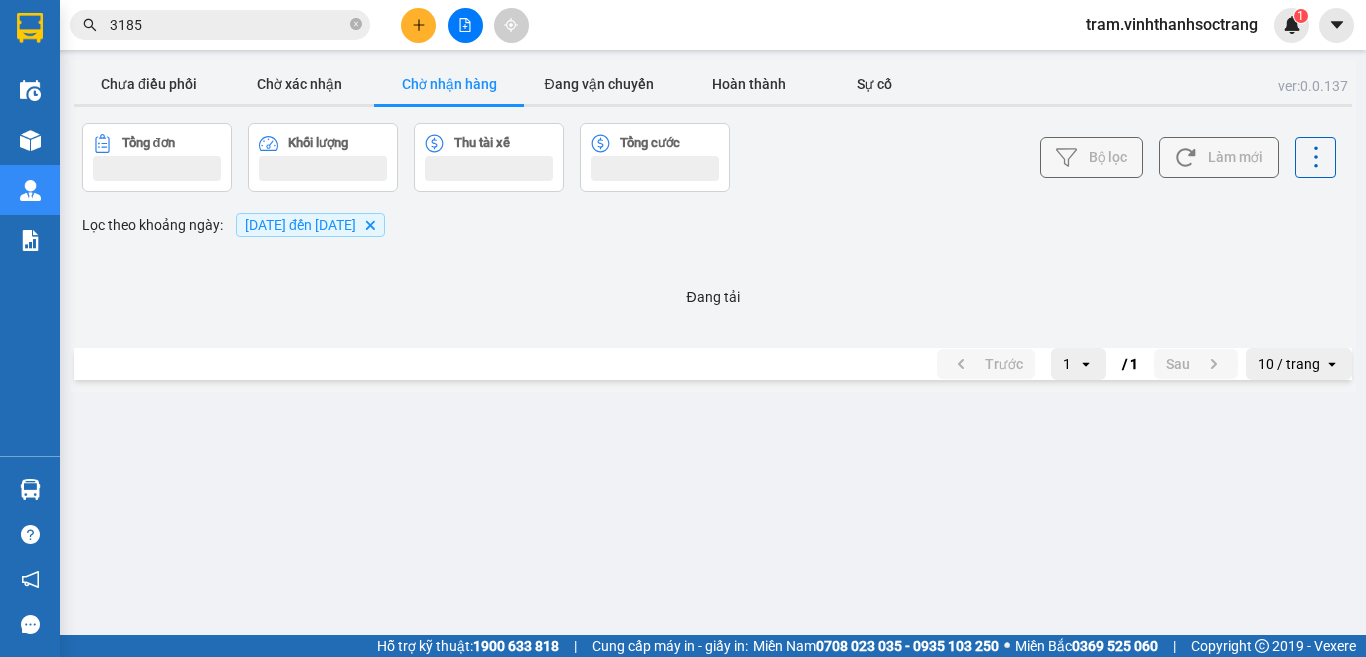 scroll, scrollTop: 0, scrollLeft: 0, axis: both 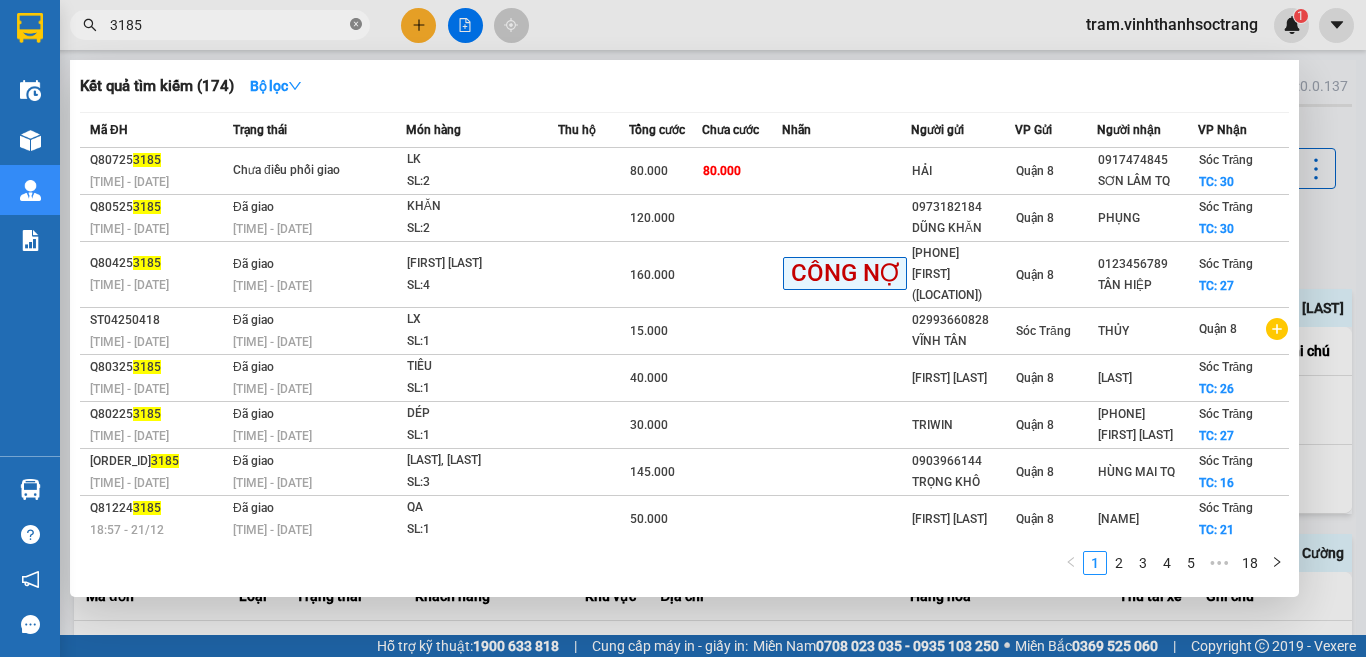 click 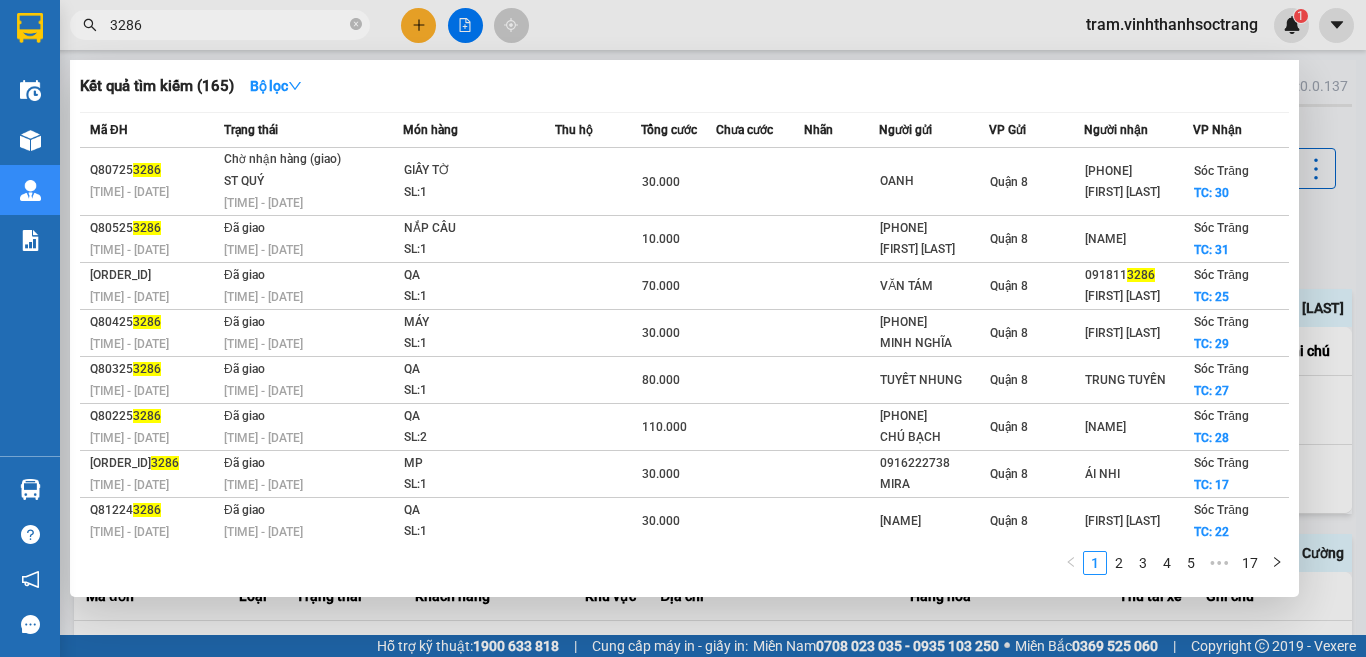 click at bounding box center [683, 328] 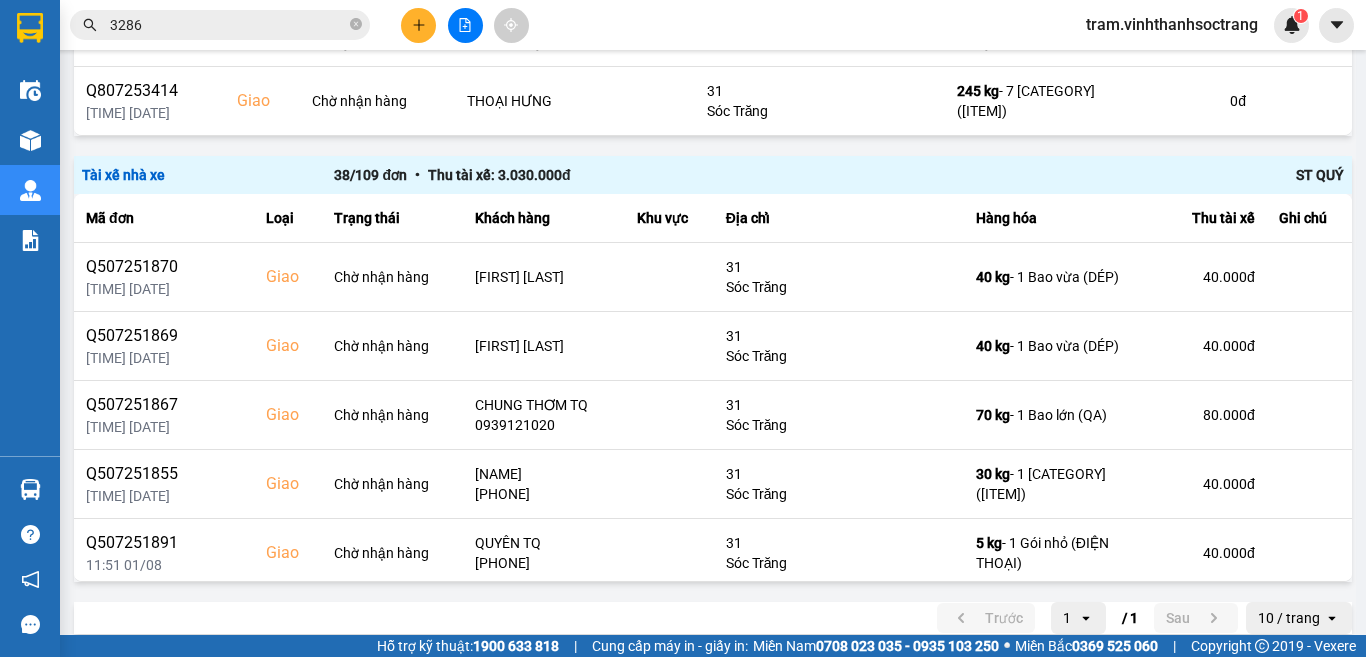 scroll, scrollTop: 1266, scrollLeft: 0, axis: vertical 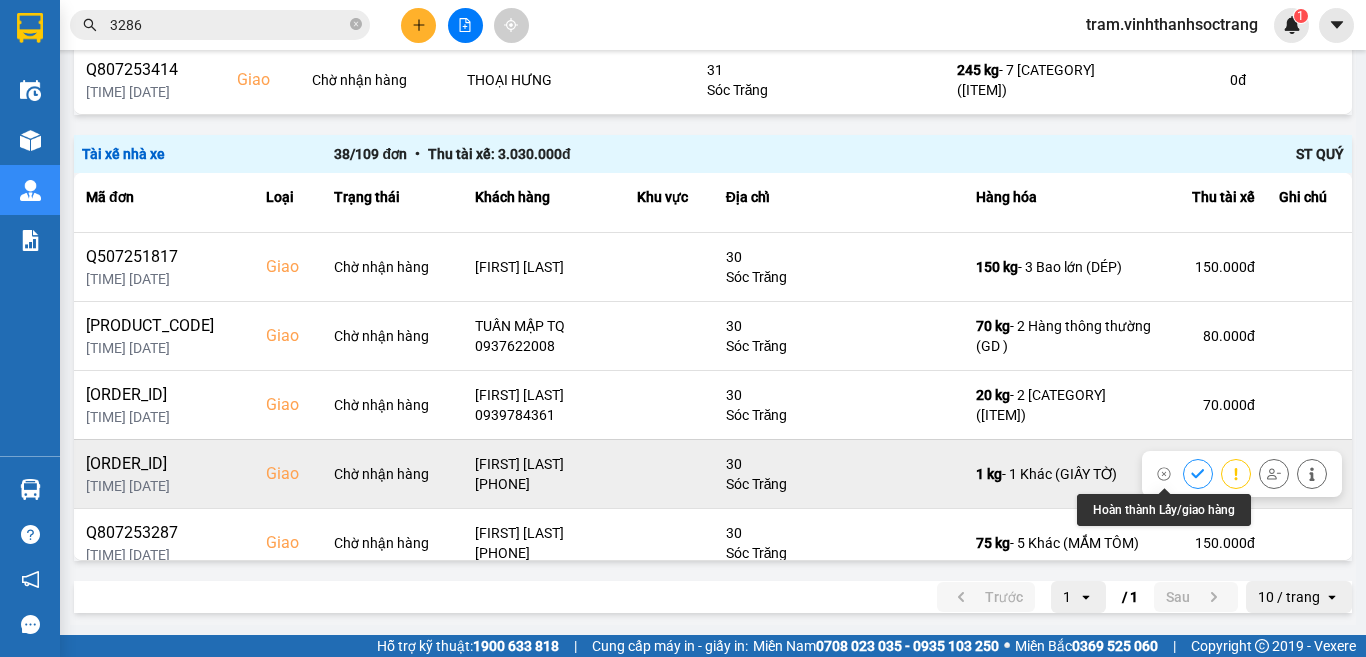 click 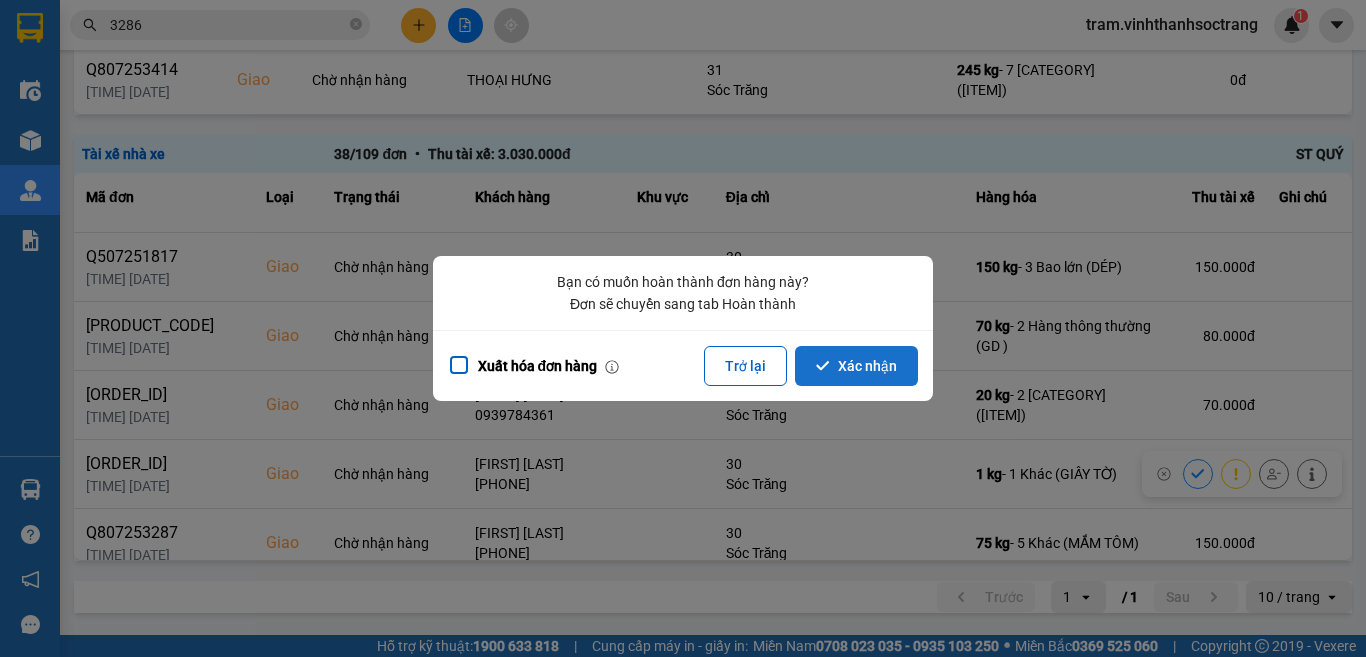 click on "Xác nhận" at bounding box center (856, 366) 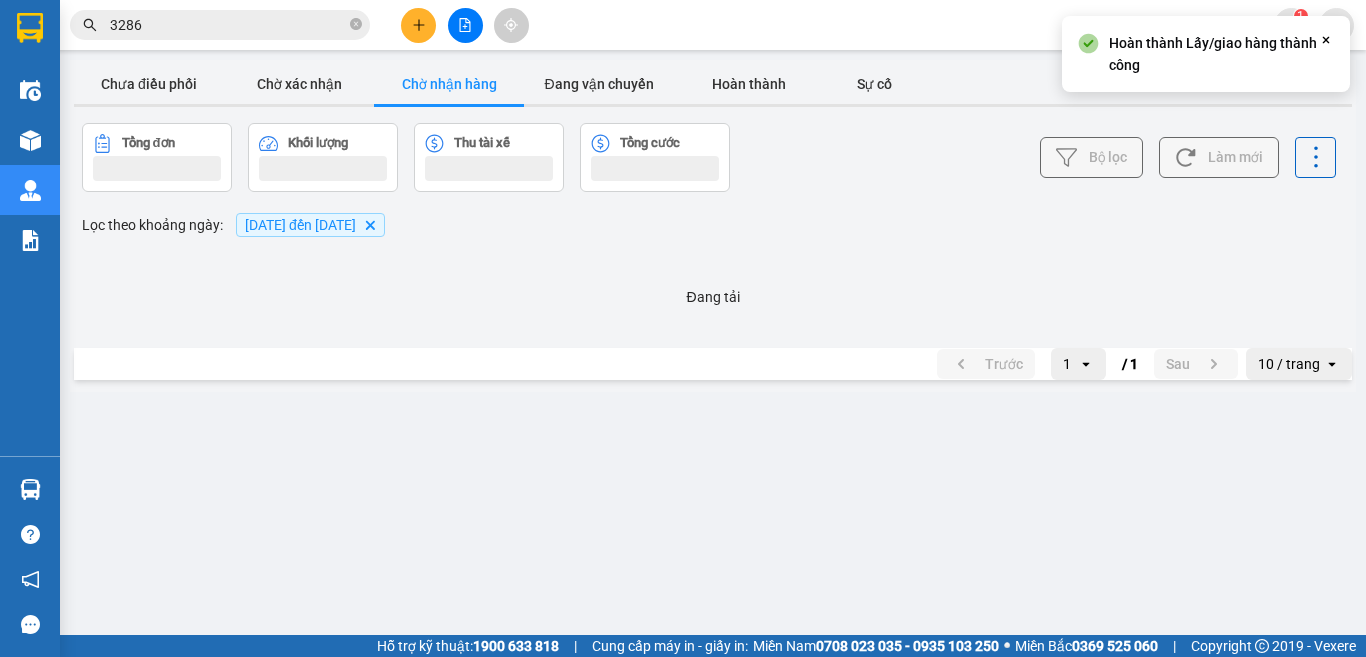 scroll, scrollTop: 0, scrollLeft: 0, axis: both 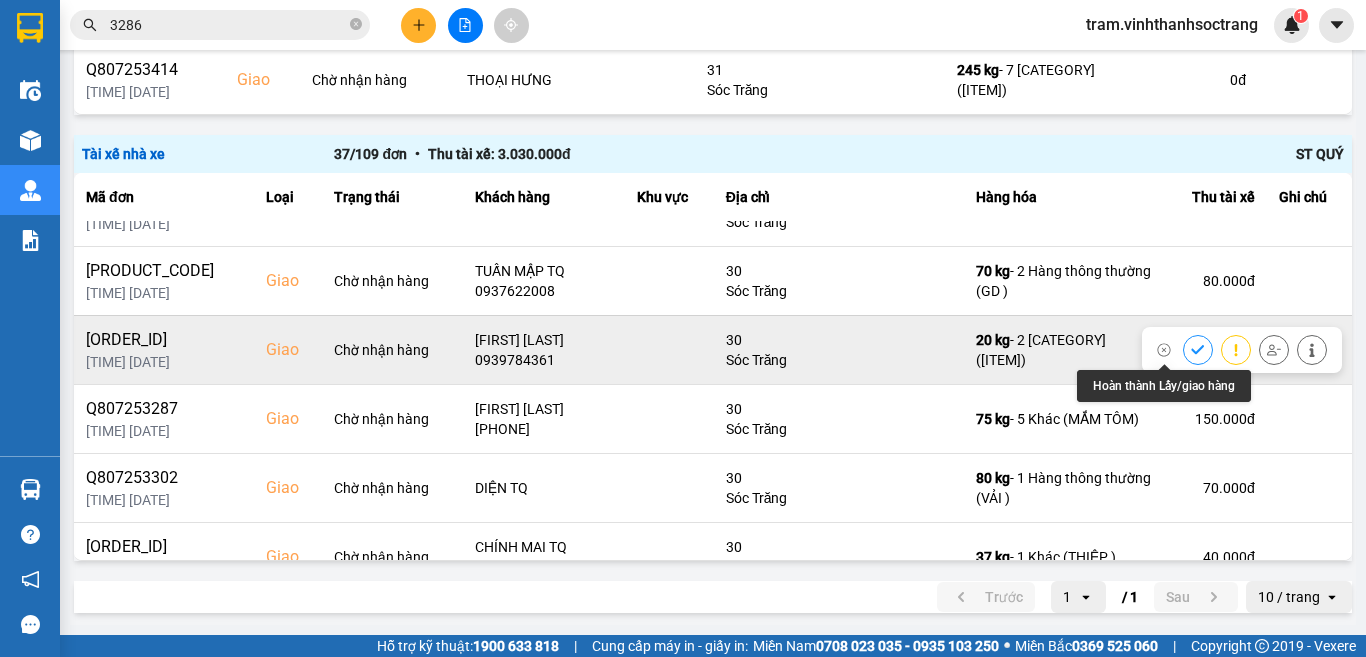 click at bounding box center (1198, 349) 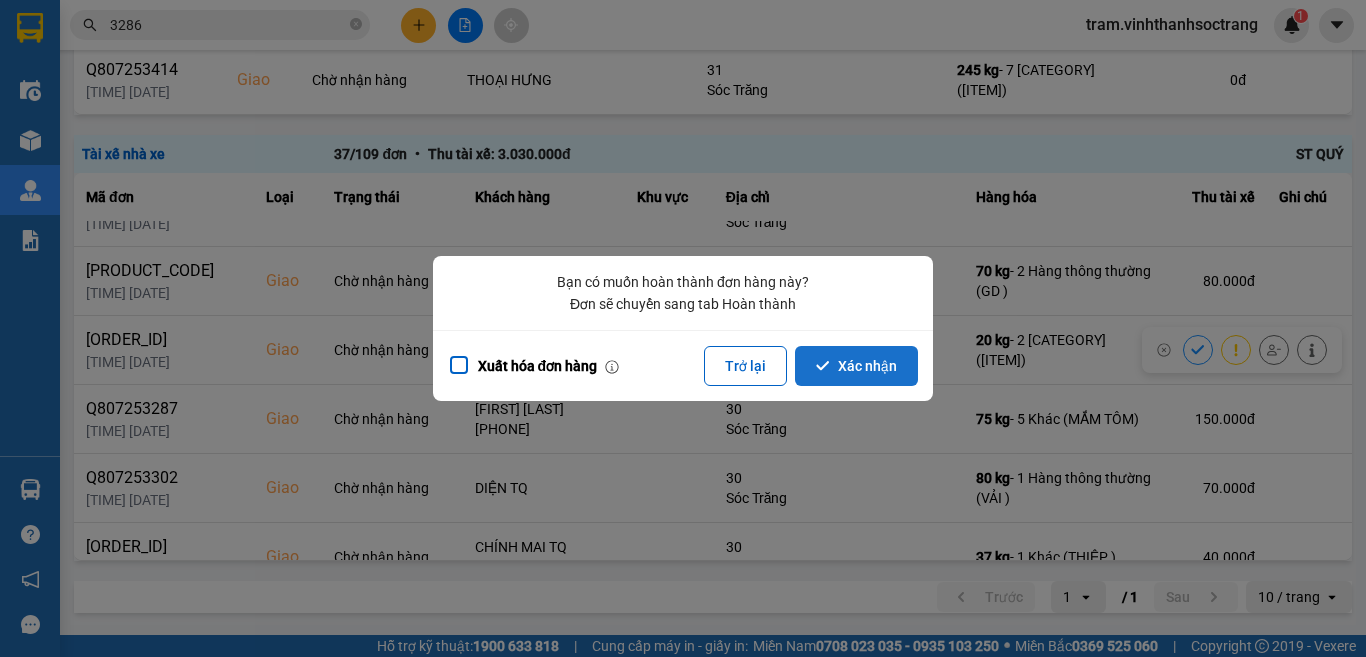 click on "Xác nhận" at bounding box center [856, 366] 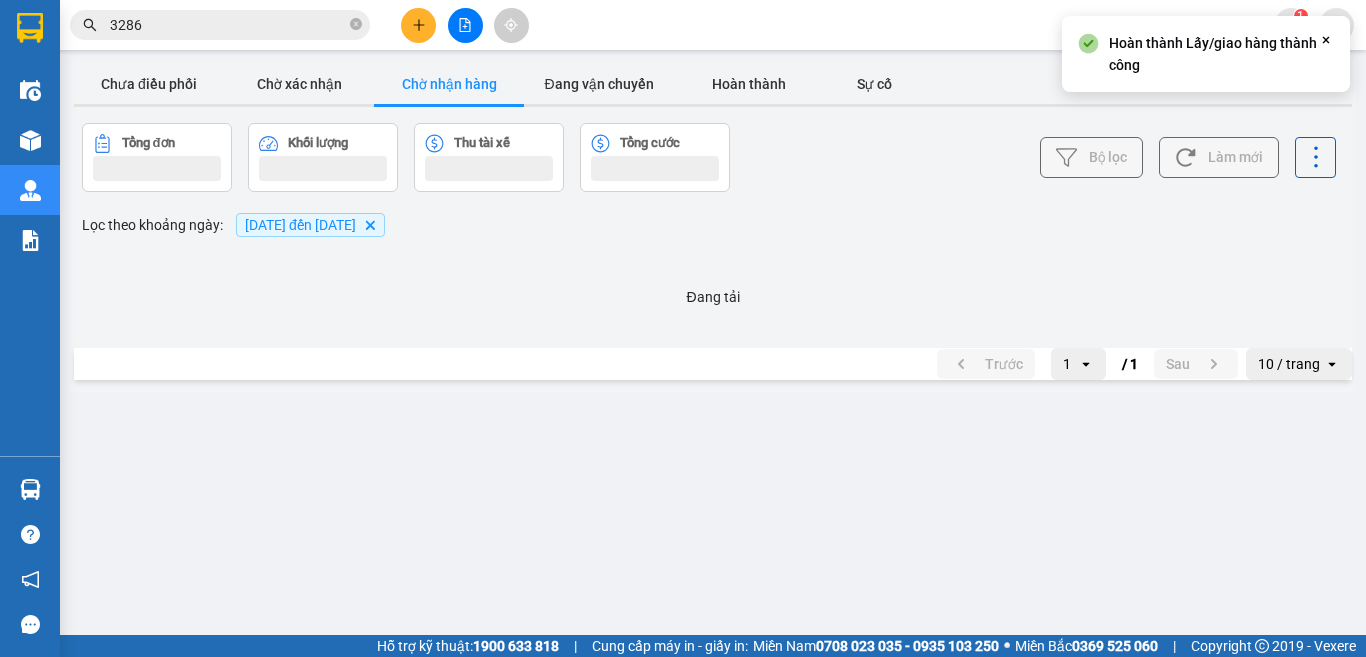 scroll, scrollTop: 0, scrollLeft: 0, axis: both 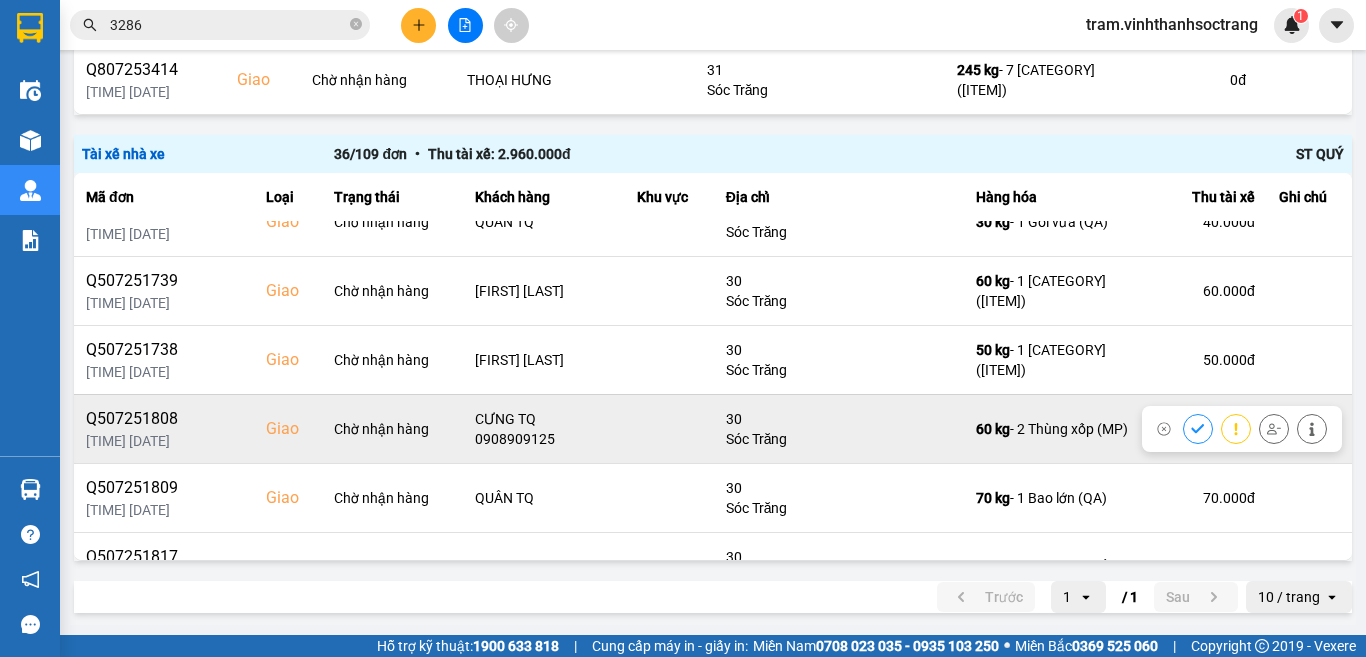 click 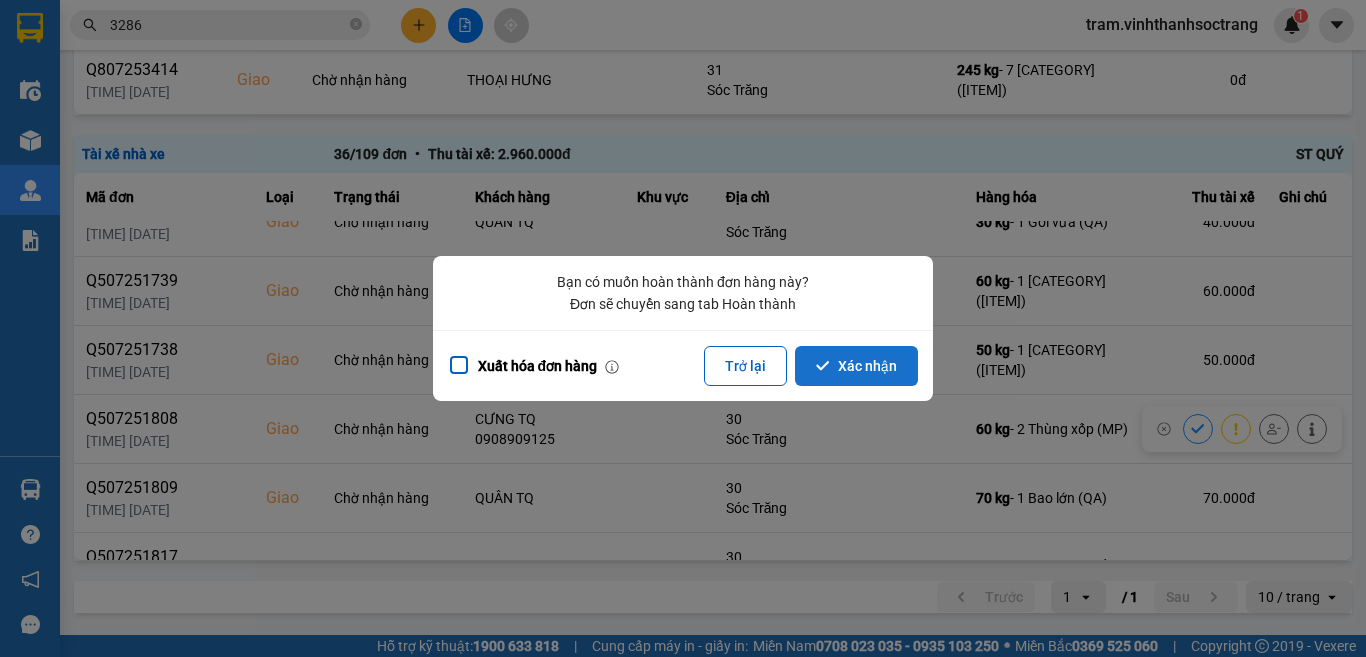 click on "Xác nhận" at bounding box center (856, 366) 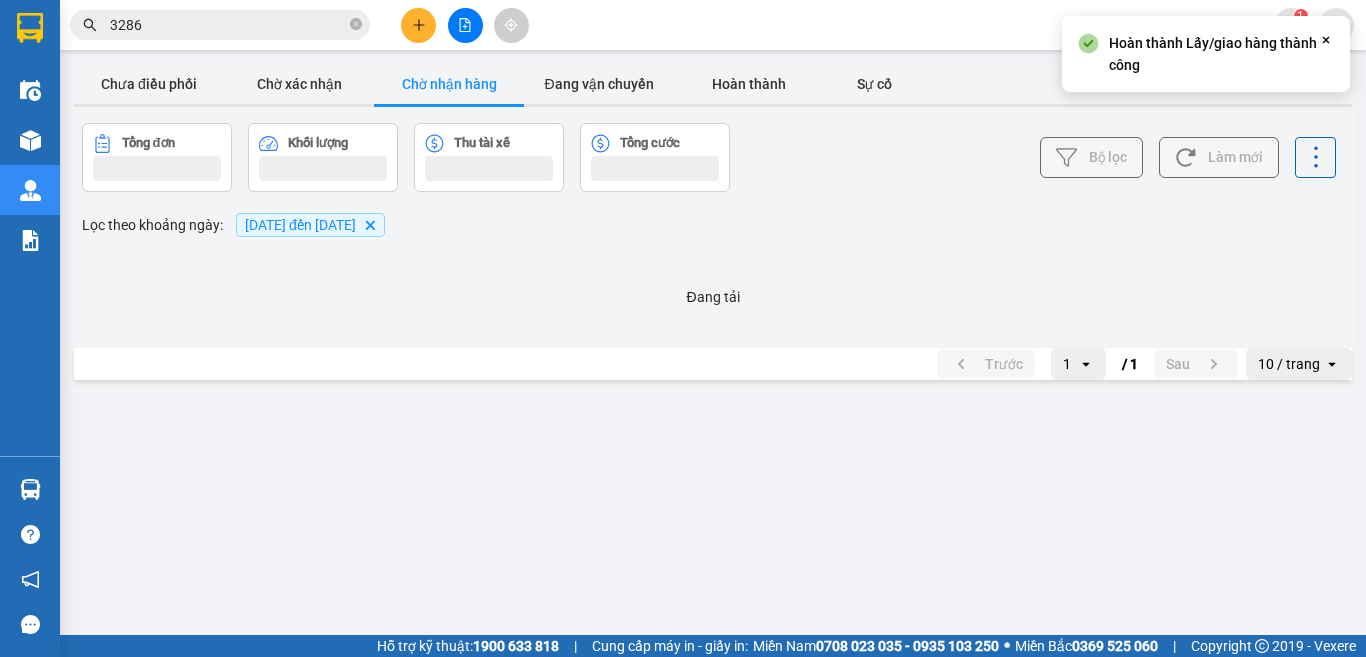scroll, scrollTop: 0, scrollLeft: 0, axis: both 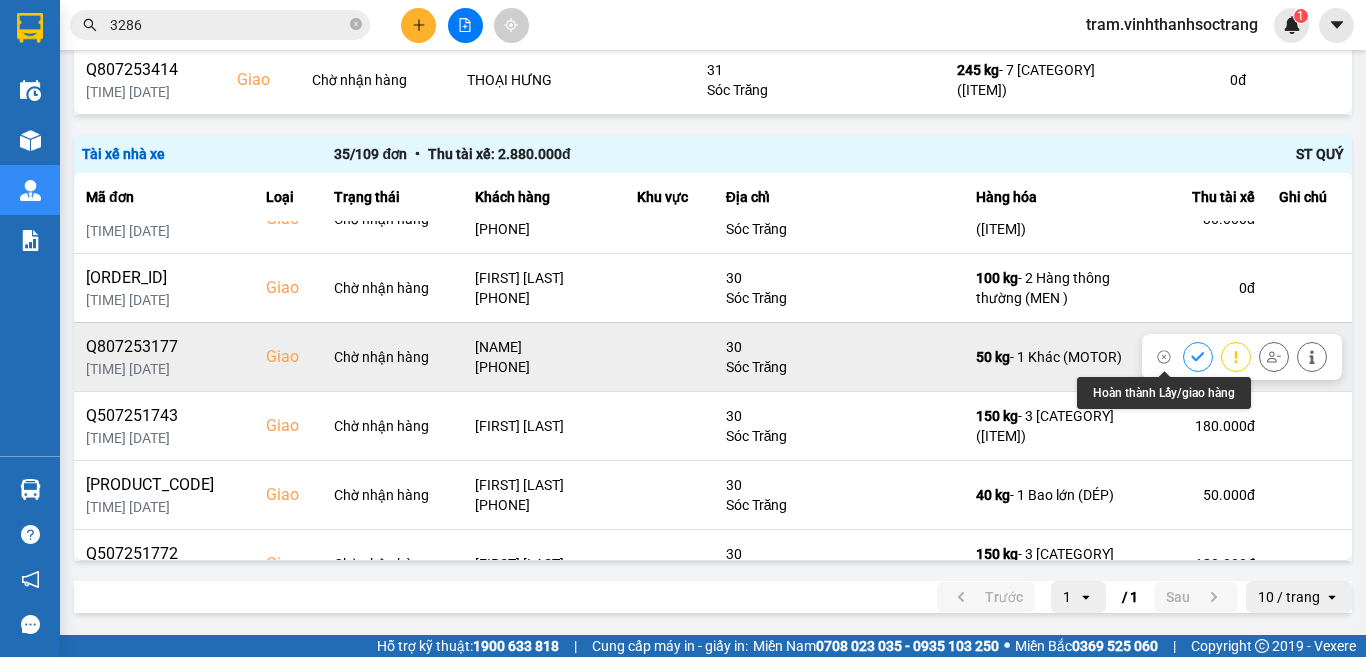 click at bounding box center [1198, 356] 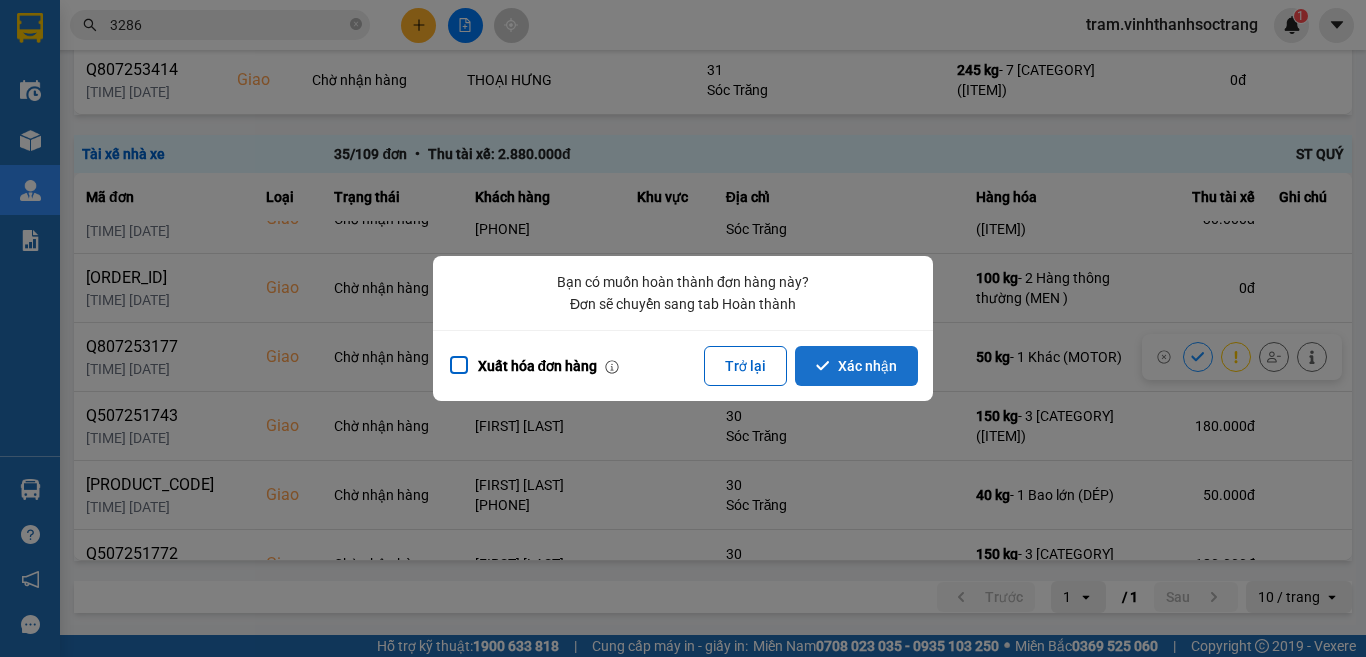 click on "Xác nhận" at bounding box center (856, 366) 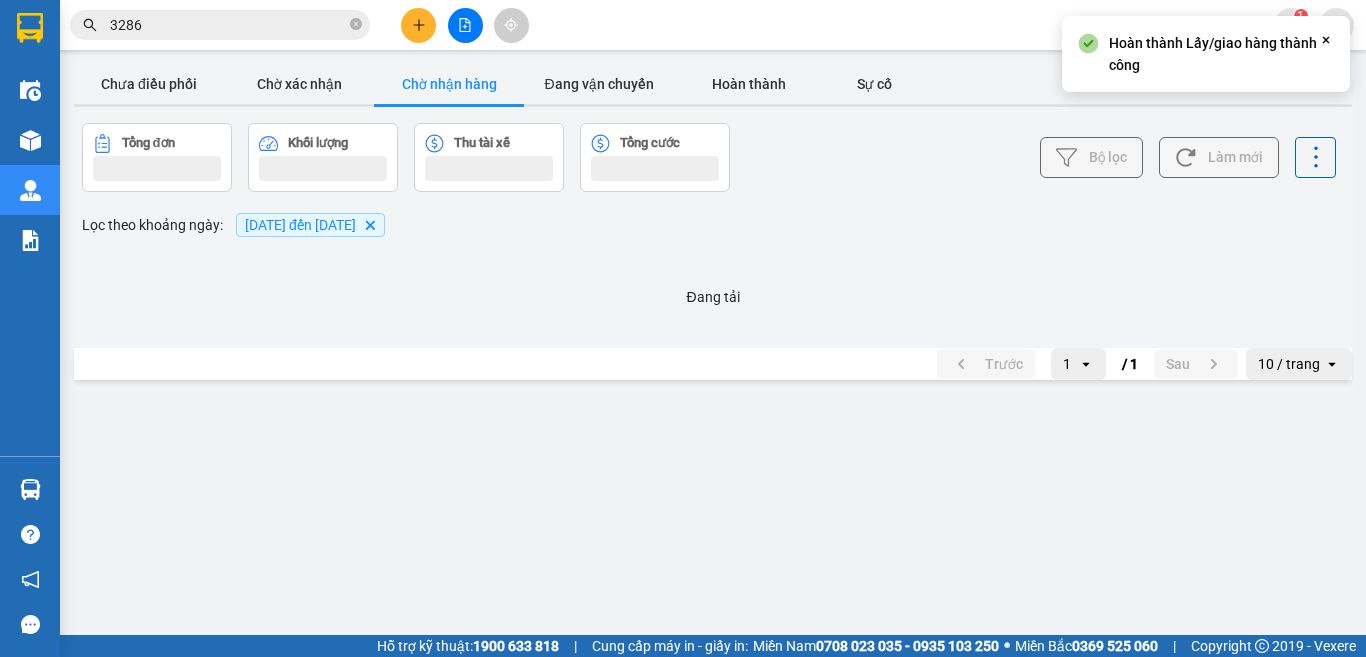 scroll, scrollTop: 0, scrollLeft: 0, axis: both 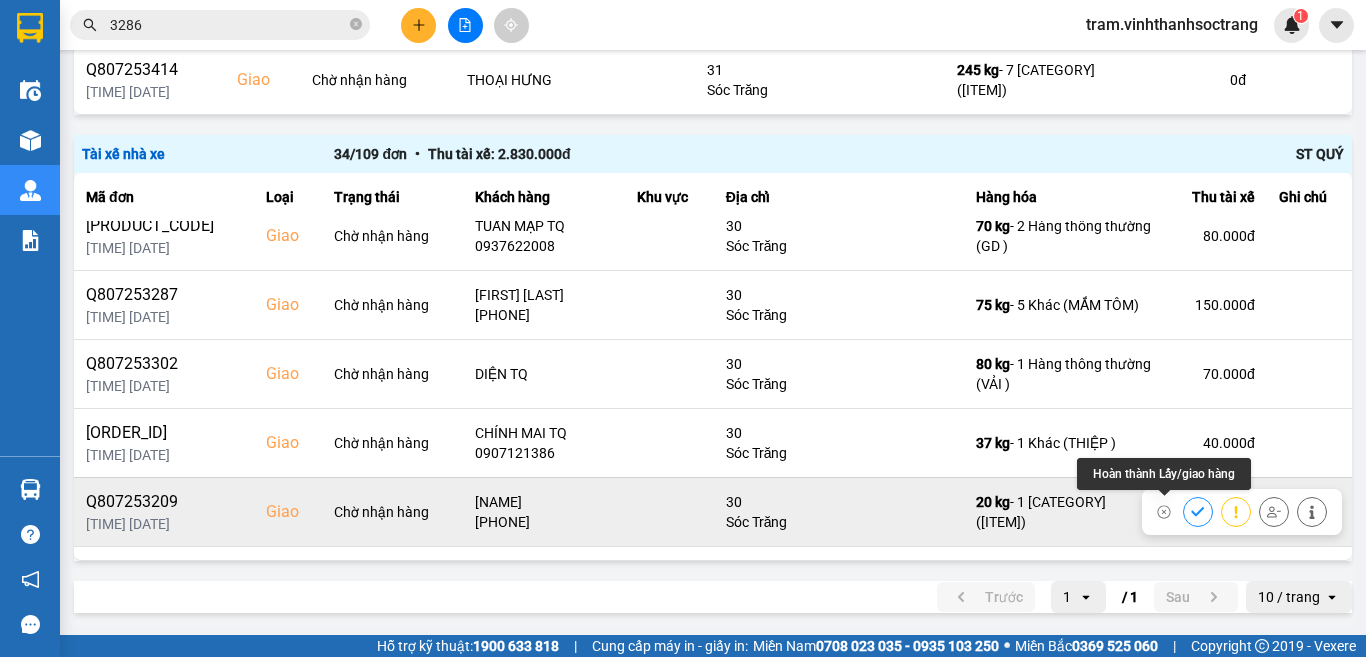 click at bounding box center (1198, 511) 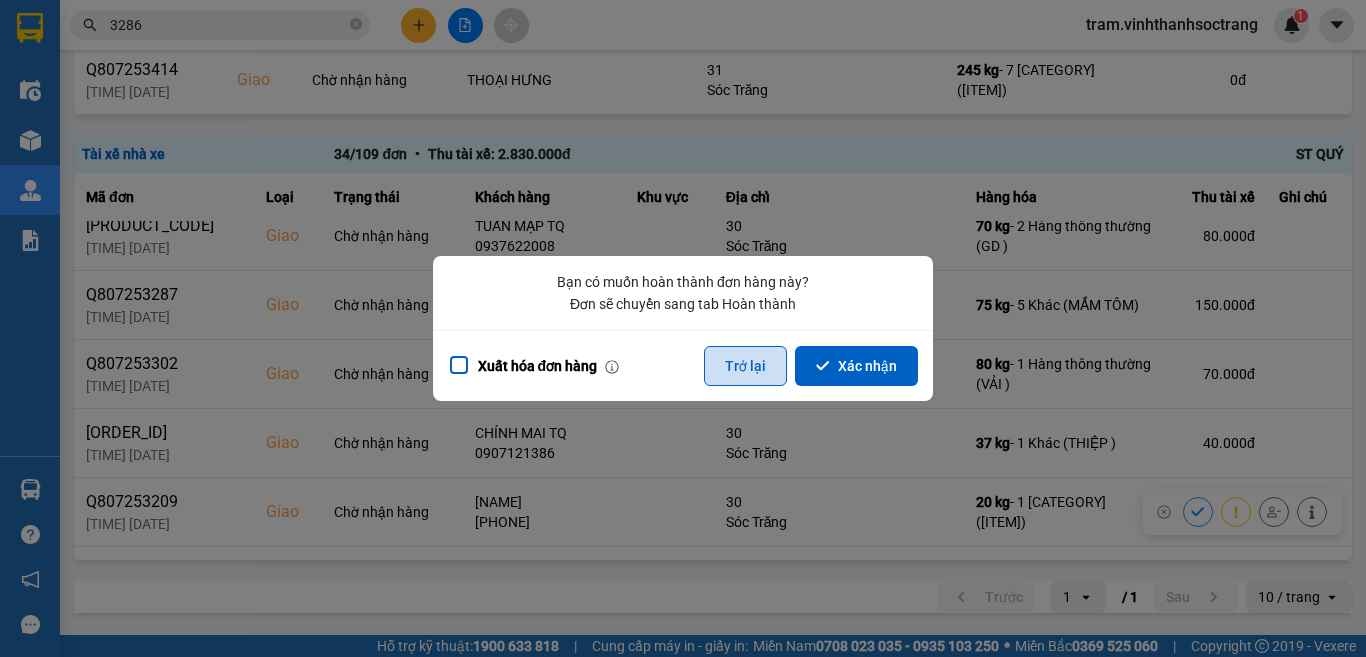 click on "Trở lại" at bounding box center (745, 366) 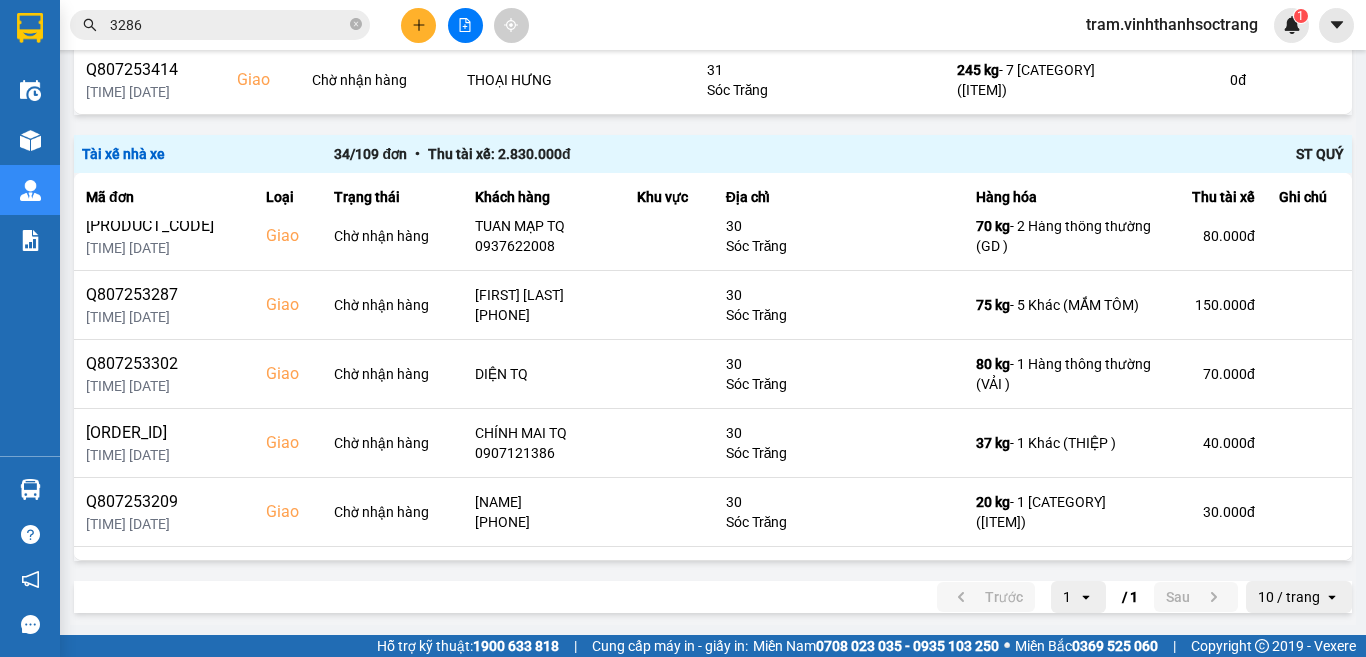 click on "3286" at bounding box center [228, 25] 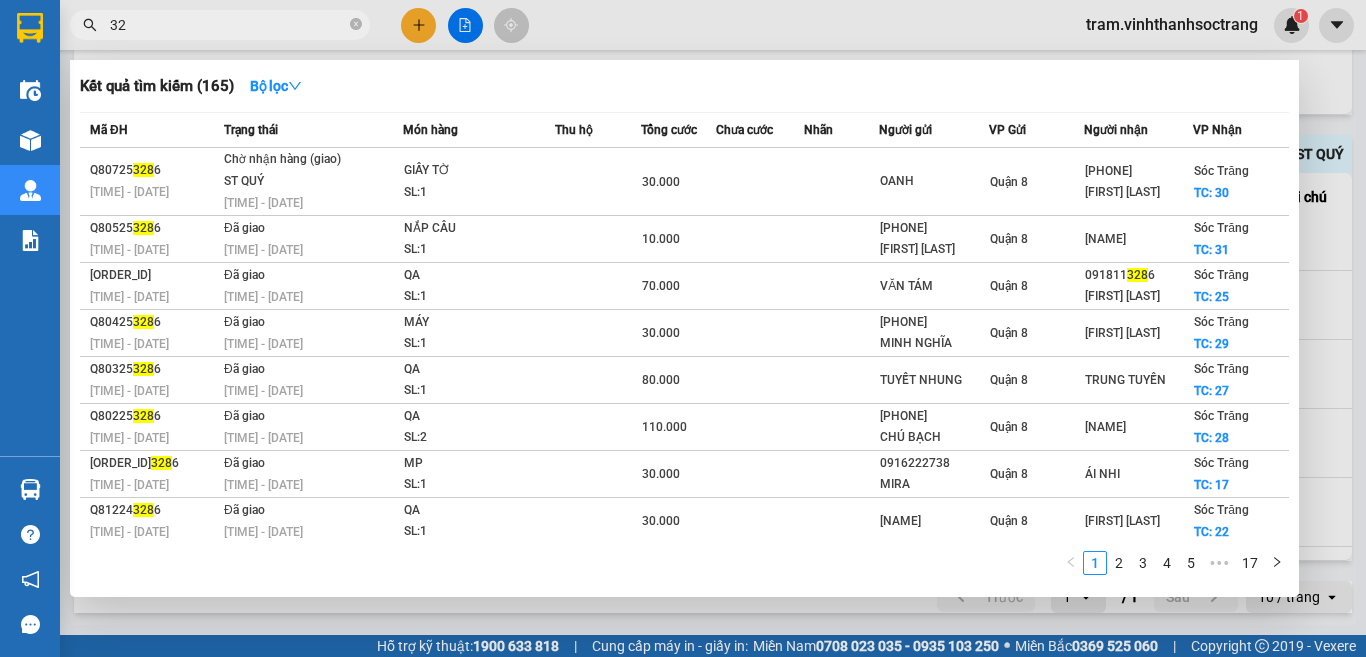 type on "3" 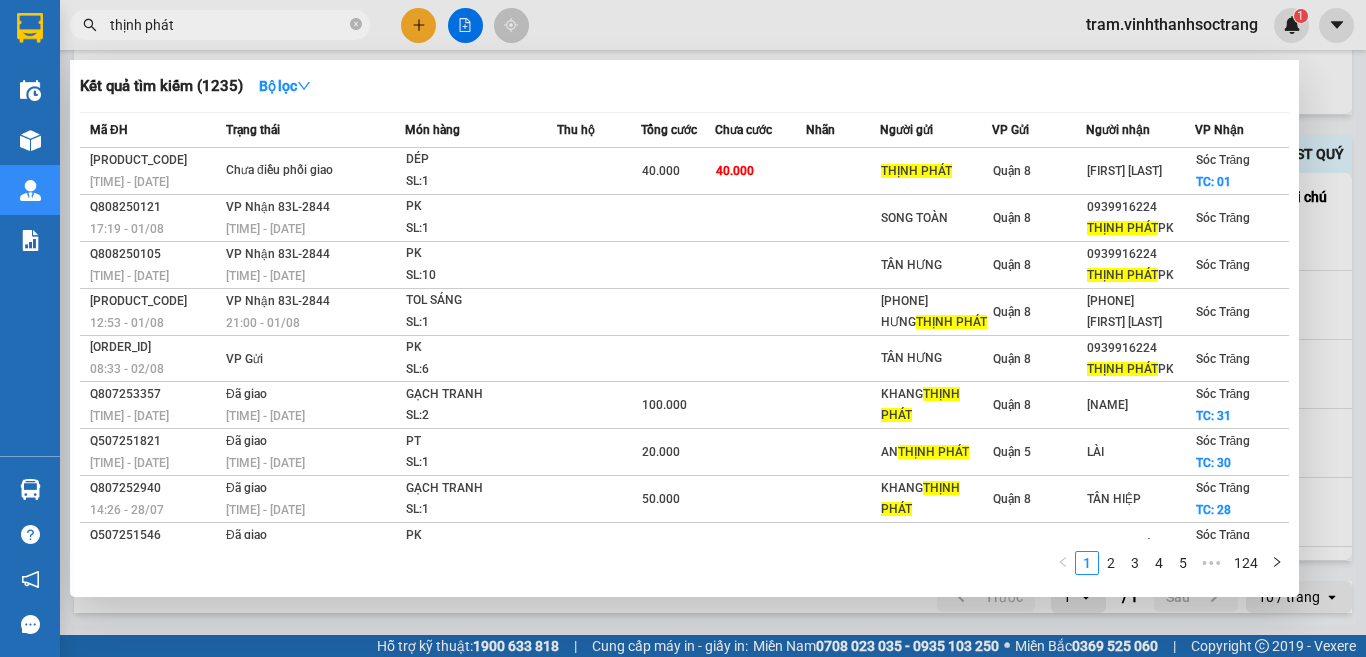 type on "thịnh phát" 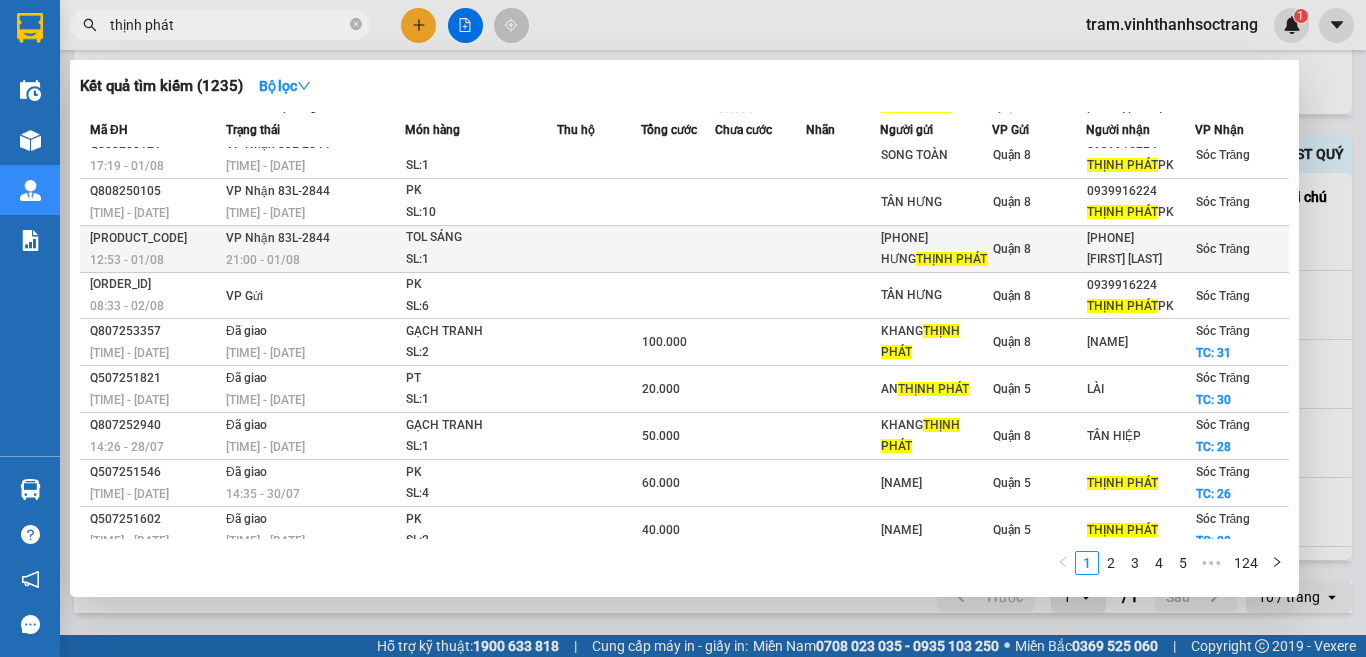 scroll, scrollTop: 97, scrollLeft: 0, axis: vertical 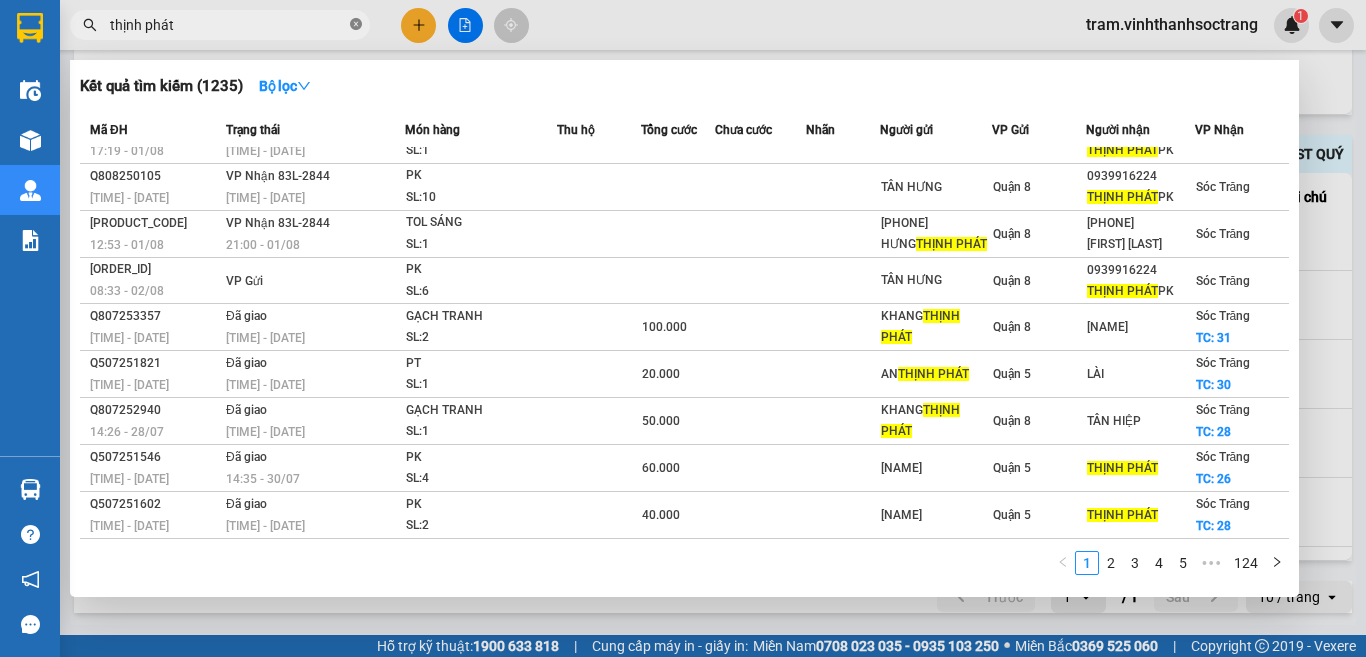 click 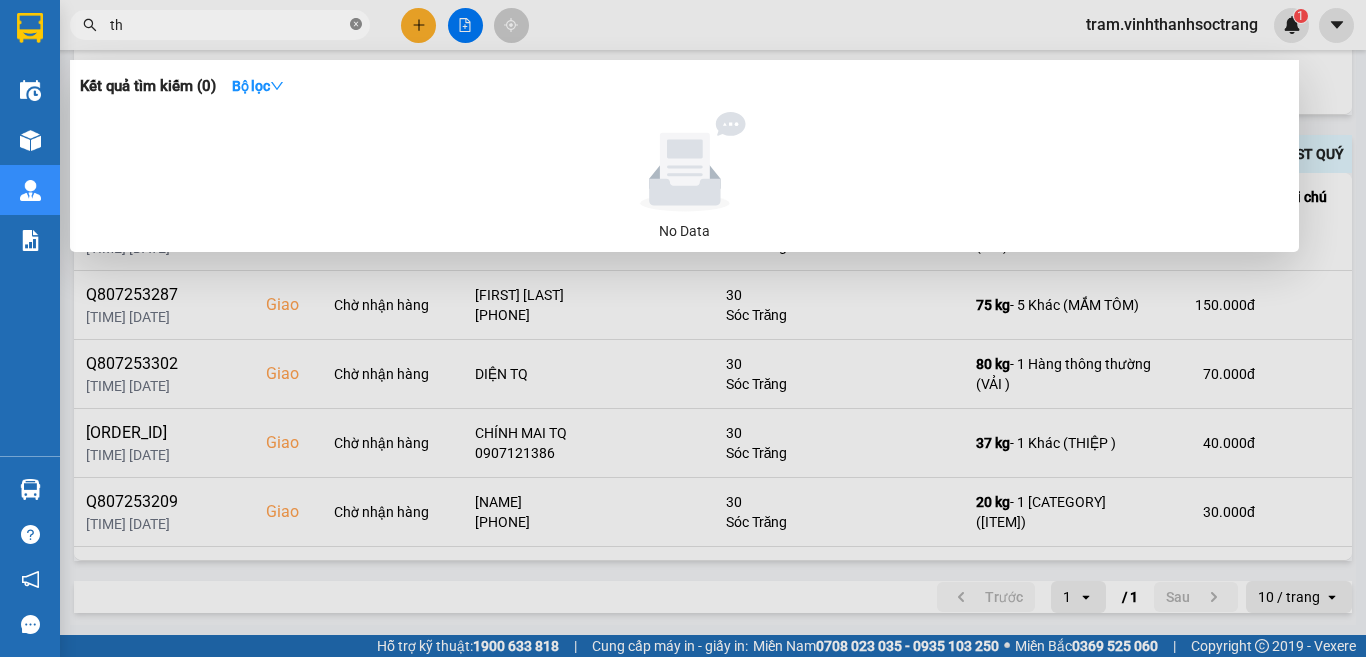 type on "t" 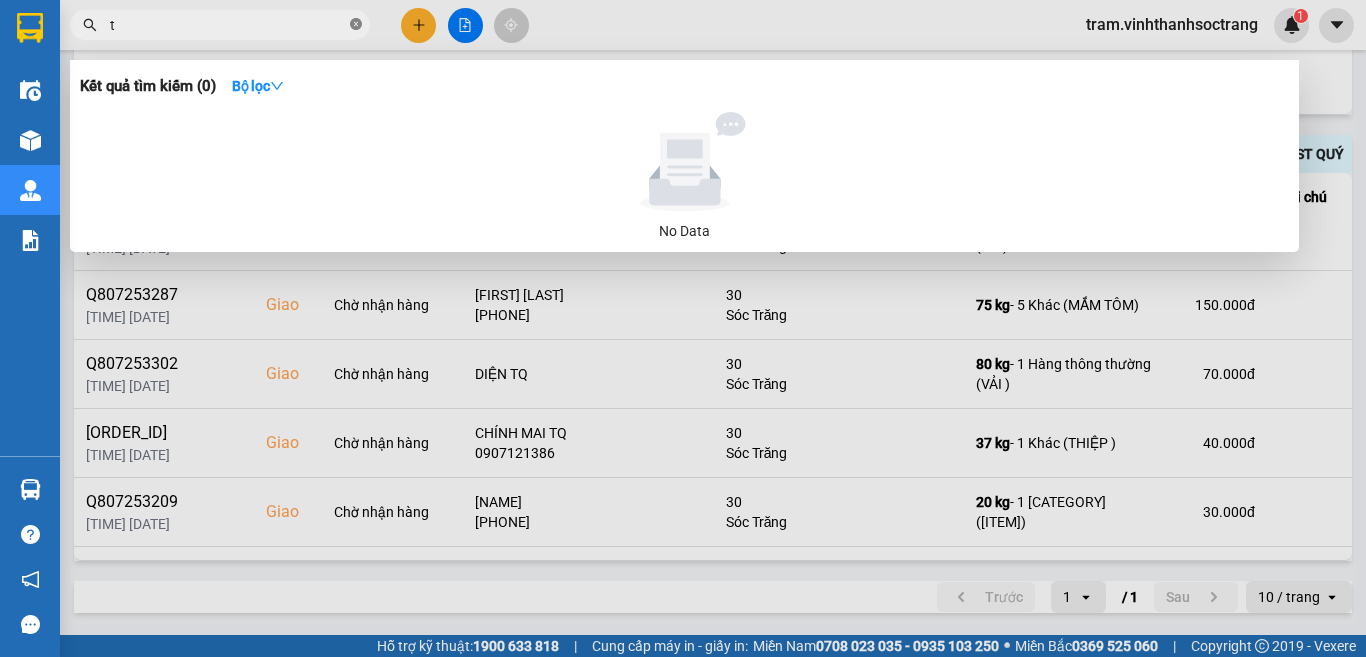type 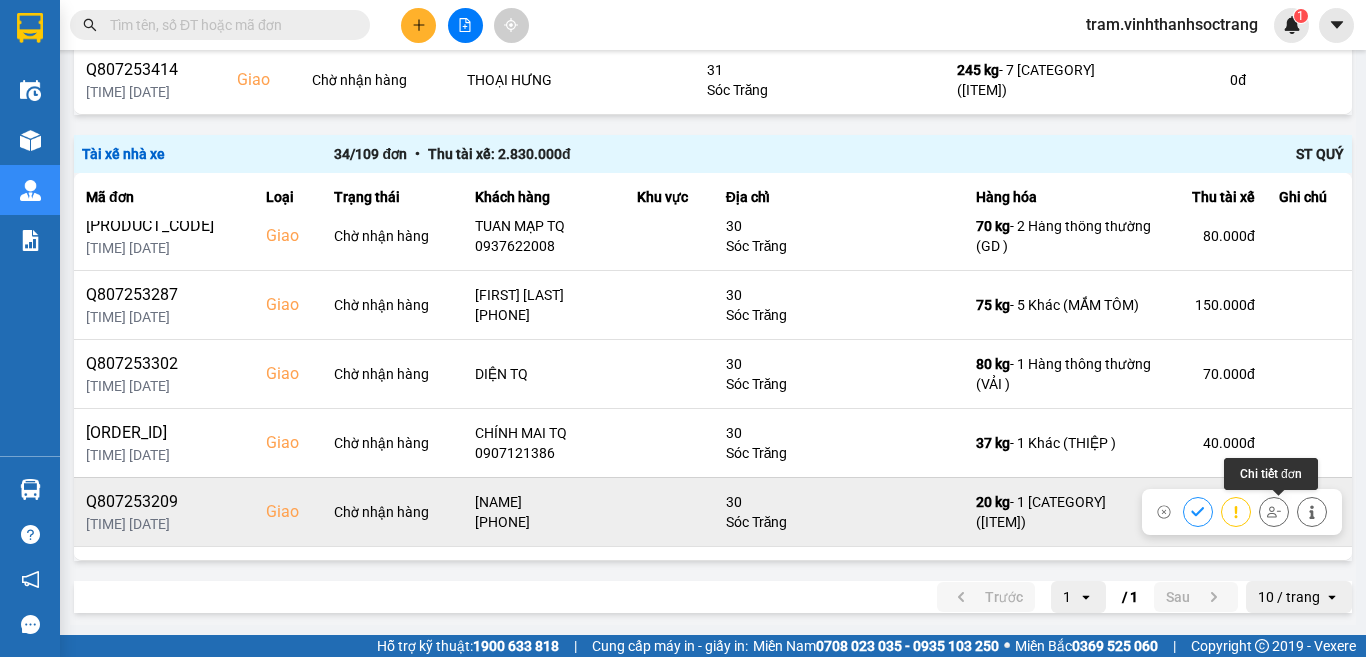 click at bounding box center (1312, 511) 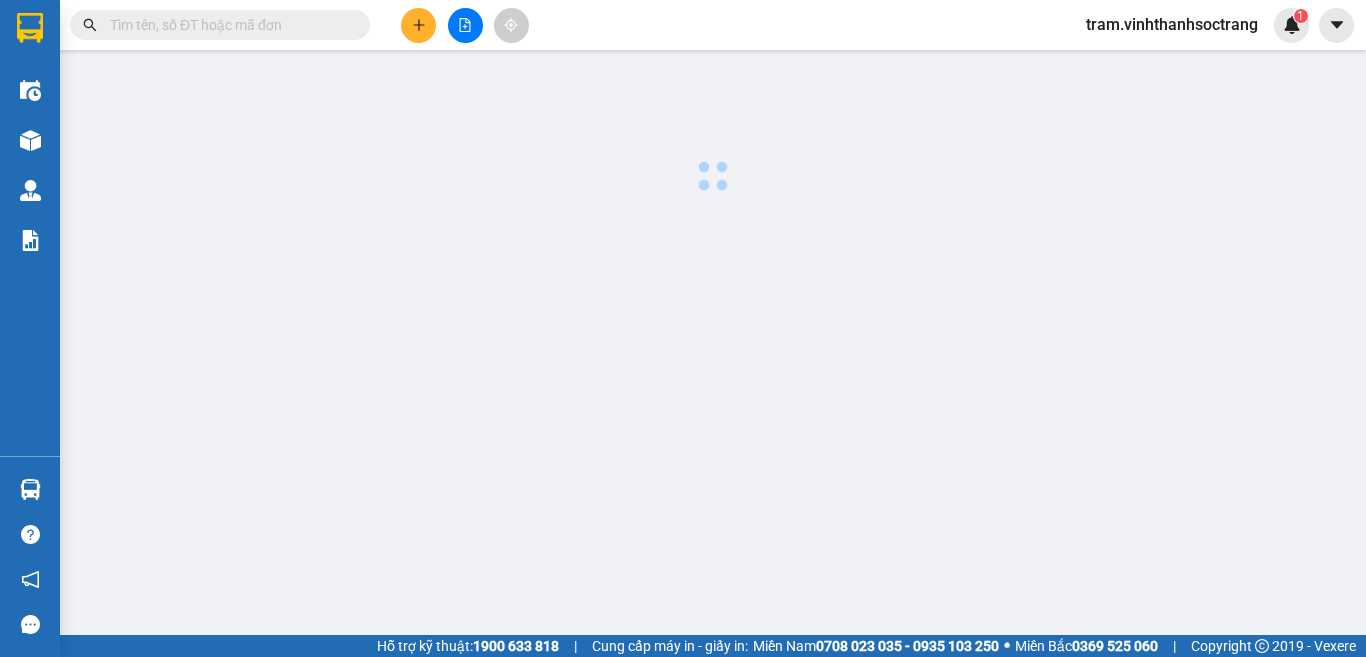 scroll, scrollTop: 0, scrollLeft: 0, axis: both 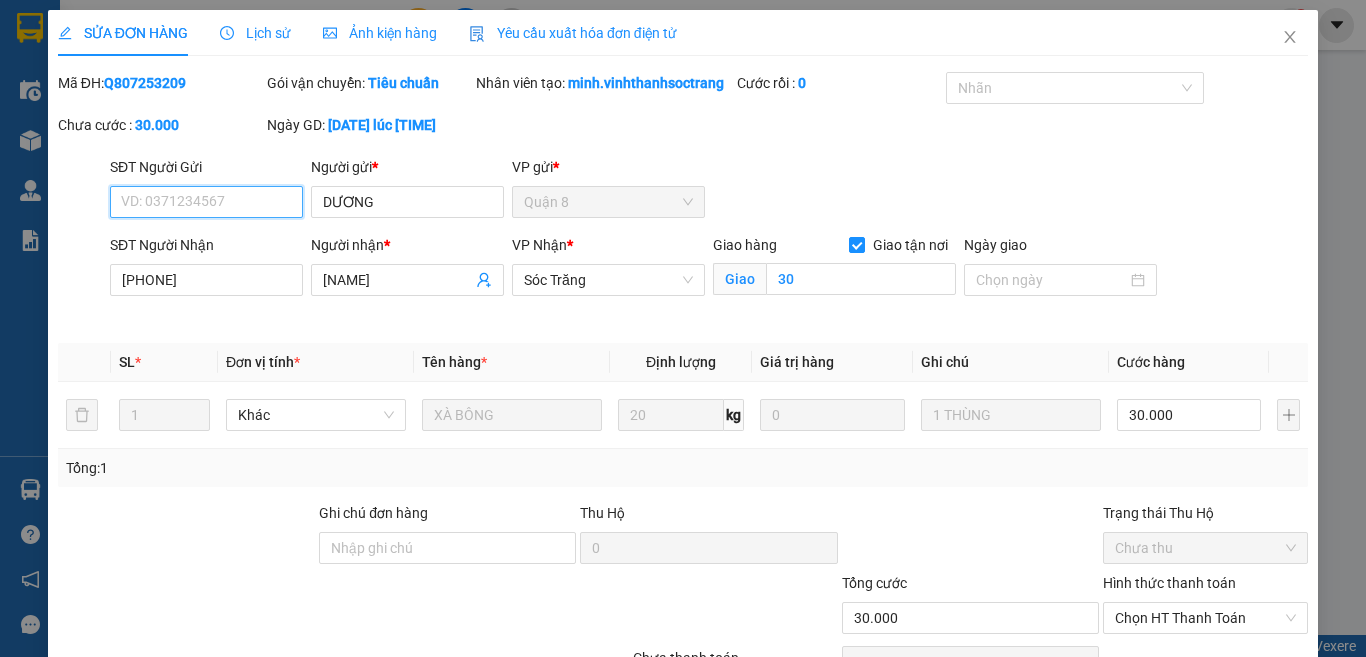 type on "DƯƠNG" 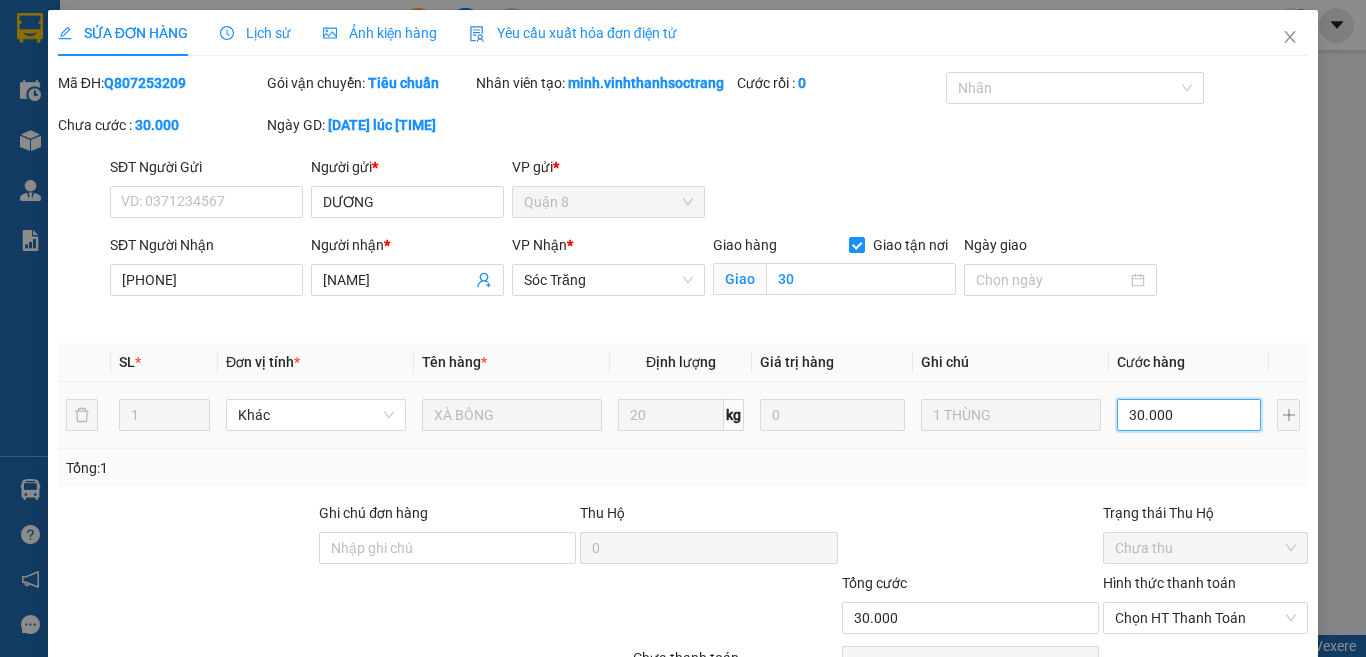 click on "30.000" at bounding box center (1189, 415) 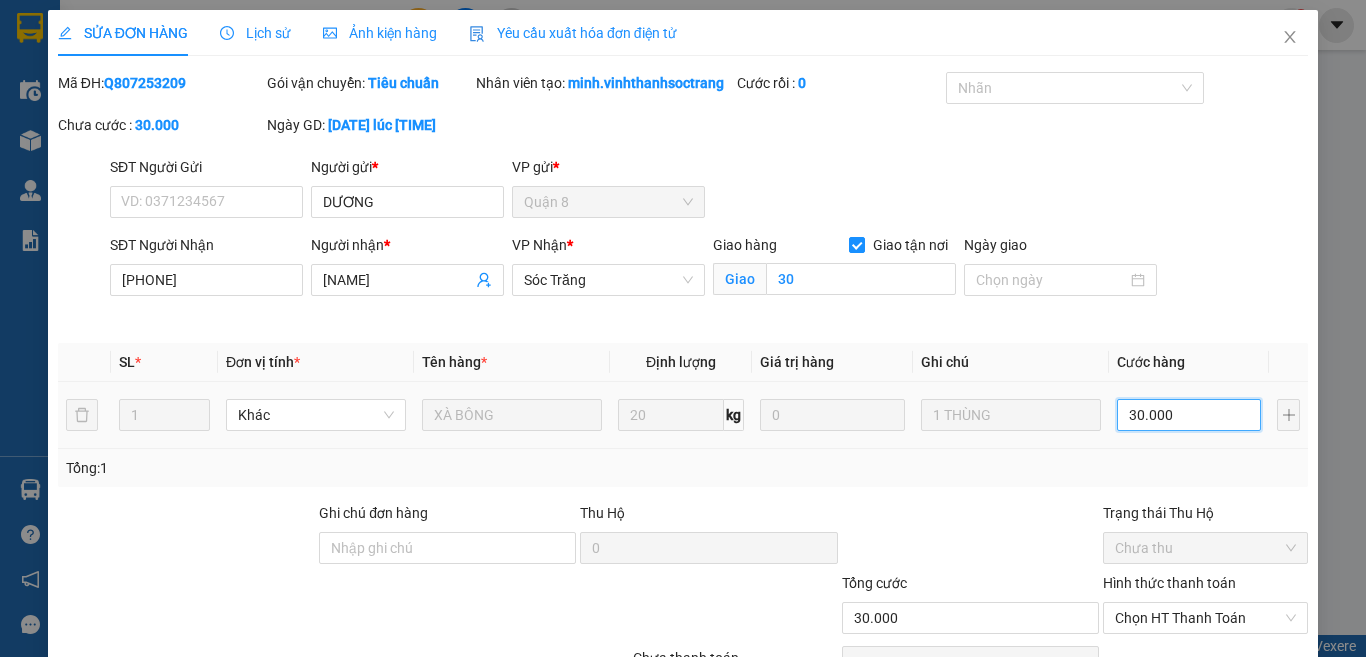type on "4" 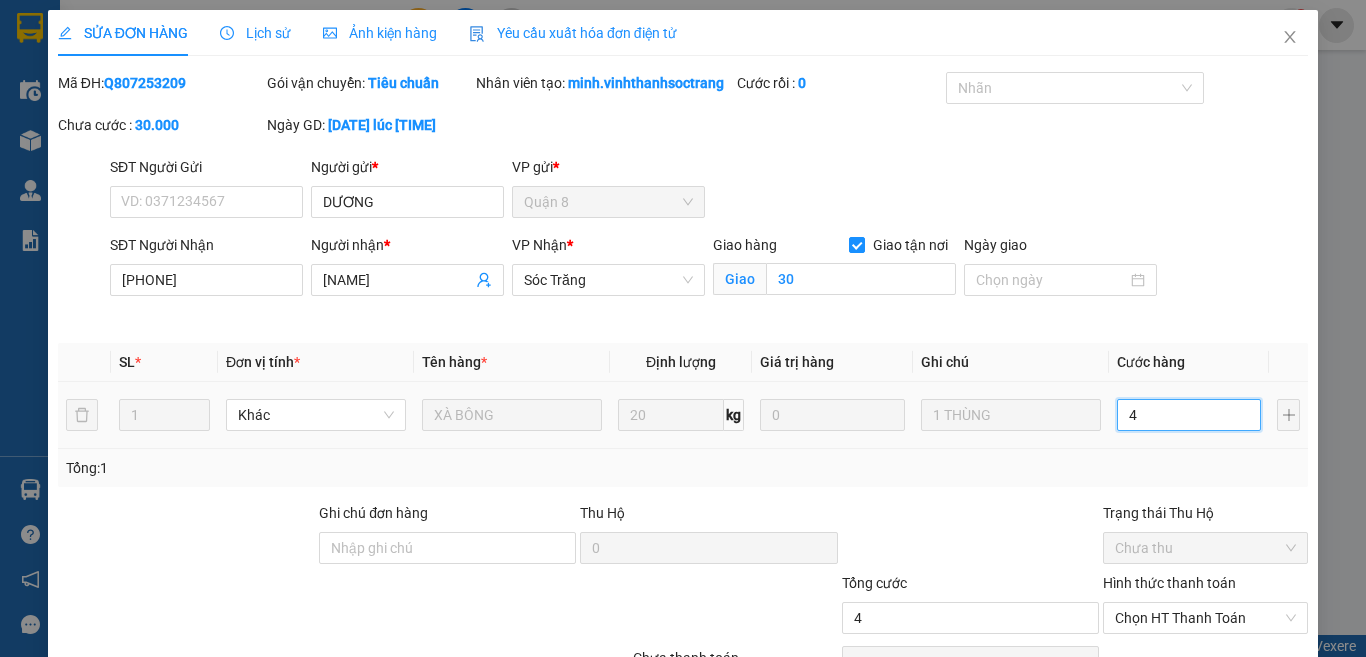 type on "40" 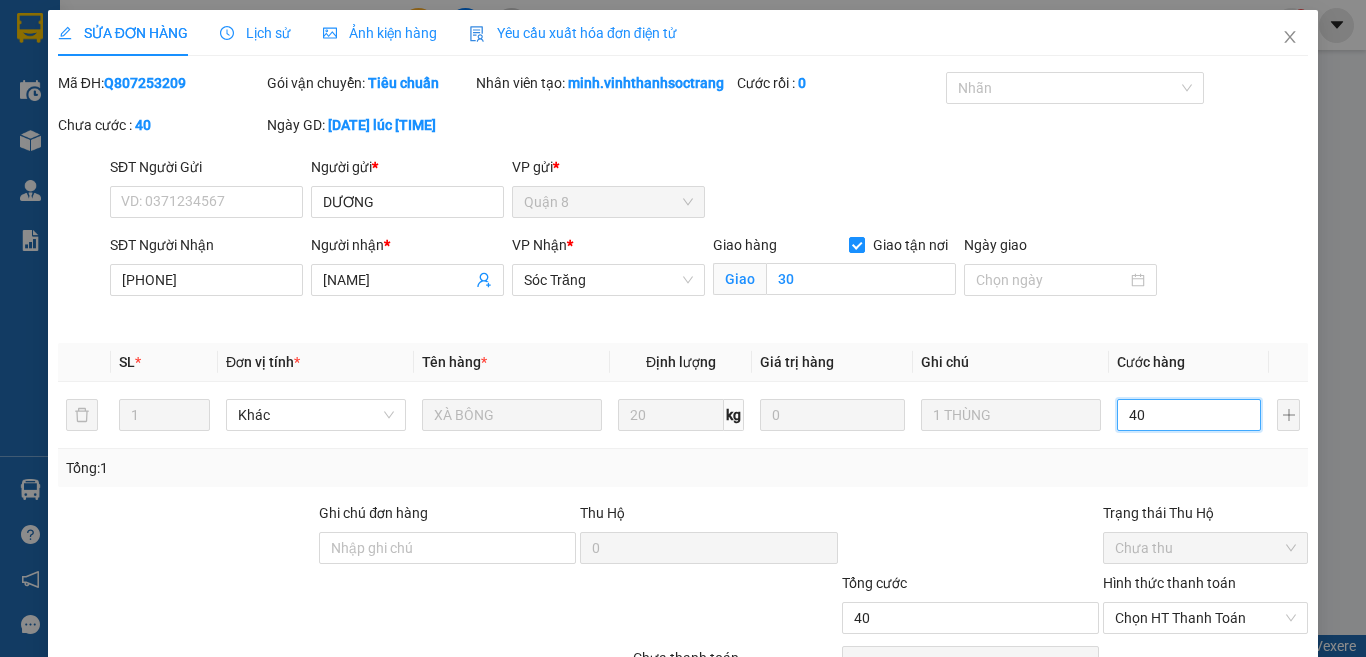 type on "40" 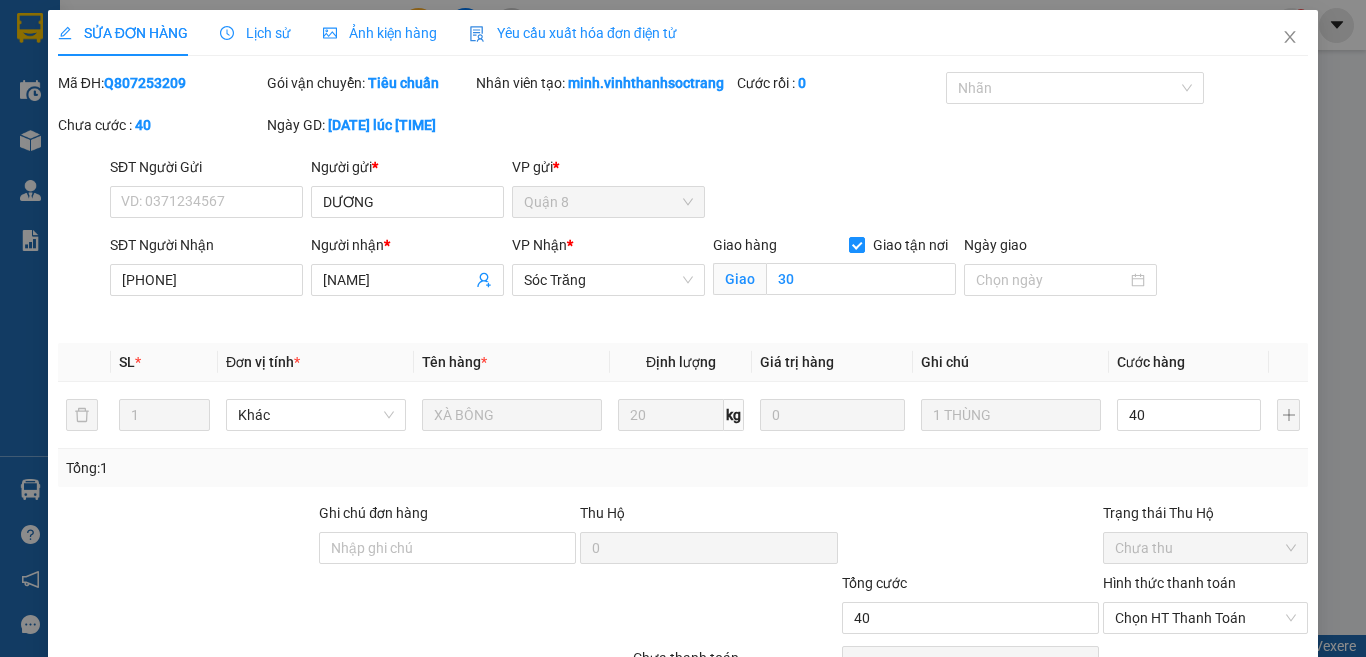 type on "40.000" 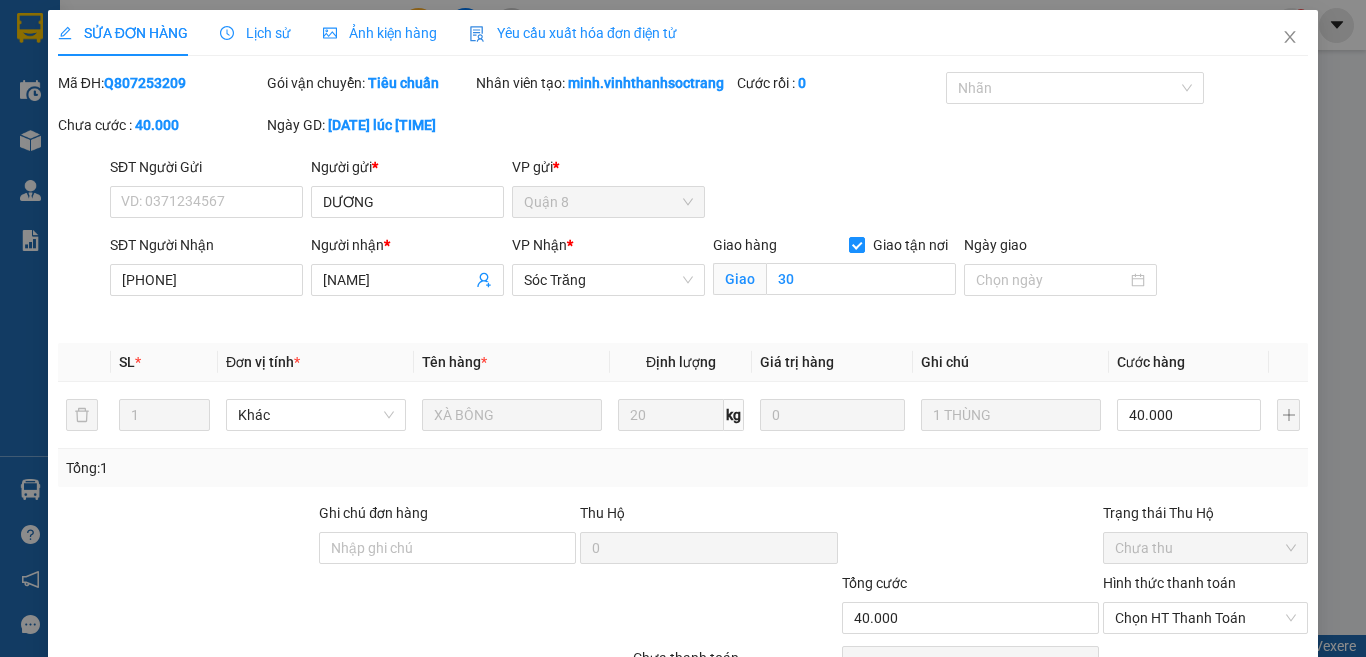 click on "Tổng cước" at bounding box center (970, 587) 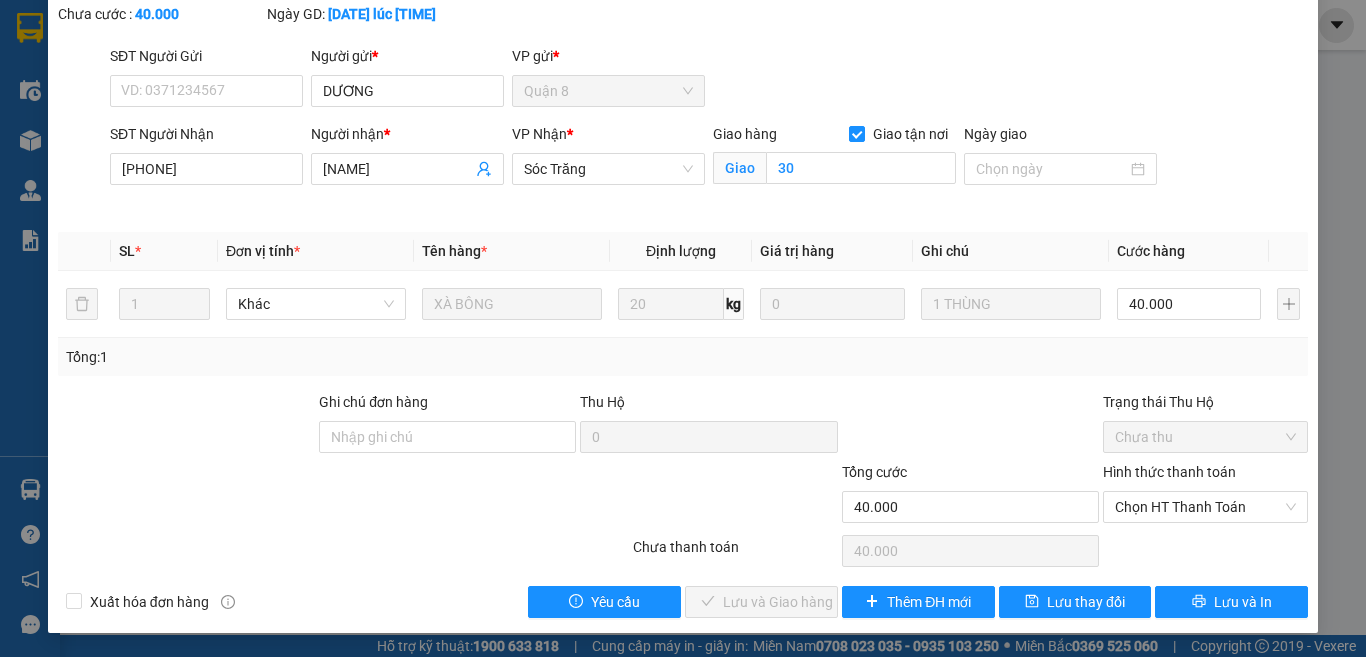 scroll, scrollTop: 133, scrollLeft: 0, axis: vertical 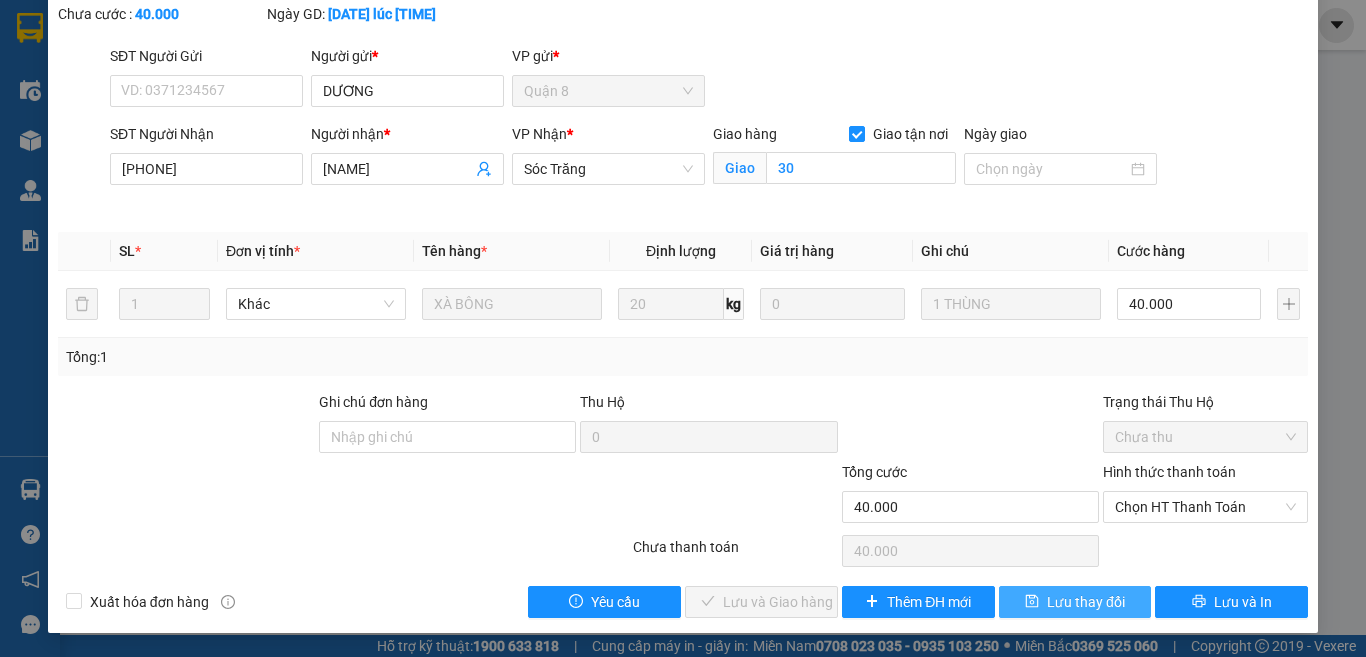click on "Lưu thay đổi" at bounding box center [1086, 602] 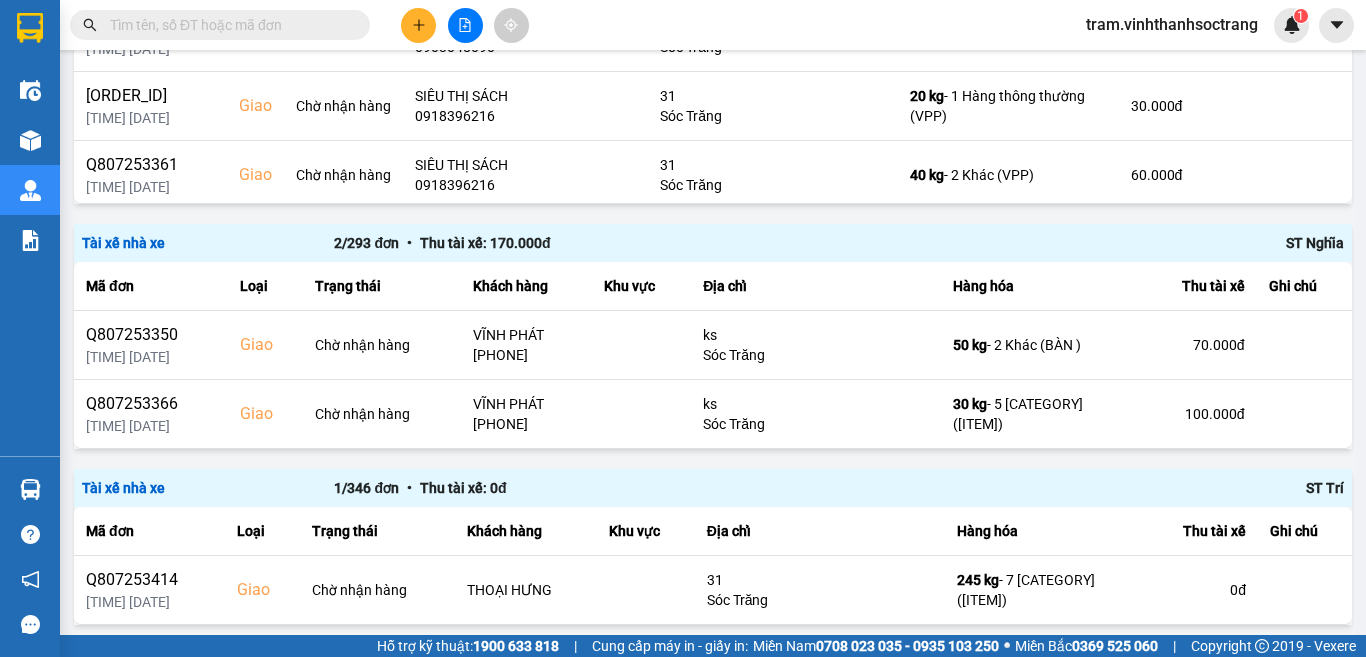 scroll, scrollTop: 1266, scrollLeft: 0, axis: vertical 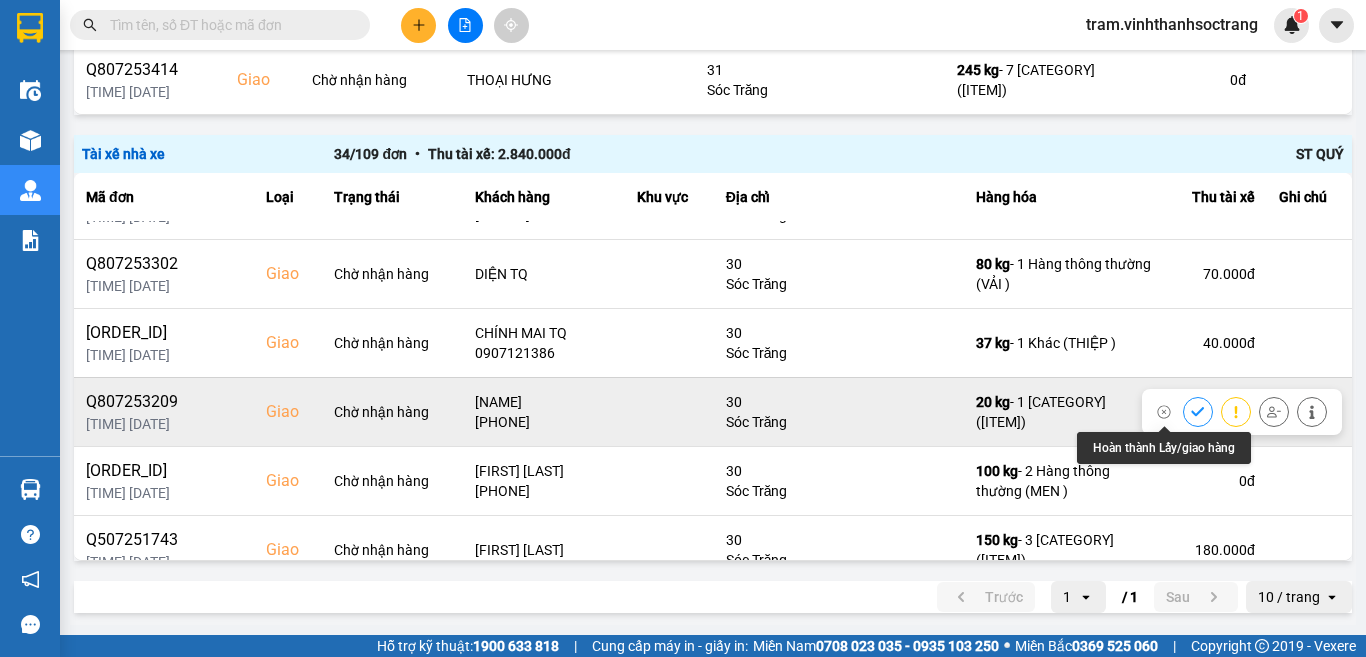 click at bounding box center (1198, 411) 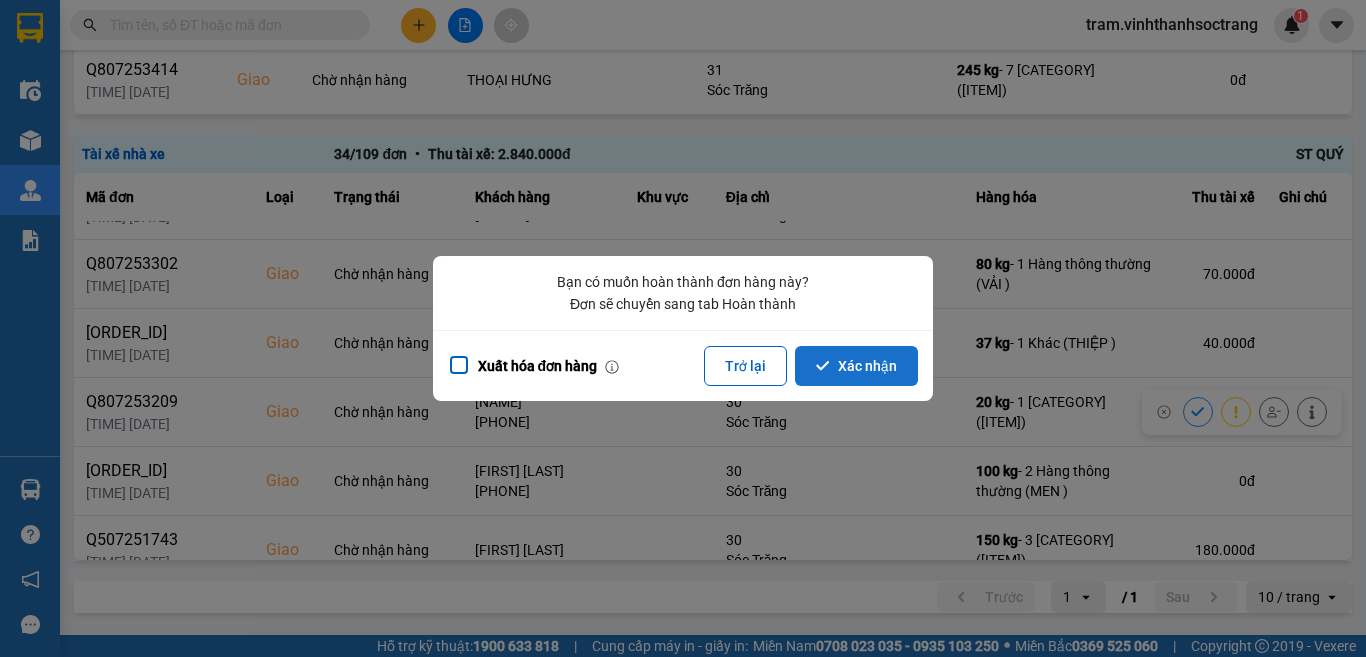 click on "Xác nhận" at bounding box center (856, 366) 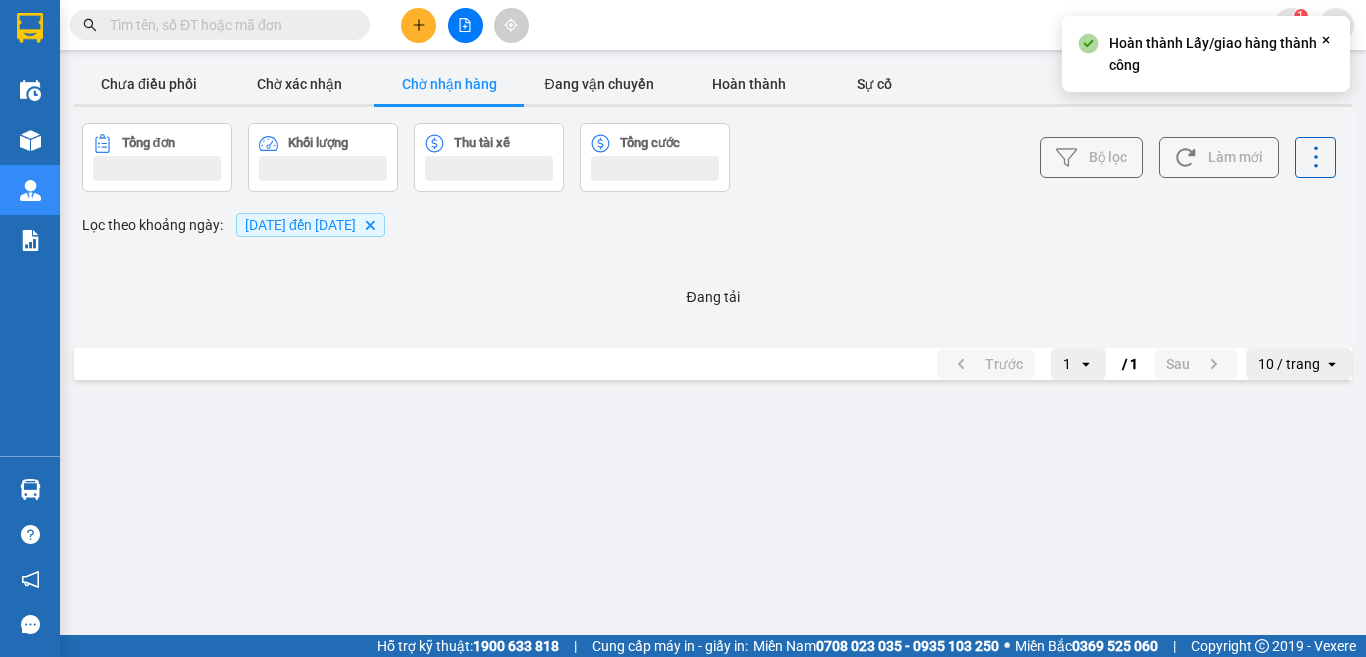 scroll, scrollTop: 0, scrollLeft: 0, axis: both 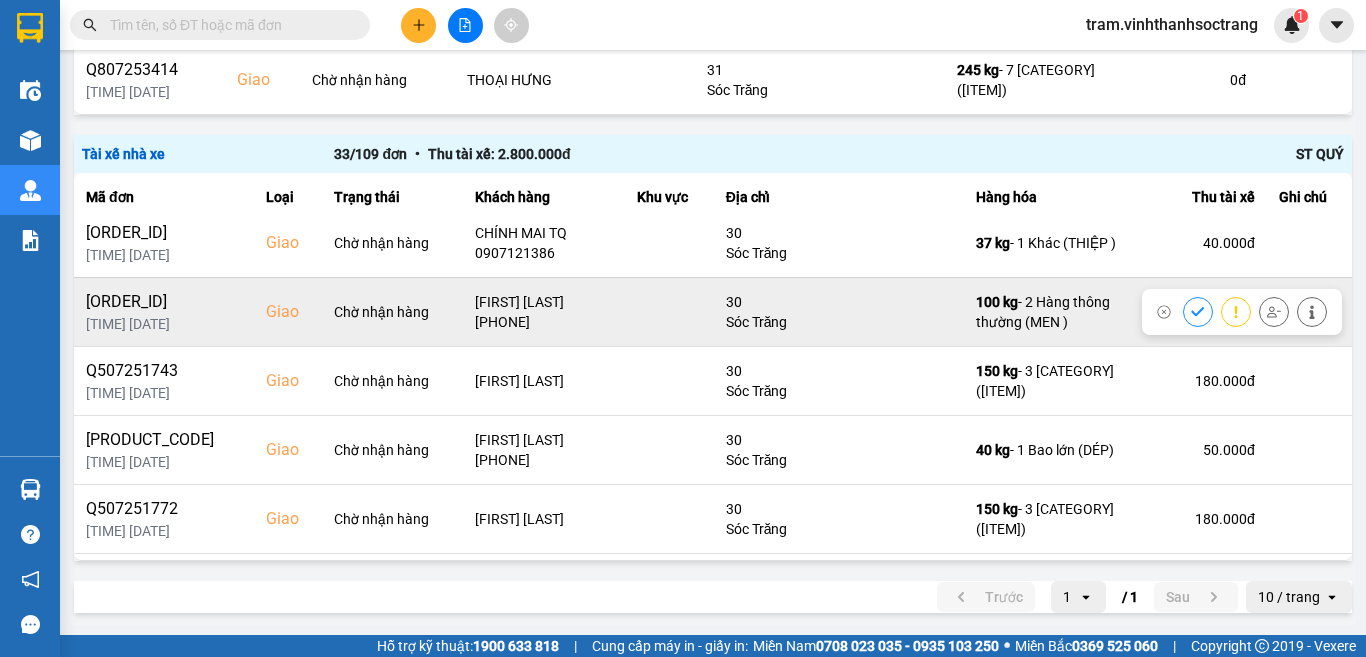 click 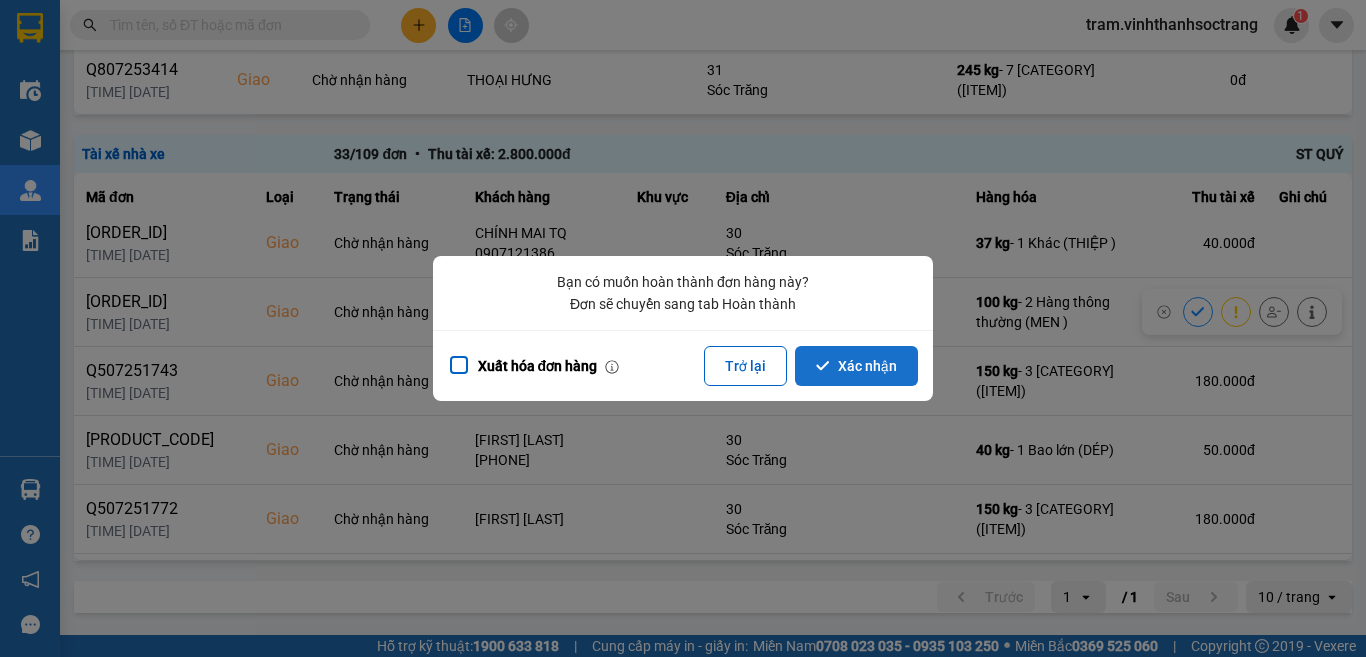 click on "Xác nhận" at bounding box center (856, 366) 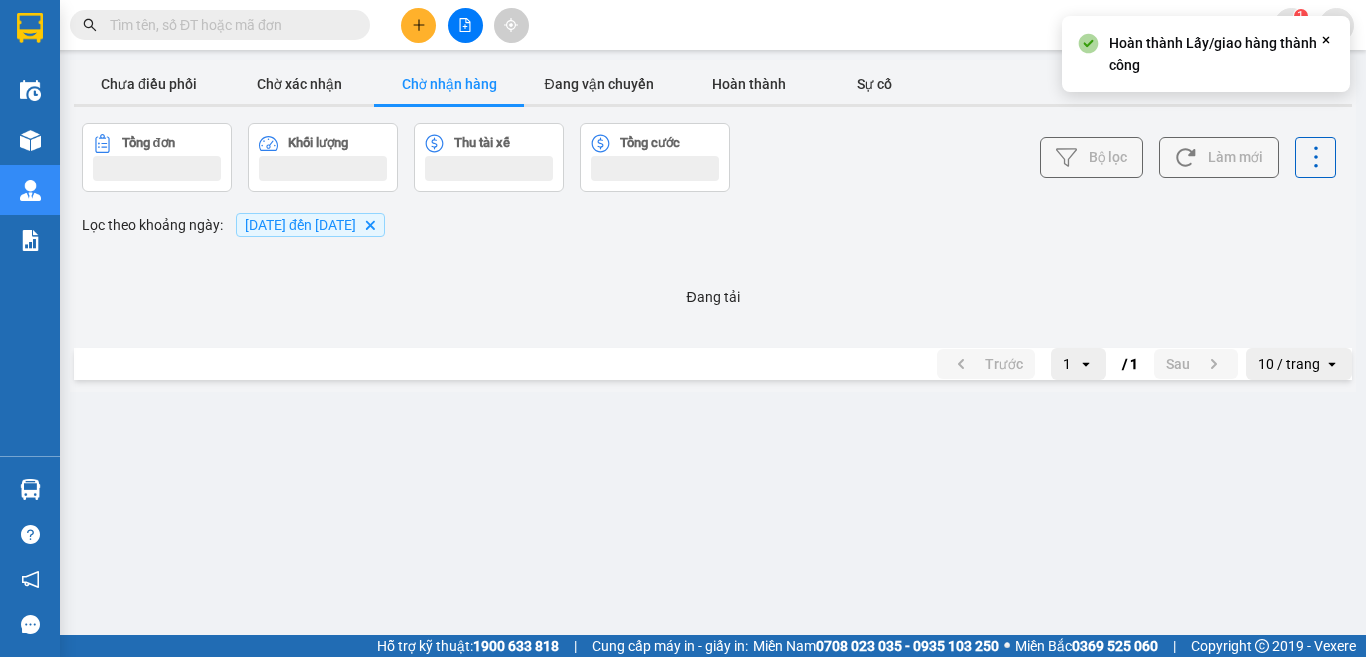 scroll, scrollTop: 0, scrollLeft: 0, axis: both 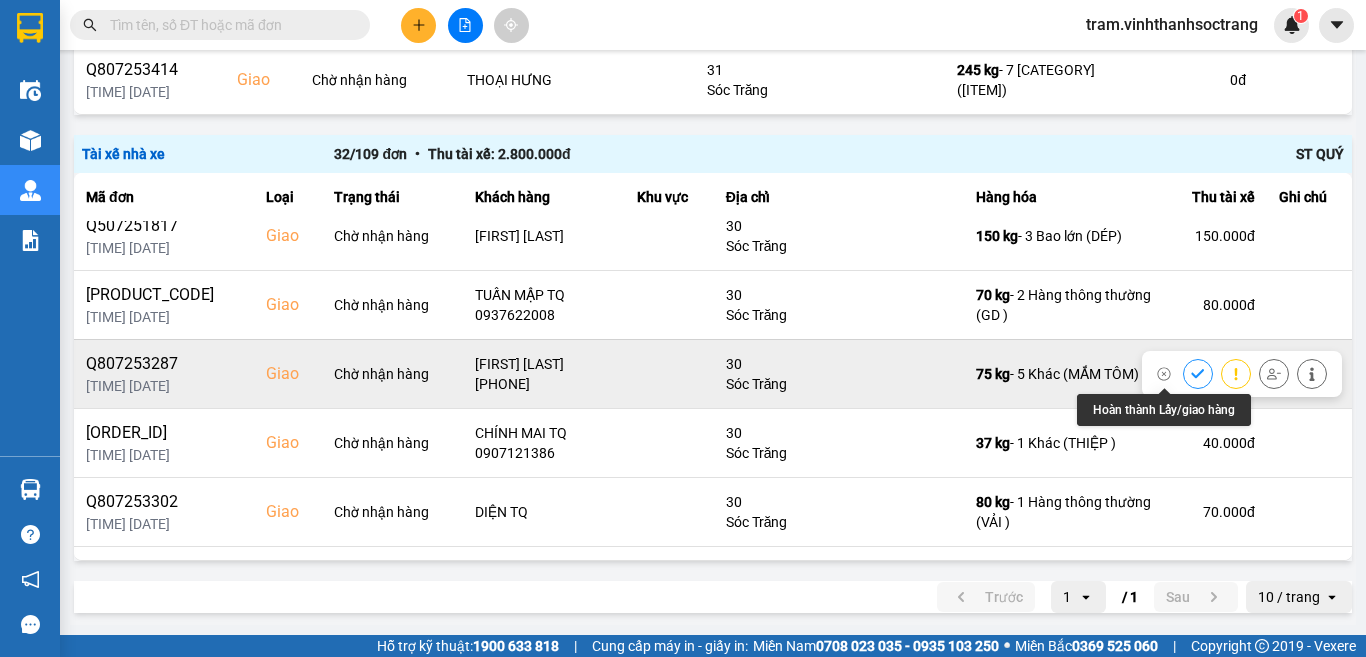 click 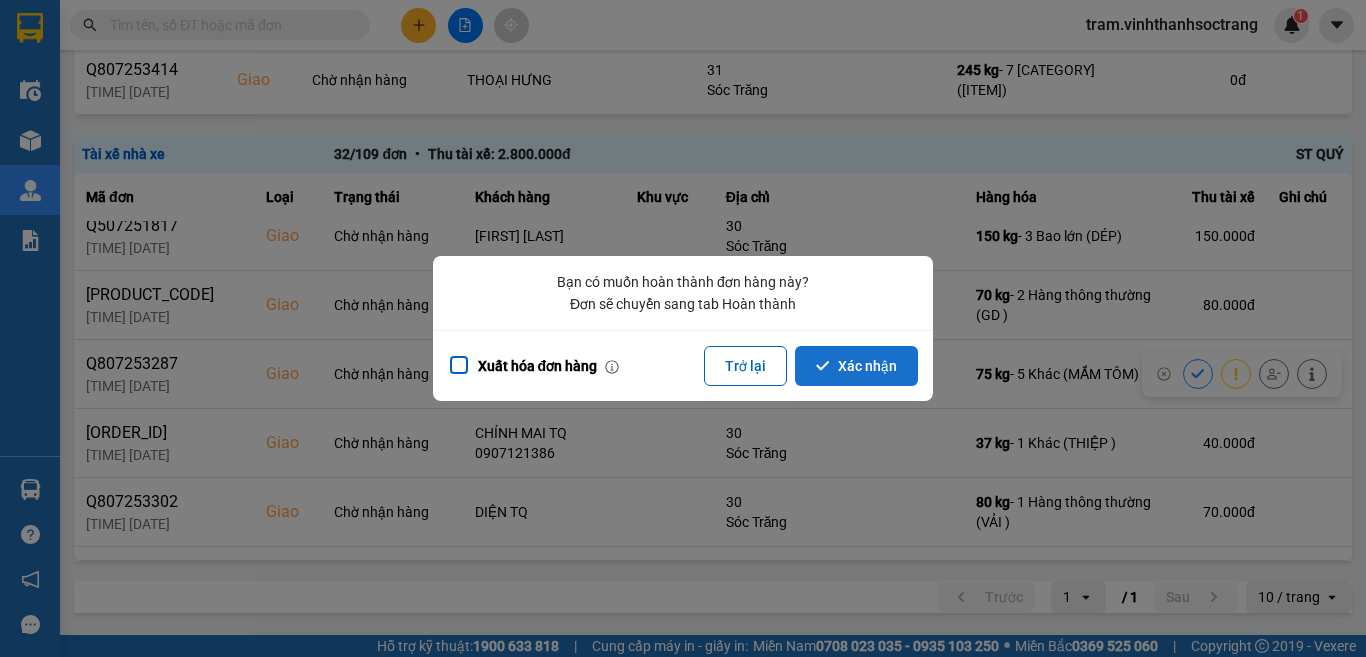 click on "Xác nhận" at bounding box center (856, 366) 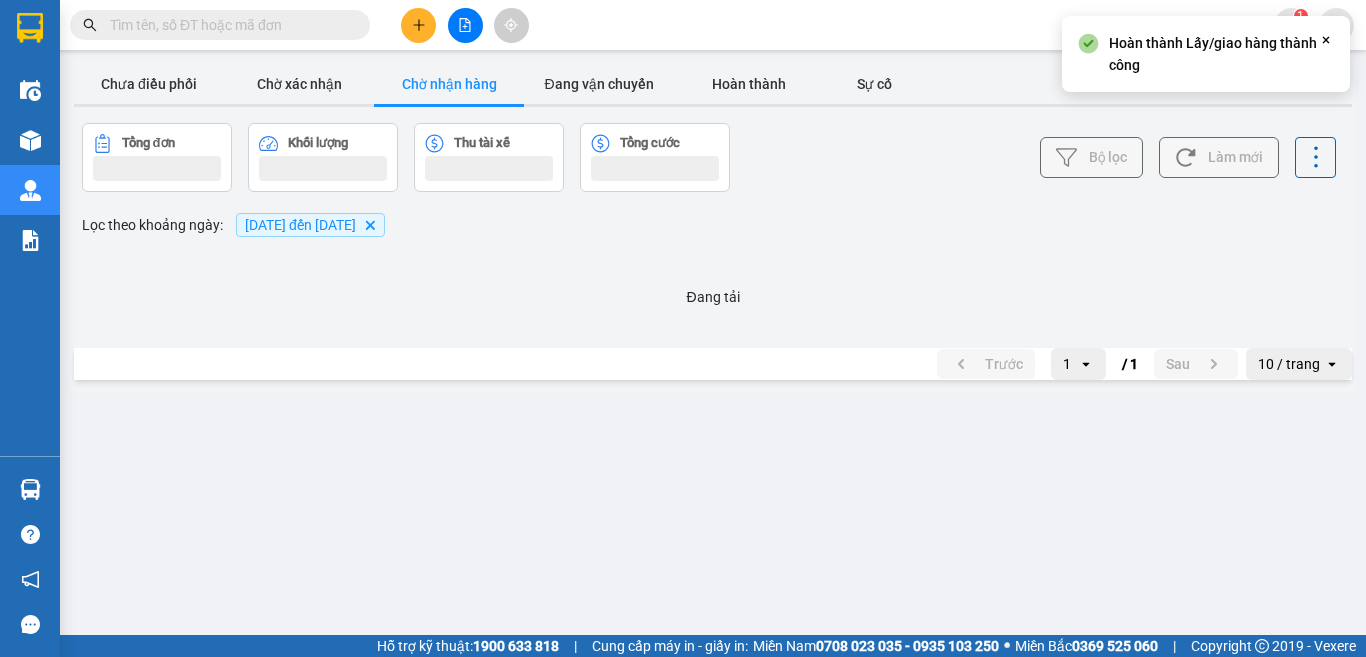 scroll, scrollTop: 0, scrollLeft: 0, axis: both 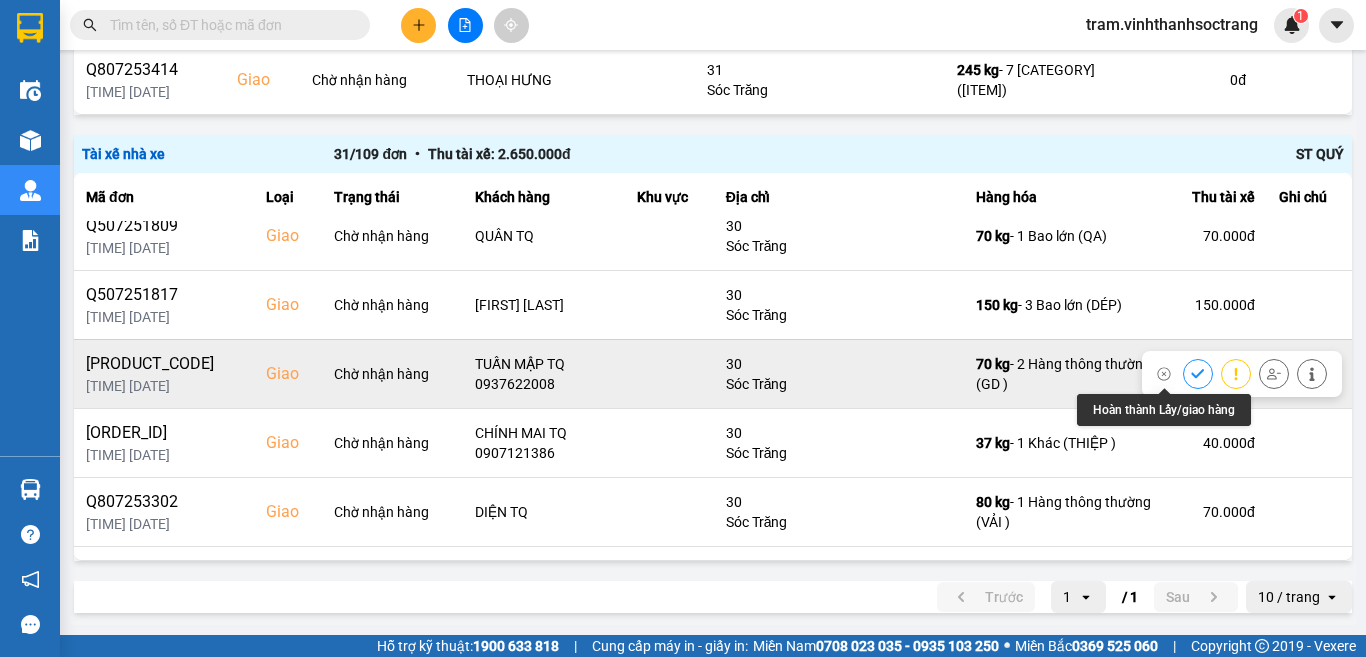 click 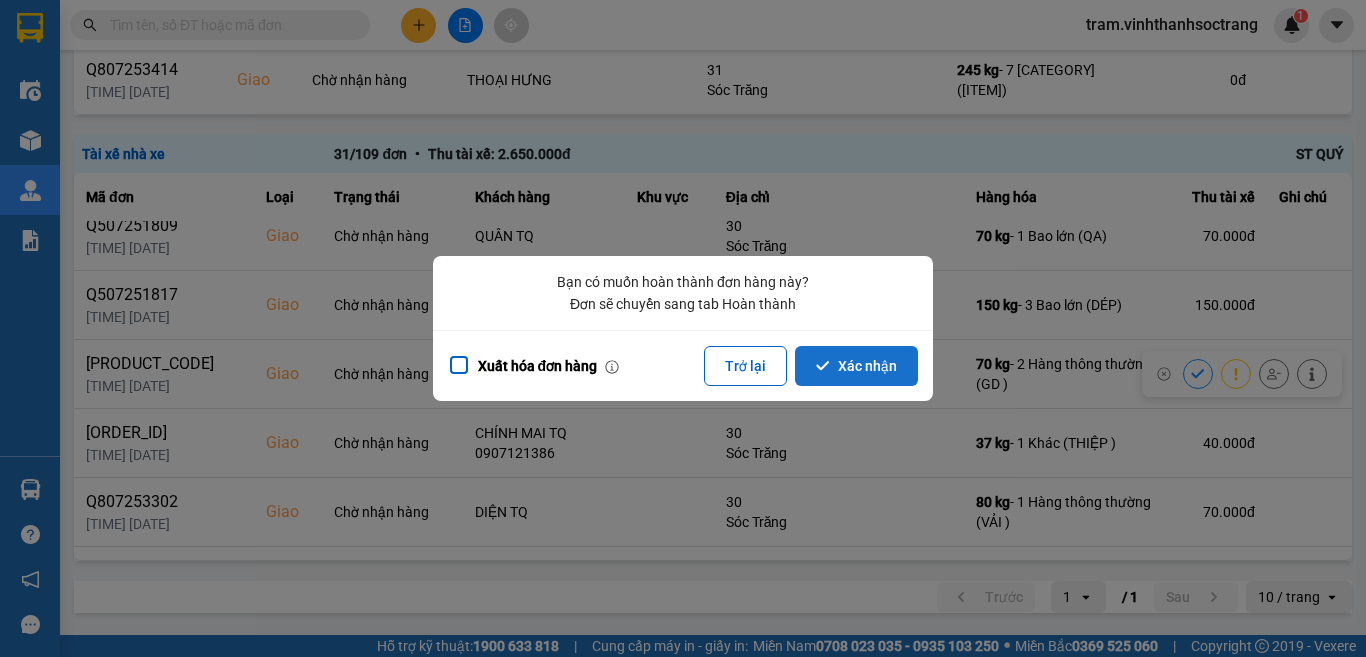 click on "Xác nhận" at bounding box center (856, 366) 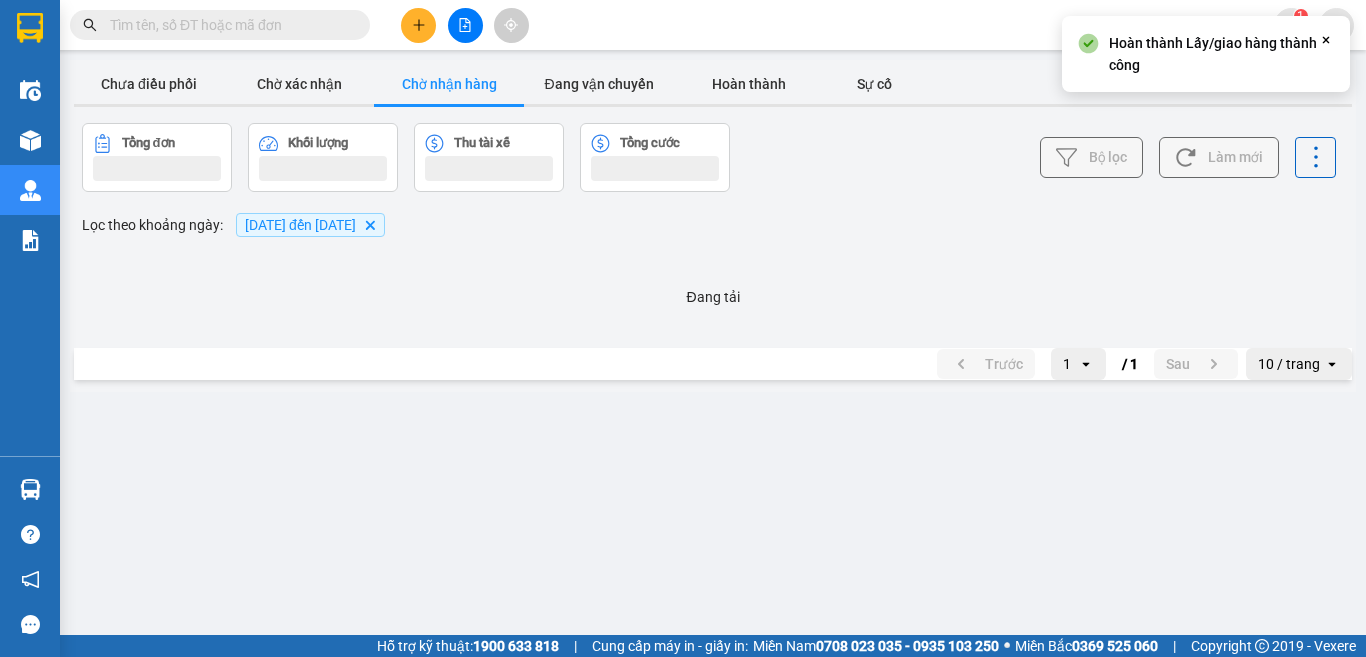 scroll, scrollTop: 0, scrollLeft: 0, axis: both 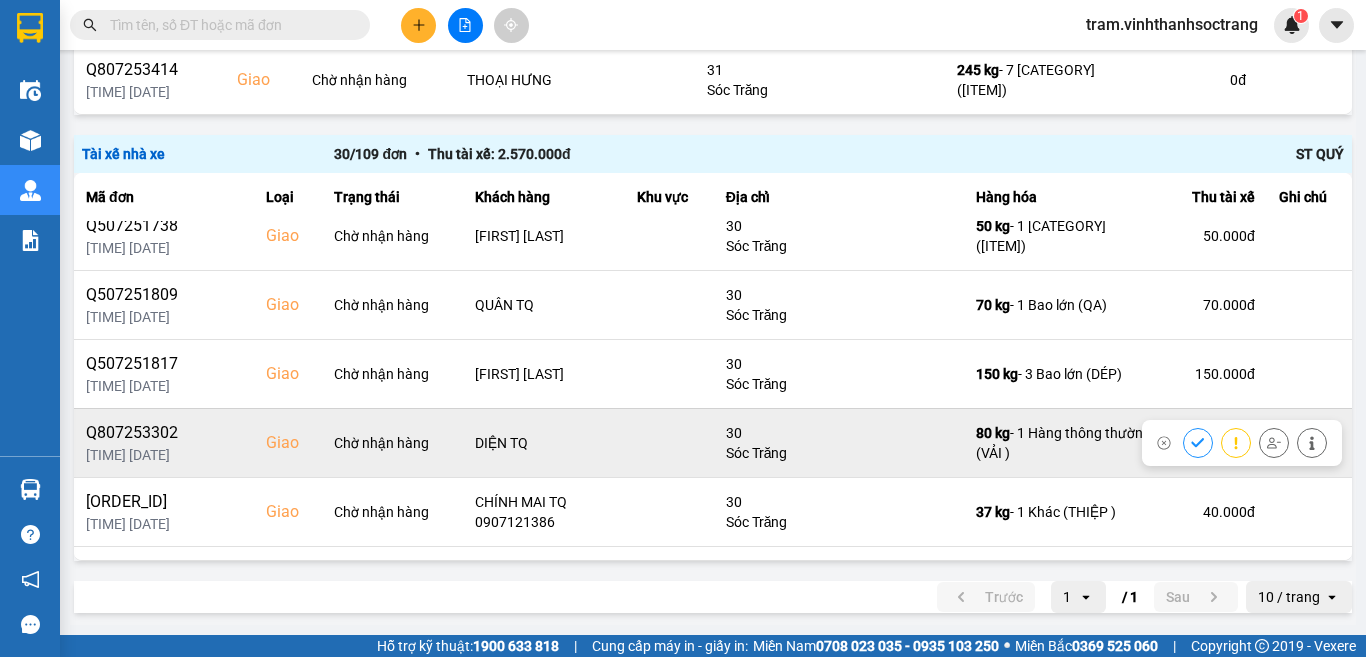 click 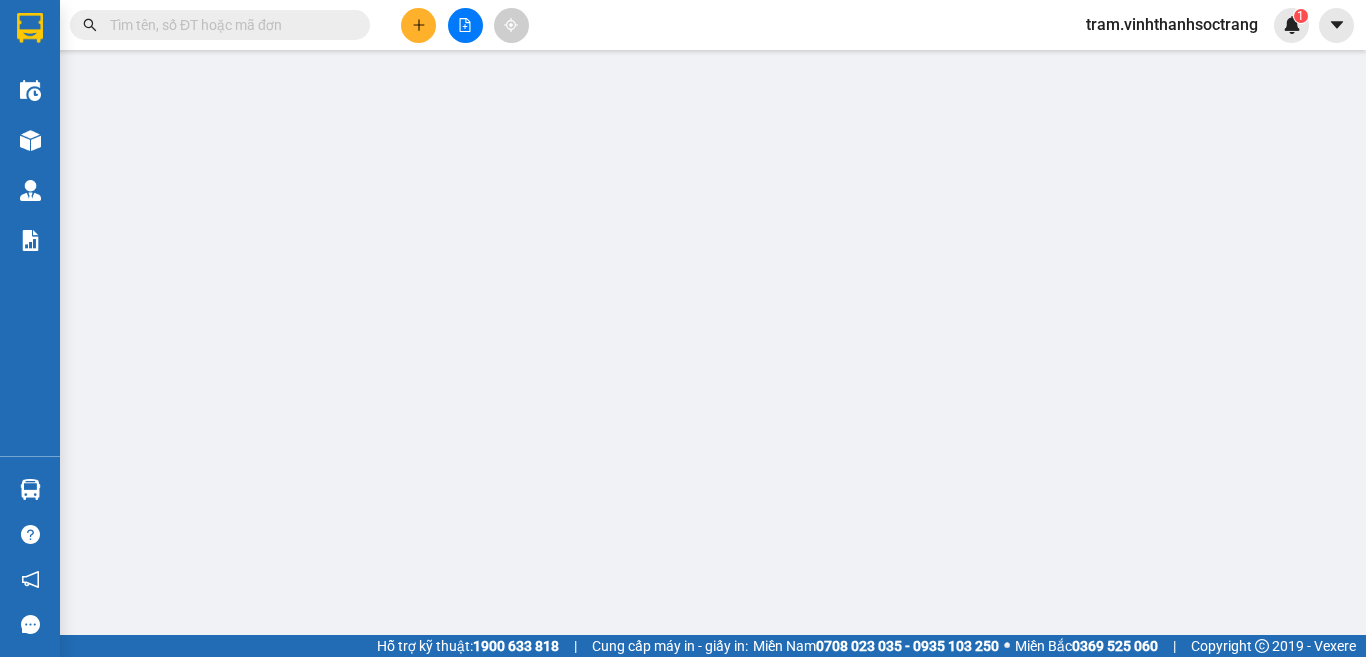scroll, scrollTop: 0, scrollLeft: 0, axis: both 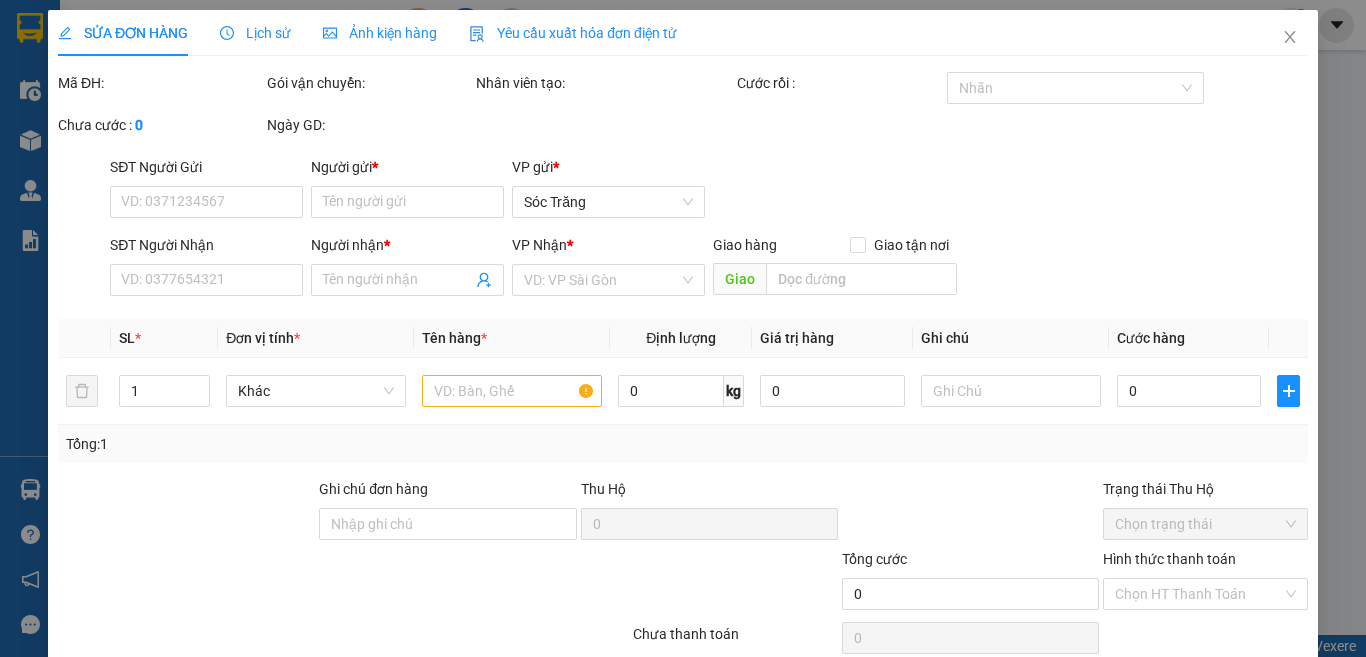 type on "[FIRST] [LAST]" 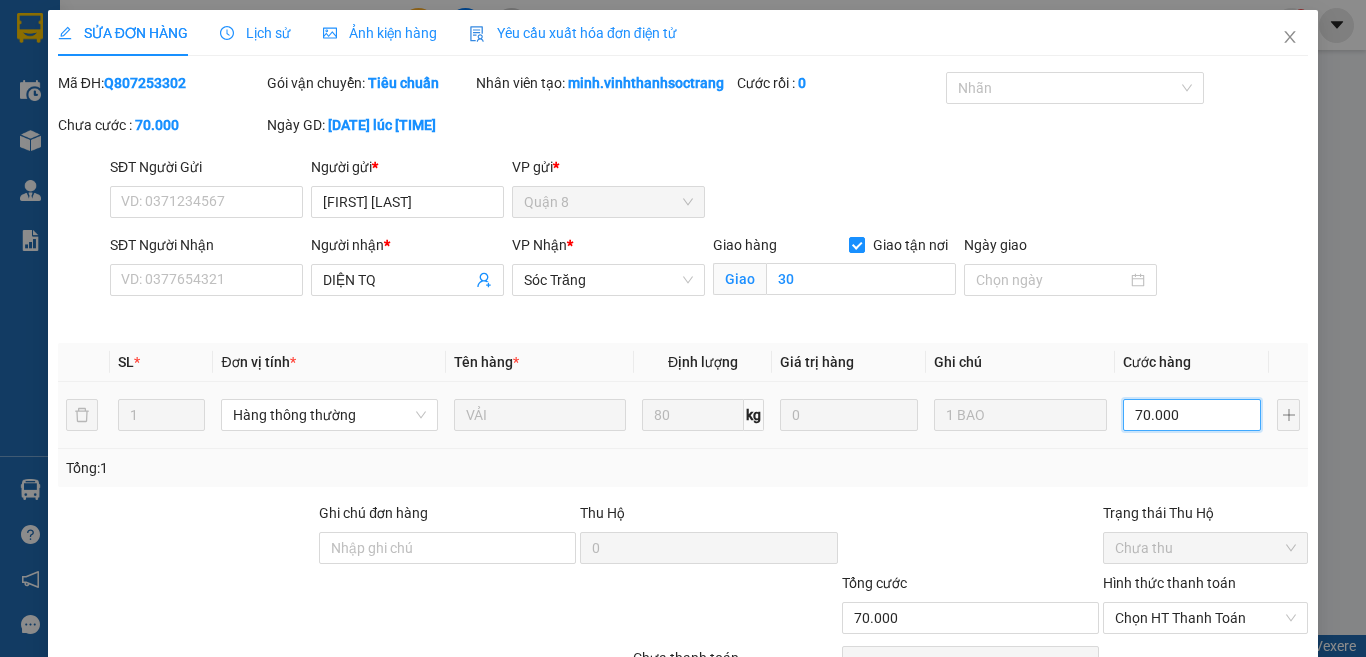 click on "70.000" at bounding box center (1192, 415) 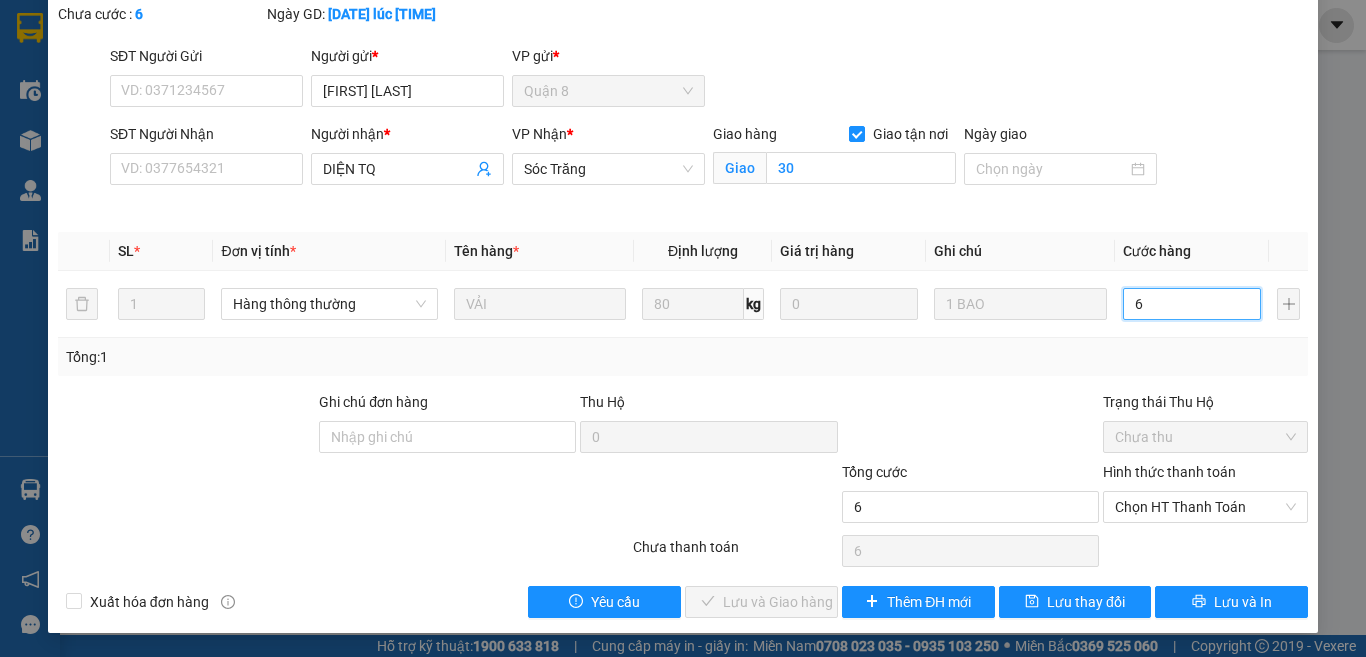 scroll, scrollTop: 133, scrollLeft: 0, axis: vertical 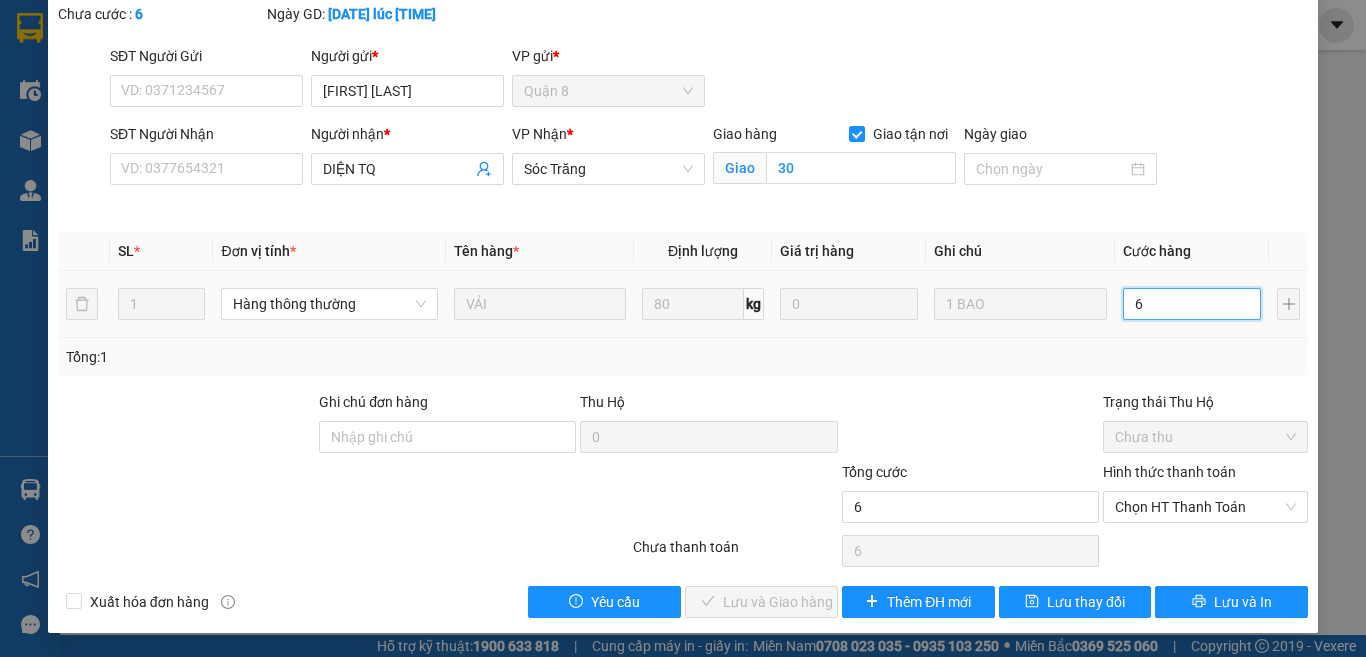 type on "60" 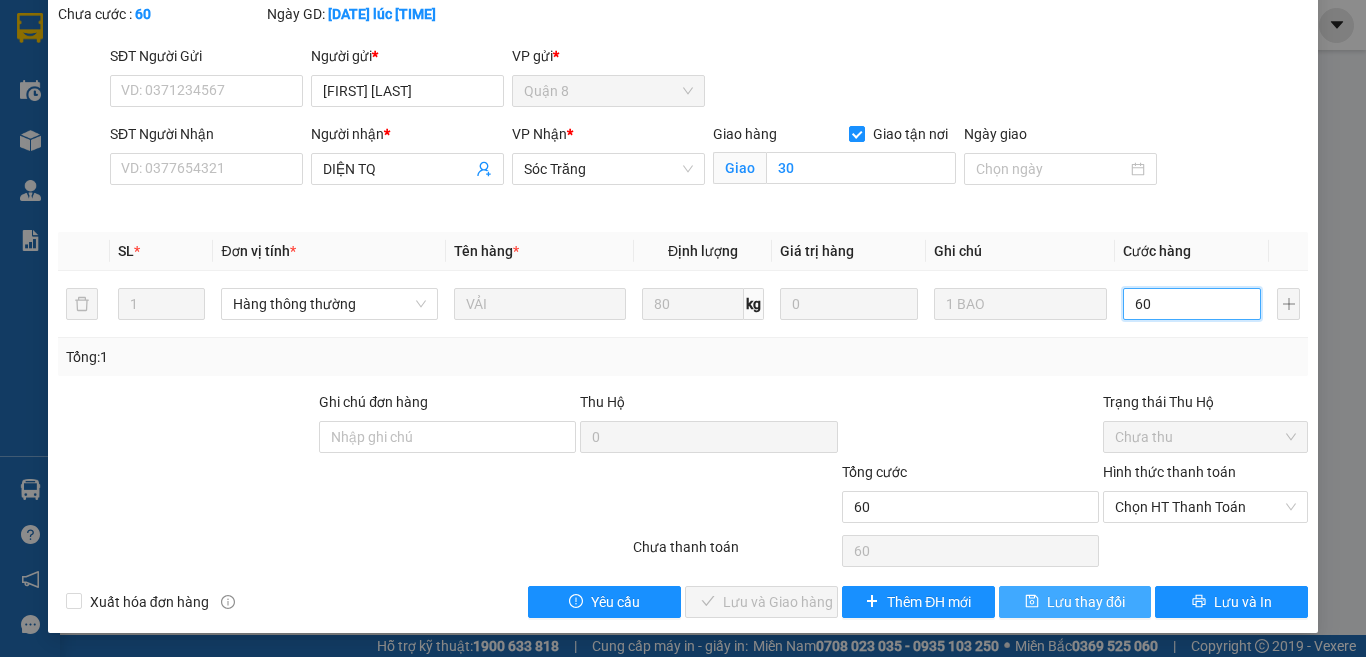 type on "60" 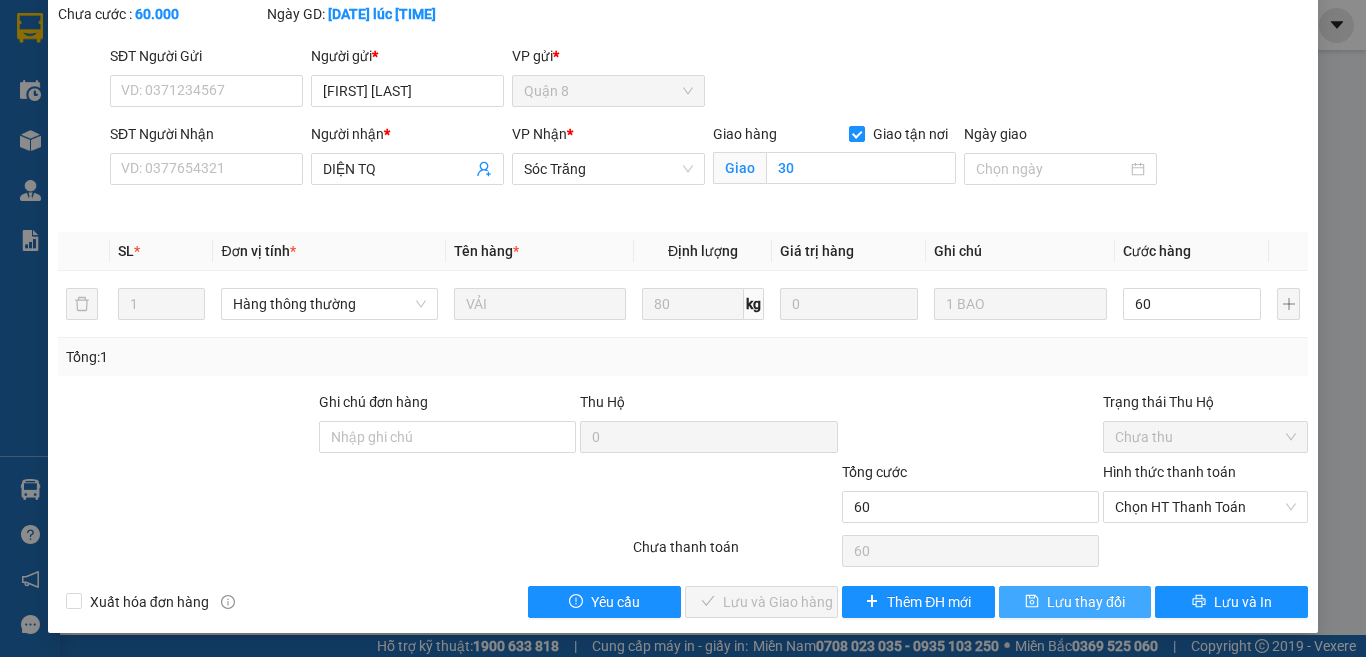 type on "60.000" 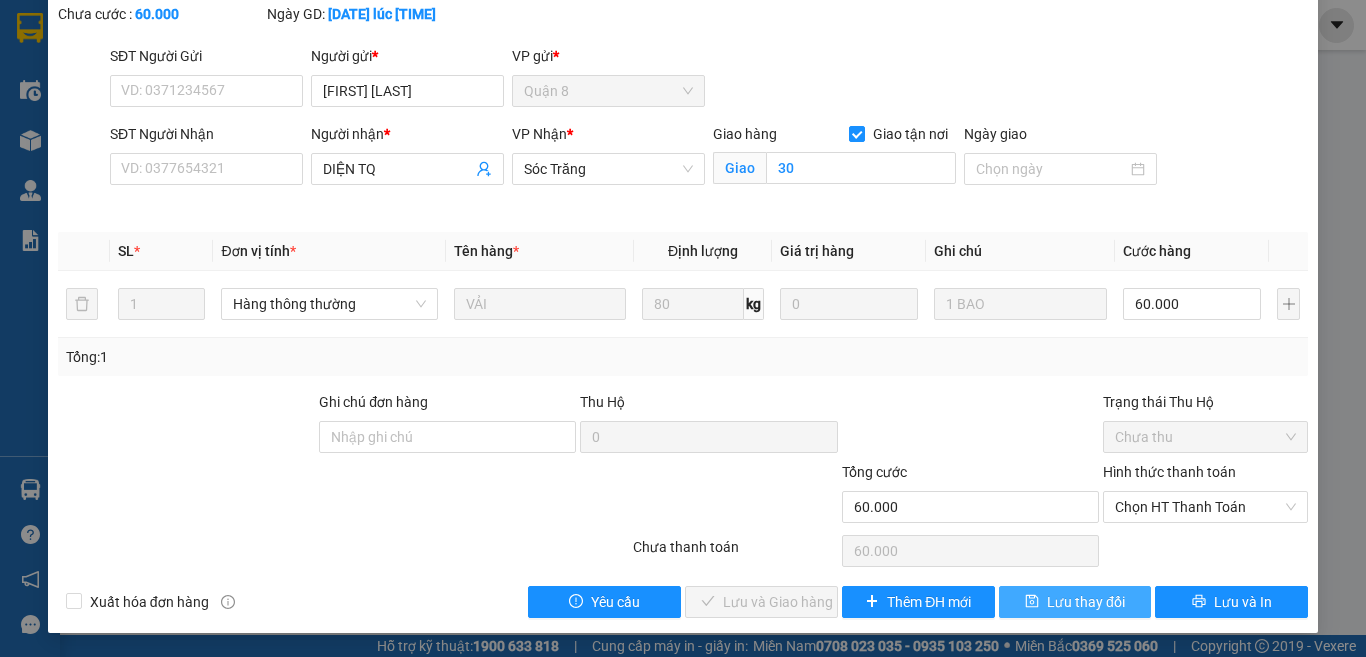 click on "Lưu thay đổi" at bounding box center (1086, 602) 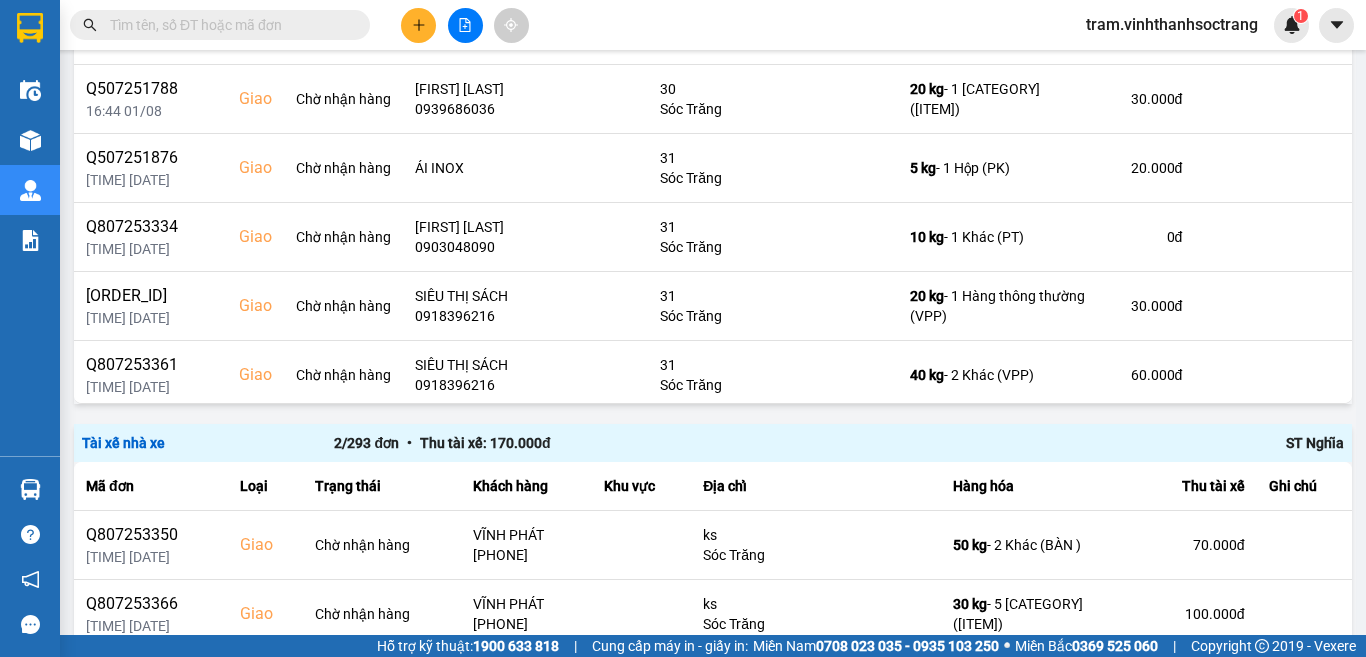 scroll, scrollTop: 1266, scrollLeft: 0, axis: vertical 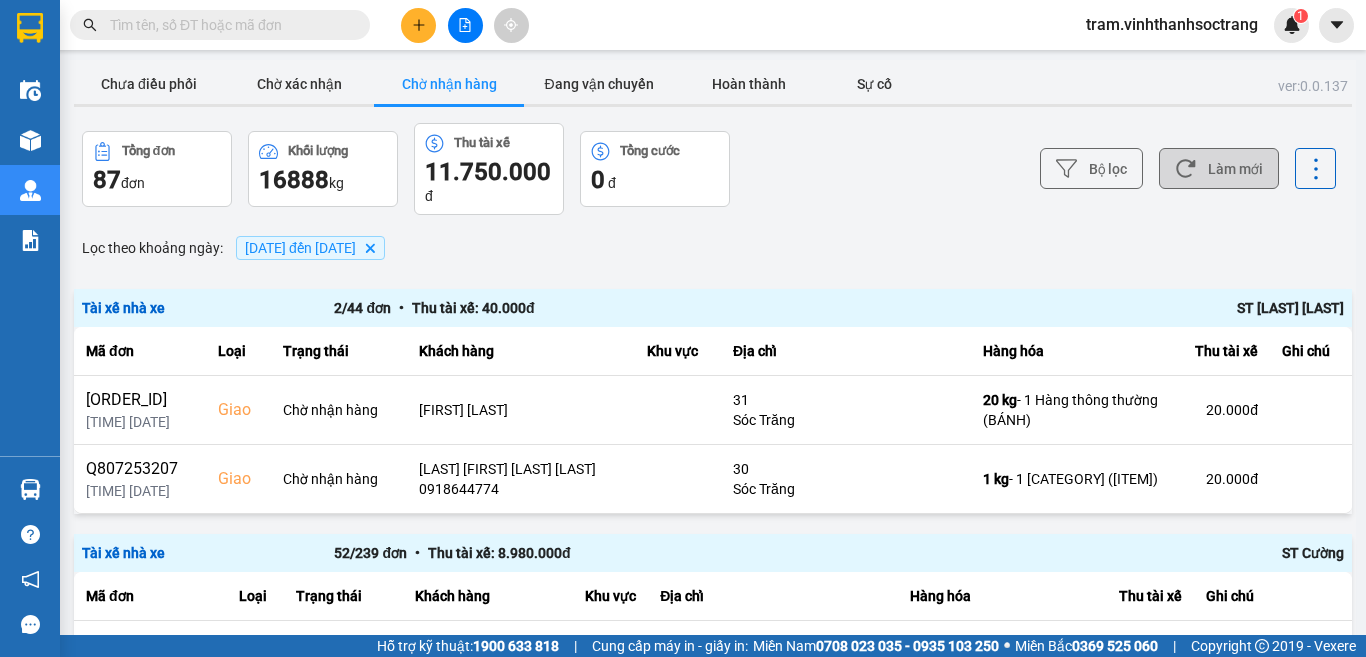 click on "Làm mới" at bounding box center (1219, 168) 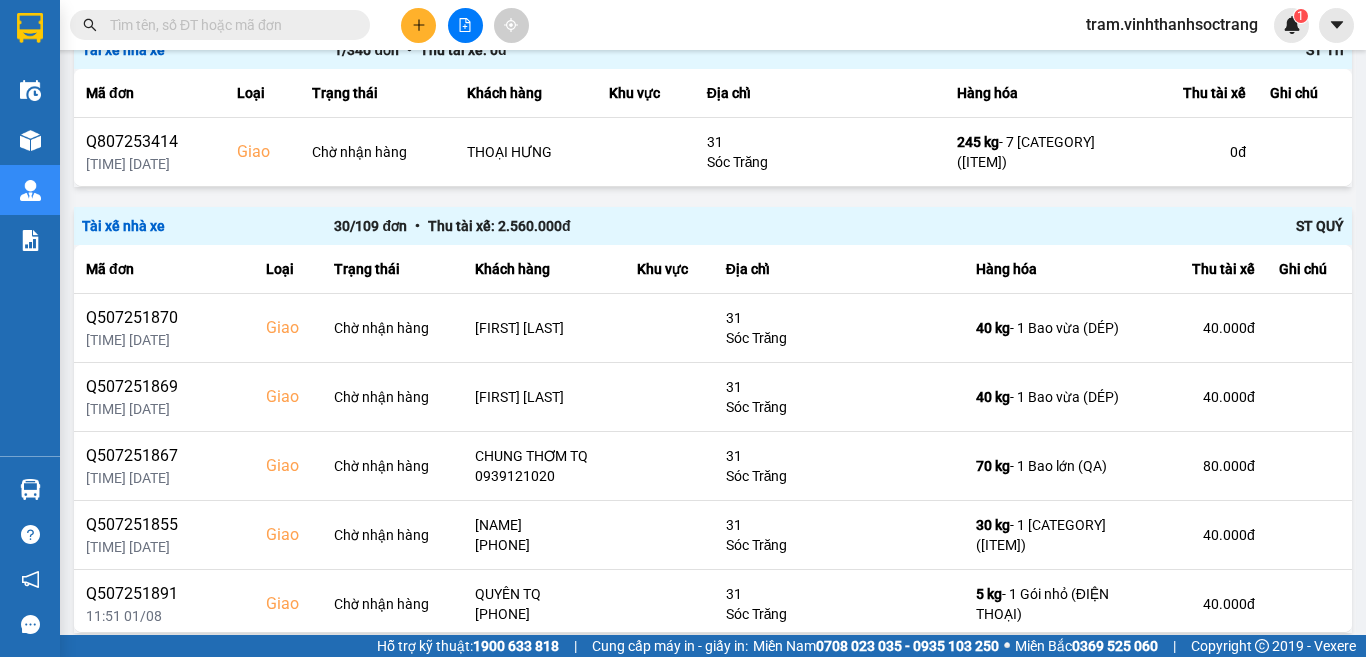 scroll, scrollTop: 1266, scrollLeft: 0, axis: vertical 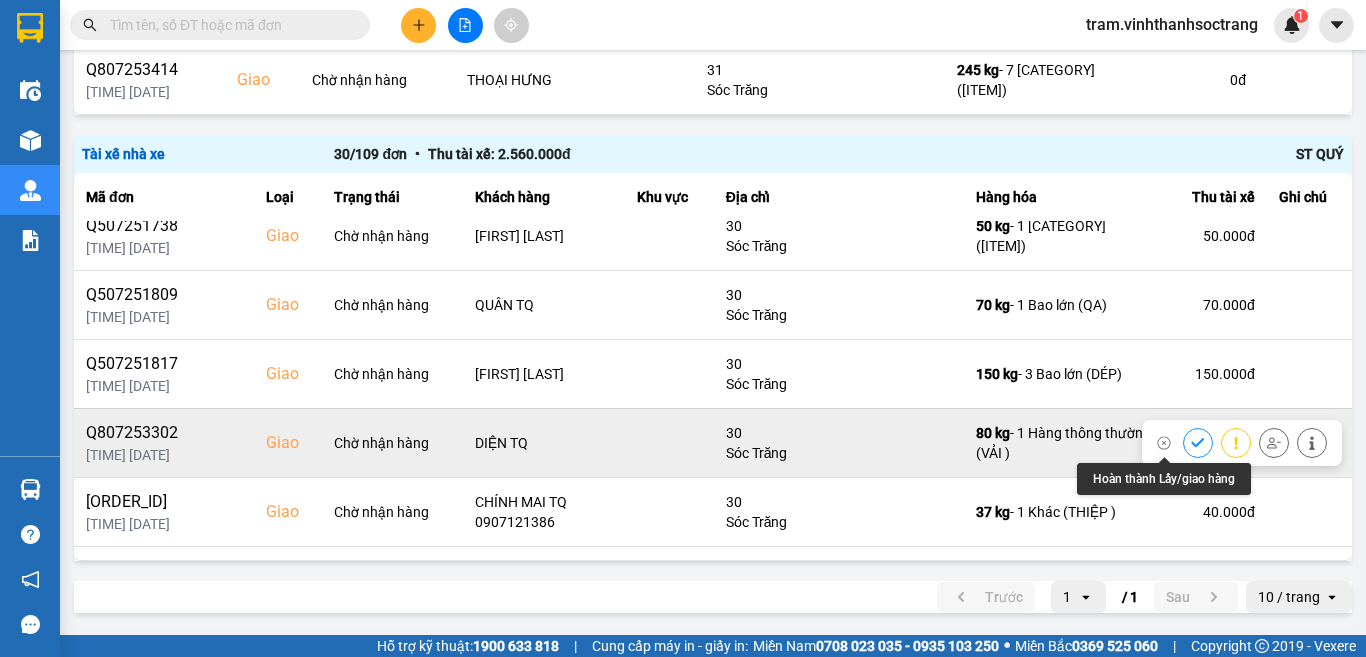 click at bounding box center (1198, 442) 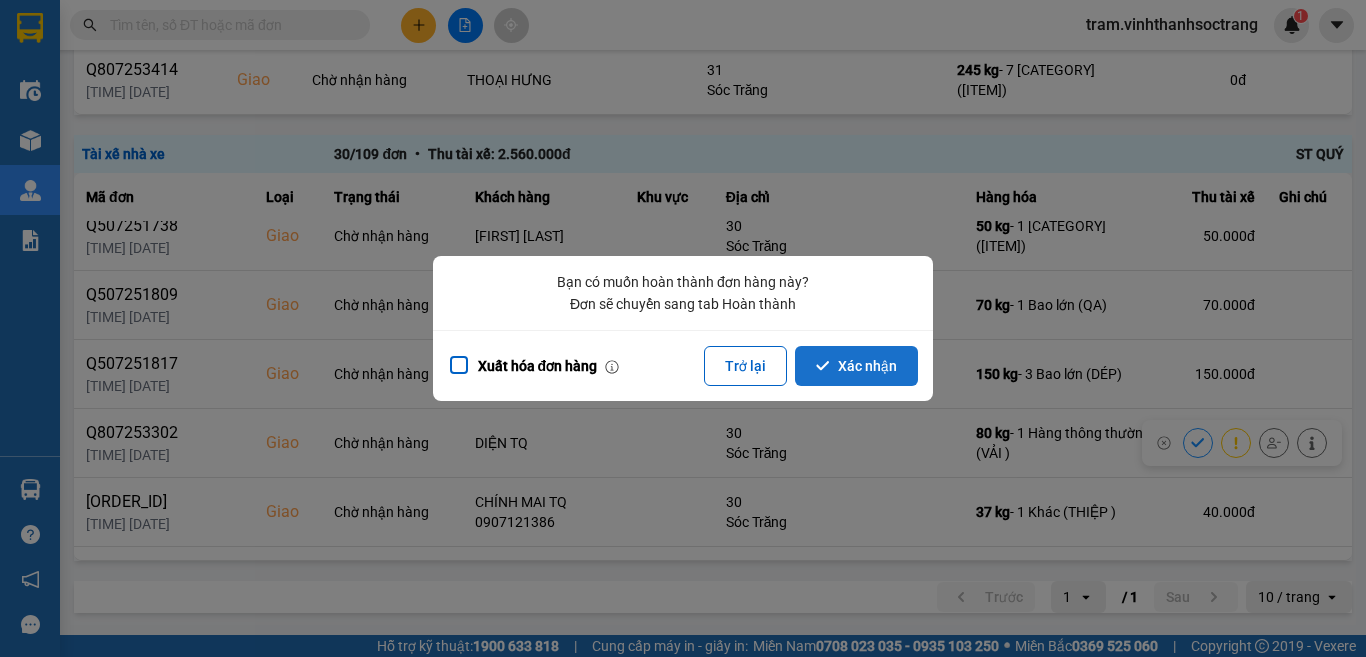 click on "Xác nhận" at bounding box center (856, 366) 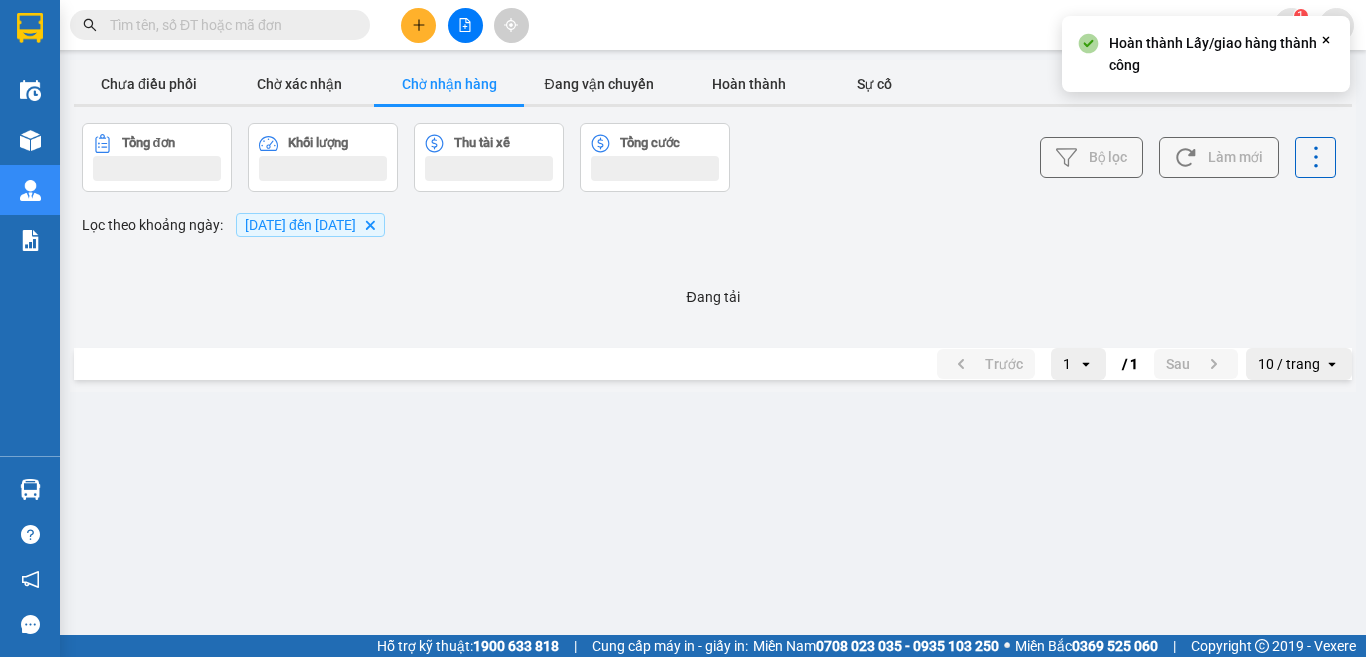 scroll, scrollTop: 0, scrollLeft: 0, axis: both 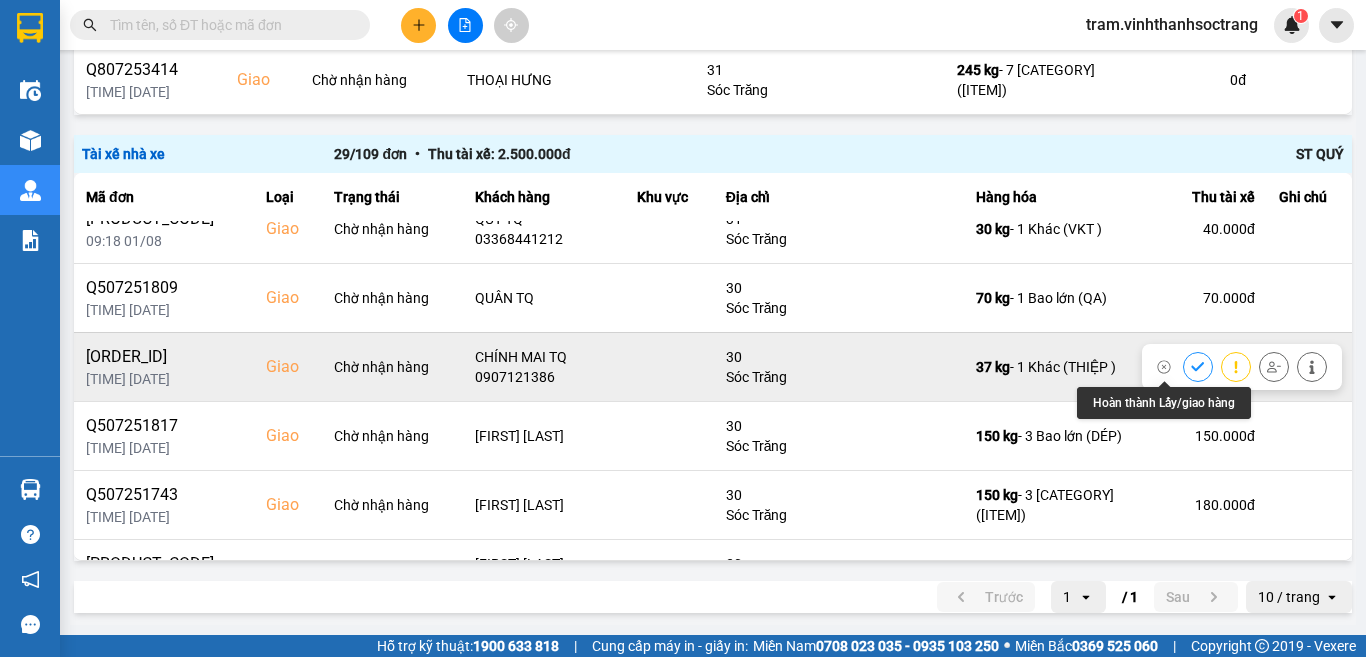click 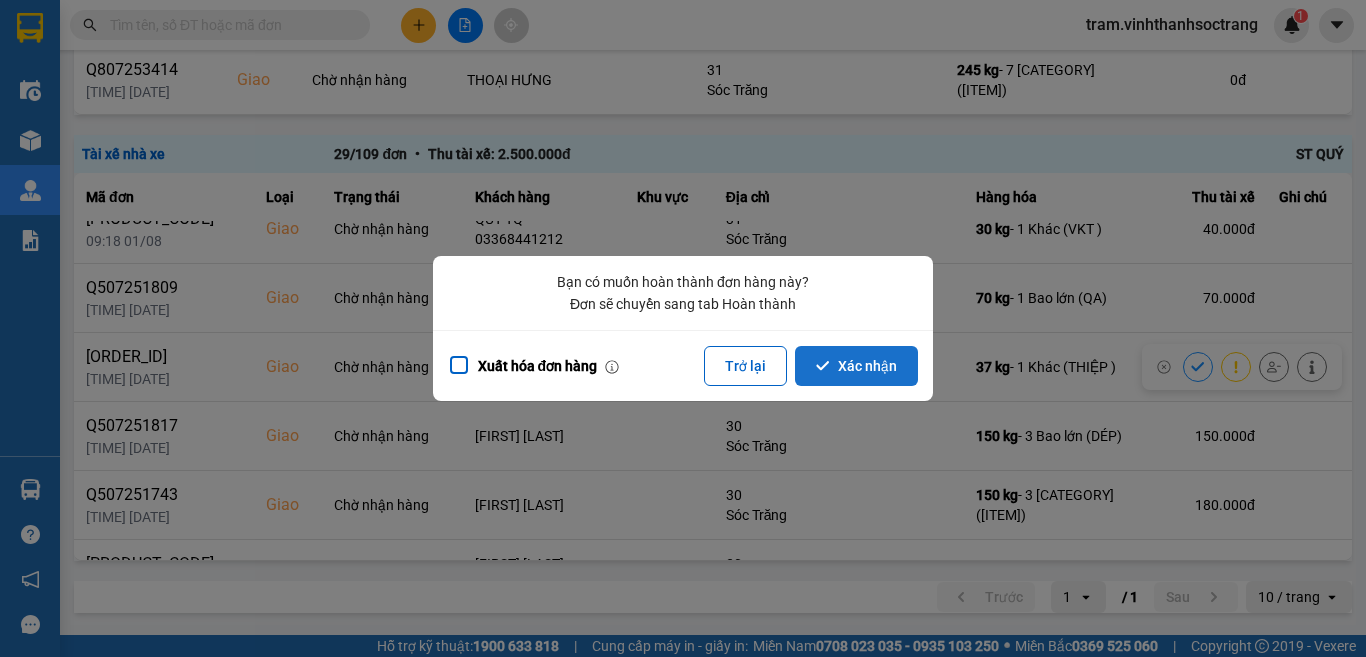 click on "Xác nhận" at bounding box center (856, 366) 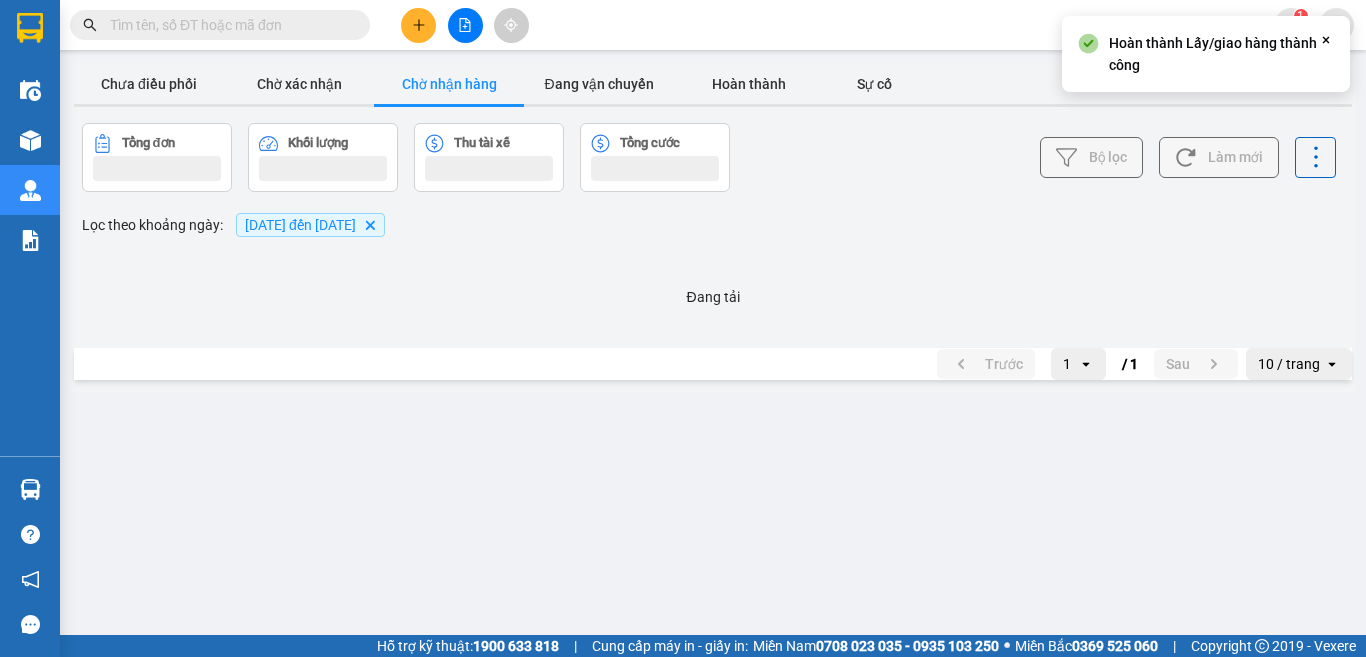scroll, scrollTop: 0, scrollLeft: 0, axis: both 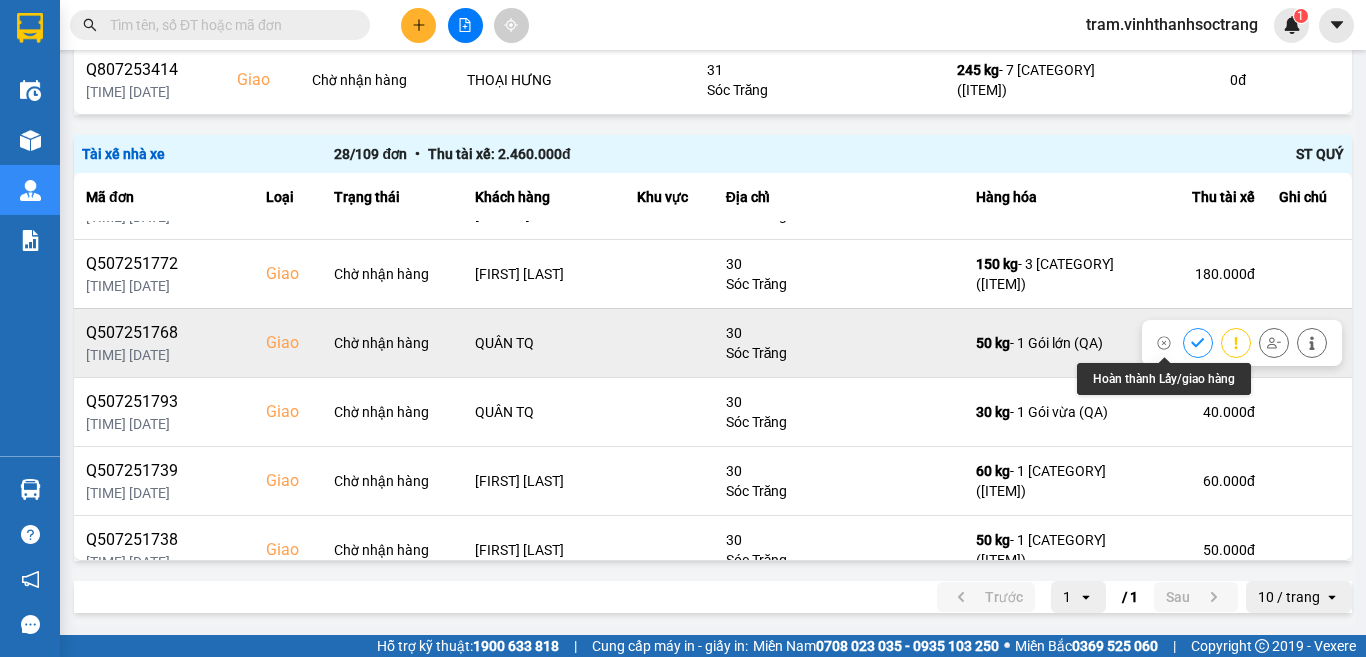 click 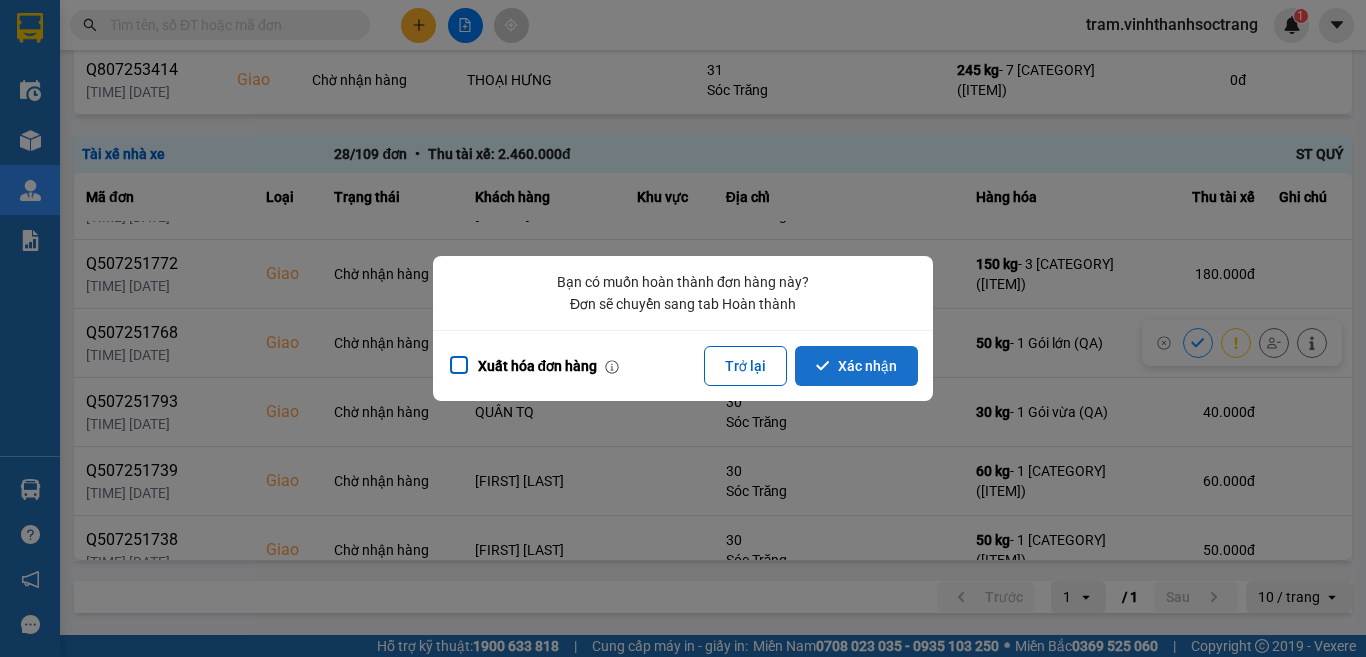 click on "Xác nhận" at bounding box center (856, 366) 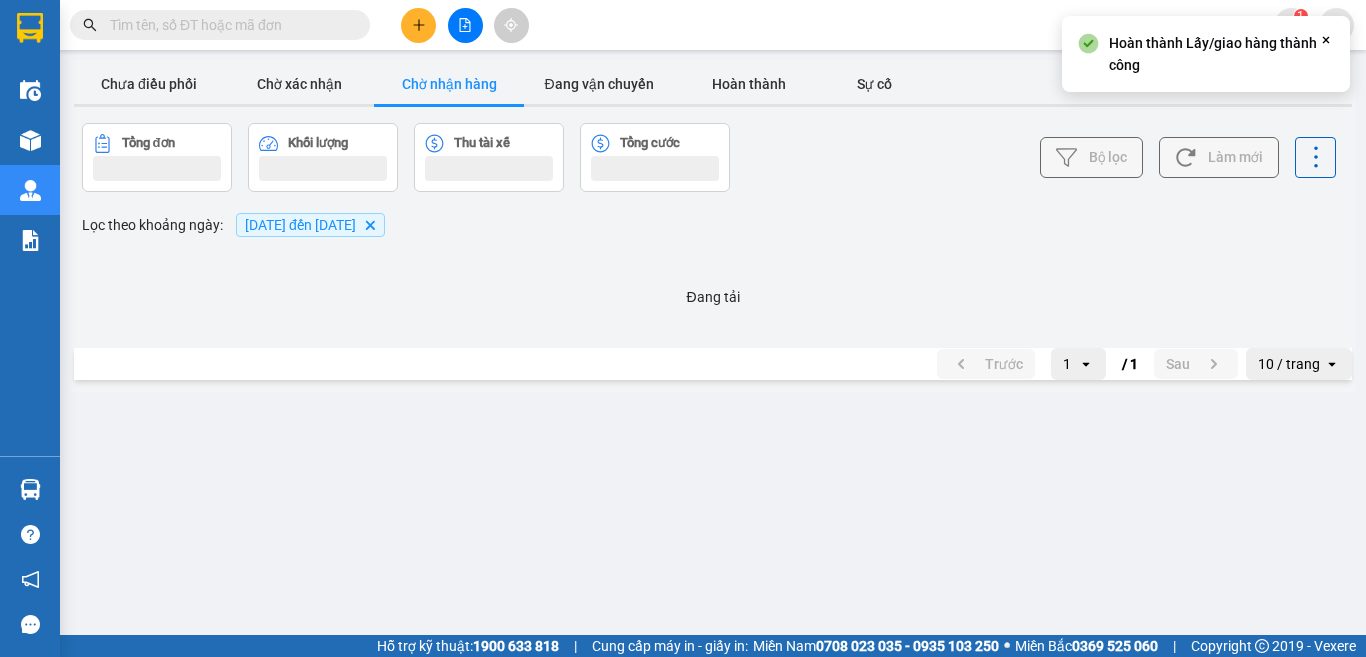 scroll, scrollTop: 0, scrollLeft: 0, axis: both 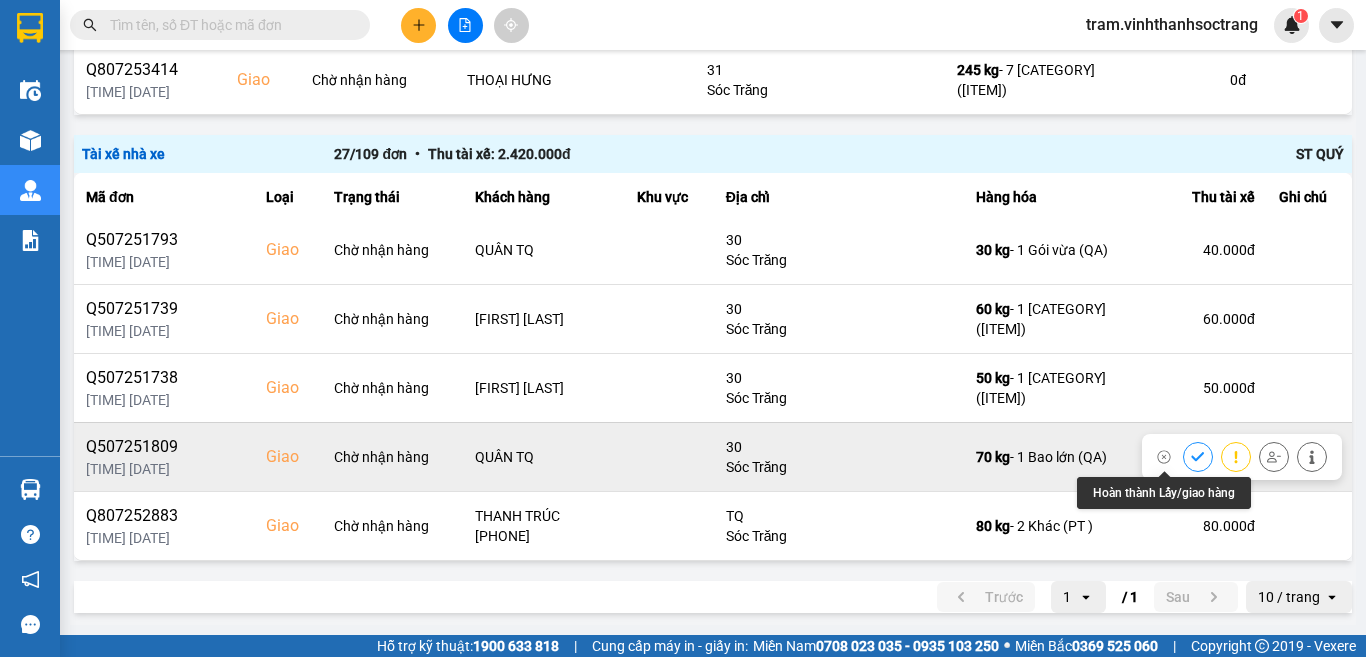 click 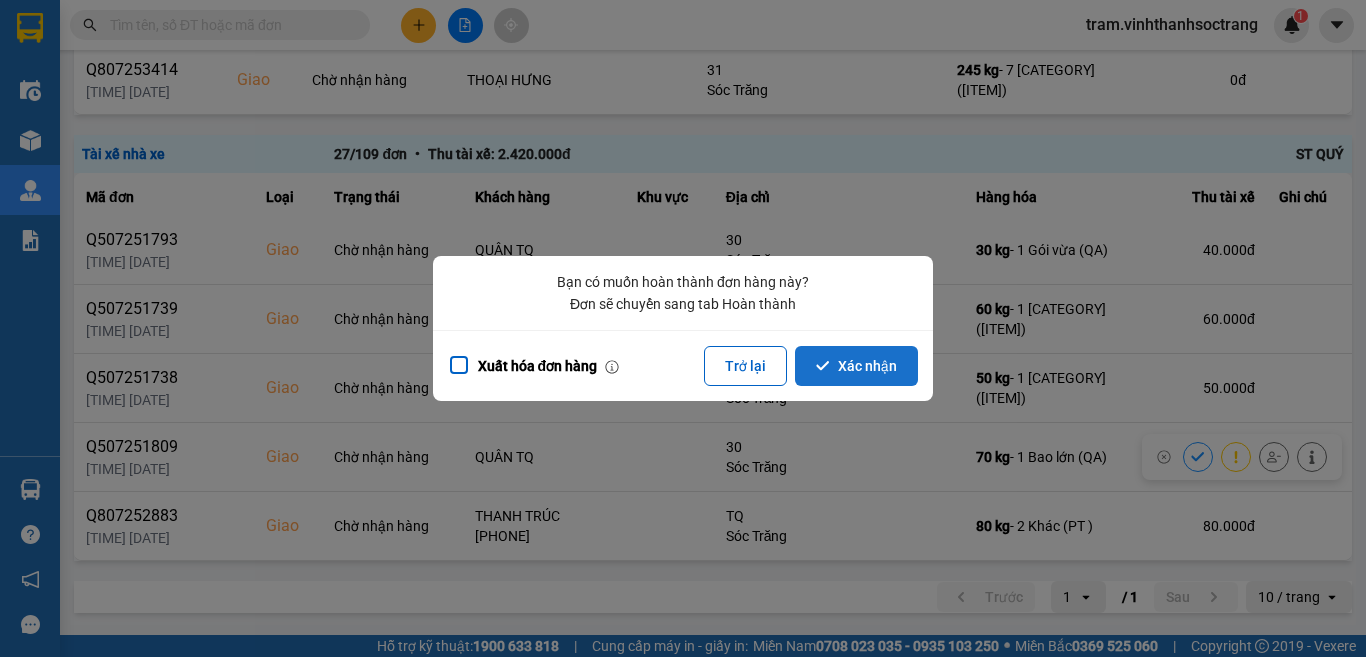 click on "Xác nhận" at bounding box center (856, 366) 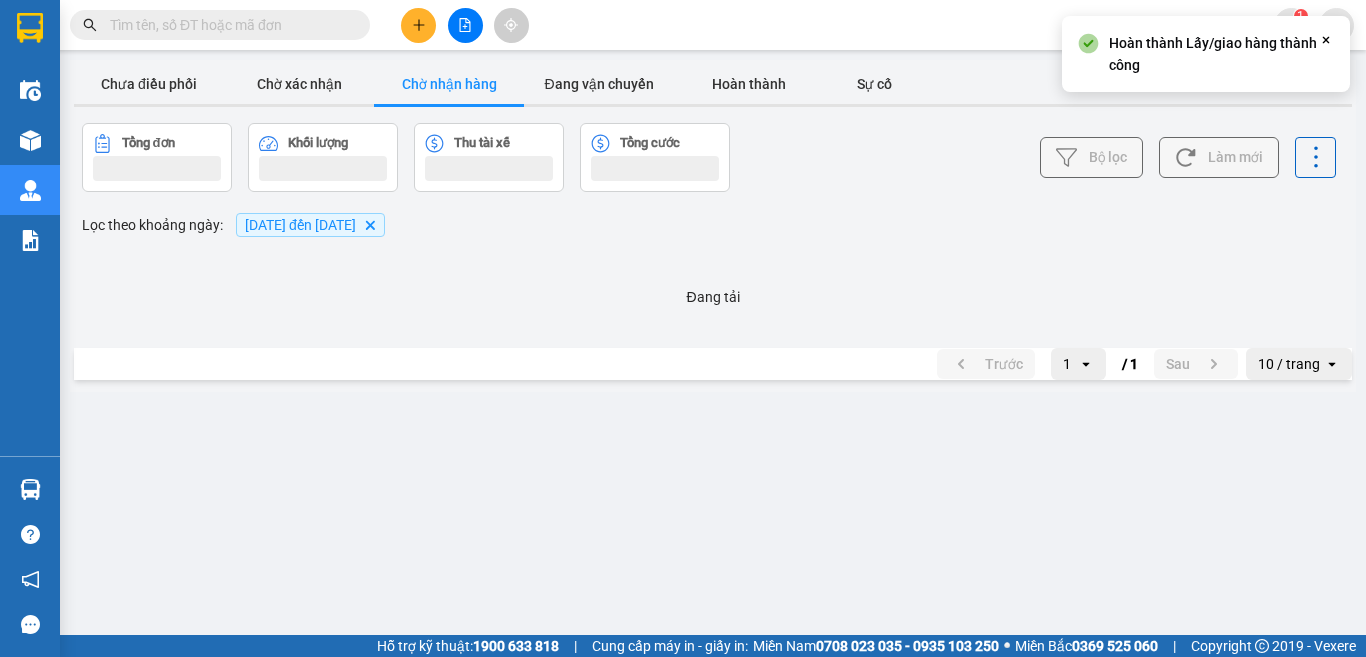 scroll, scrollTop: 0, scrollLeft: 0, axis: both 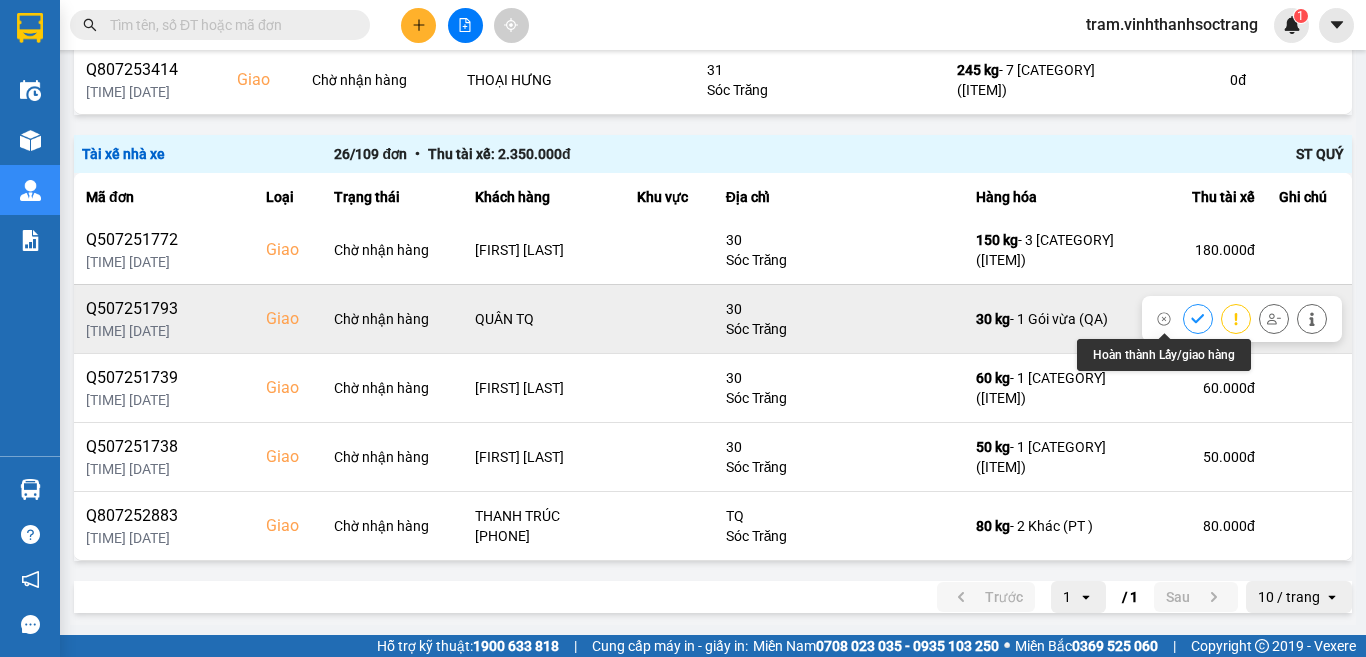 click at bounding box center (1198, 318) 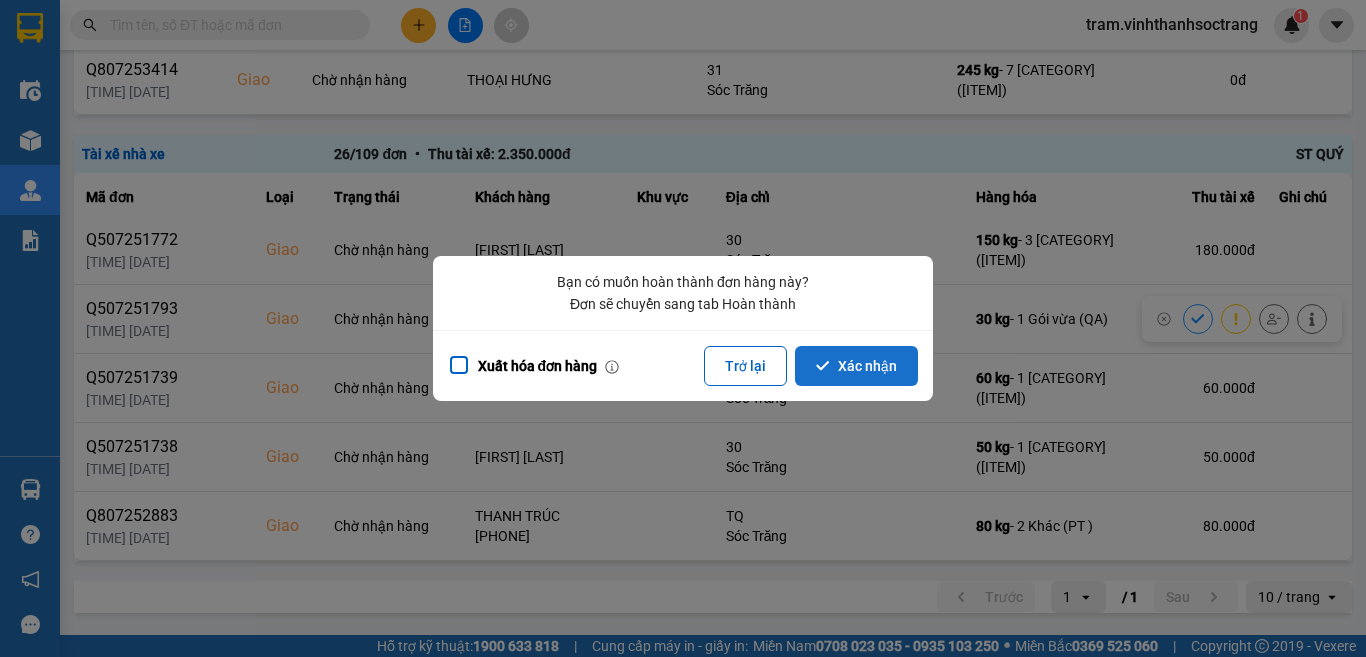 click on "Xác nhận" at bounding box center [856, 366] 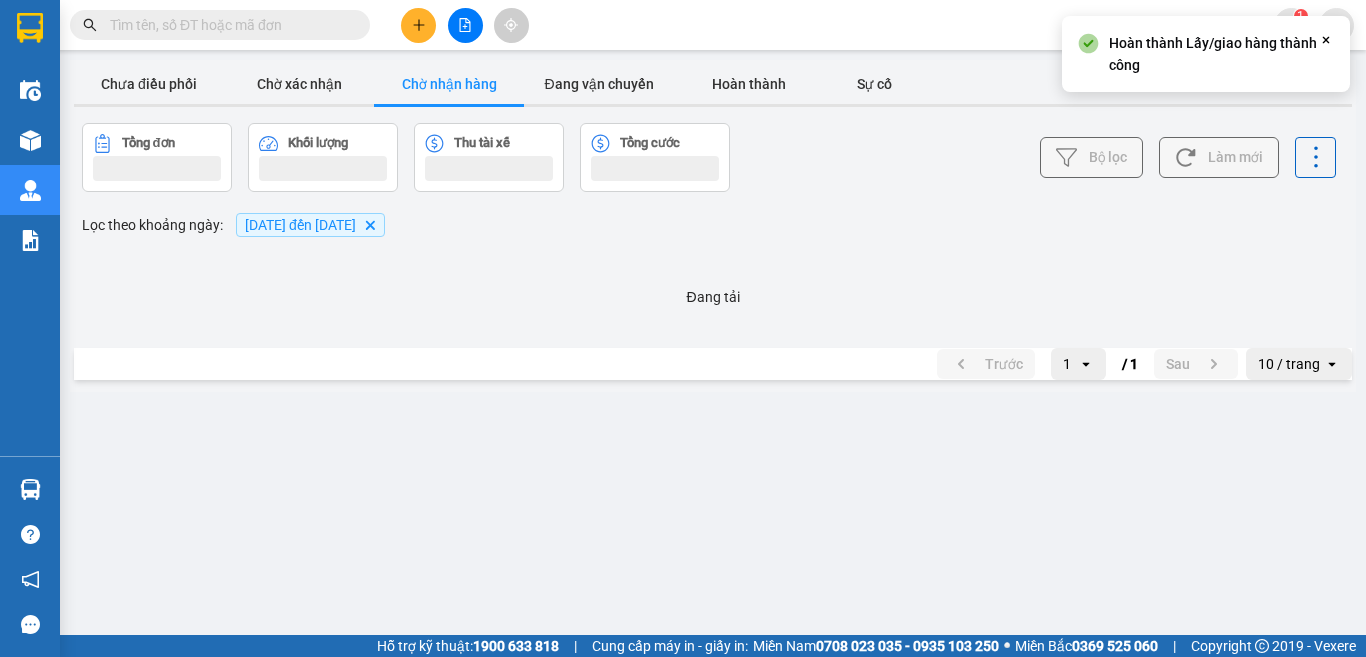 scroll, scrollTop: 0, scrollLeft: 0, axis: both 